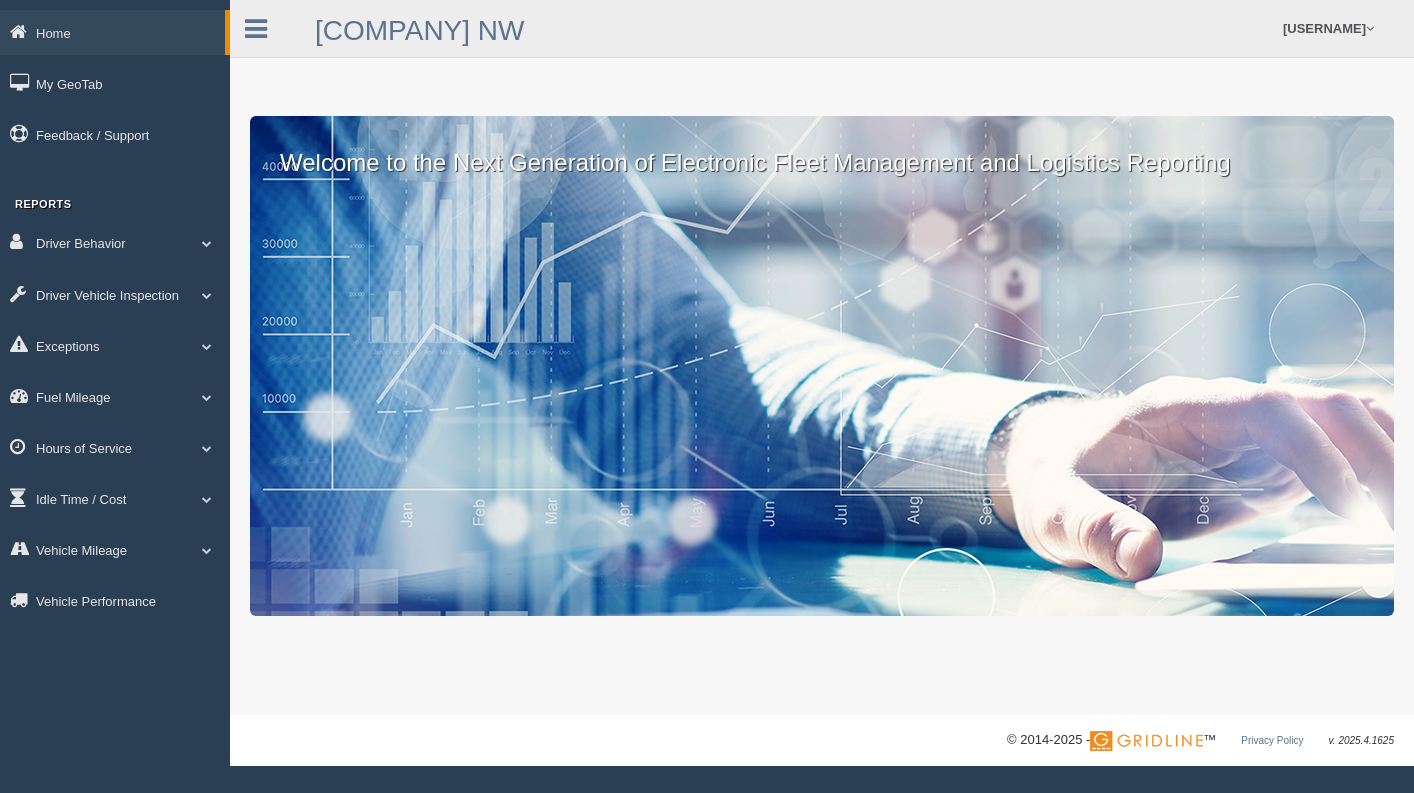 scroll, scrollTop: 0, scrollLeft: 0, axis: both 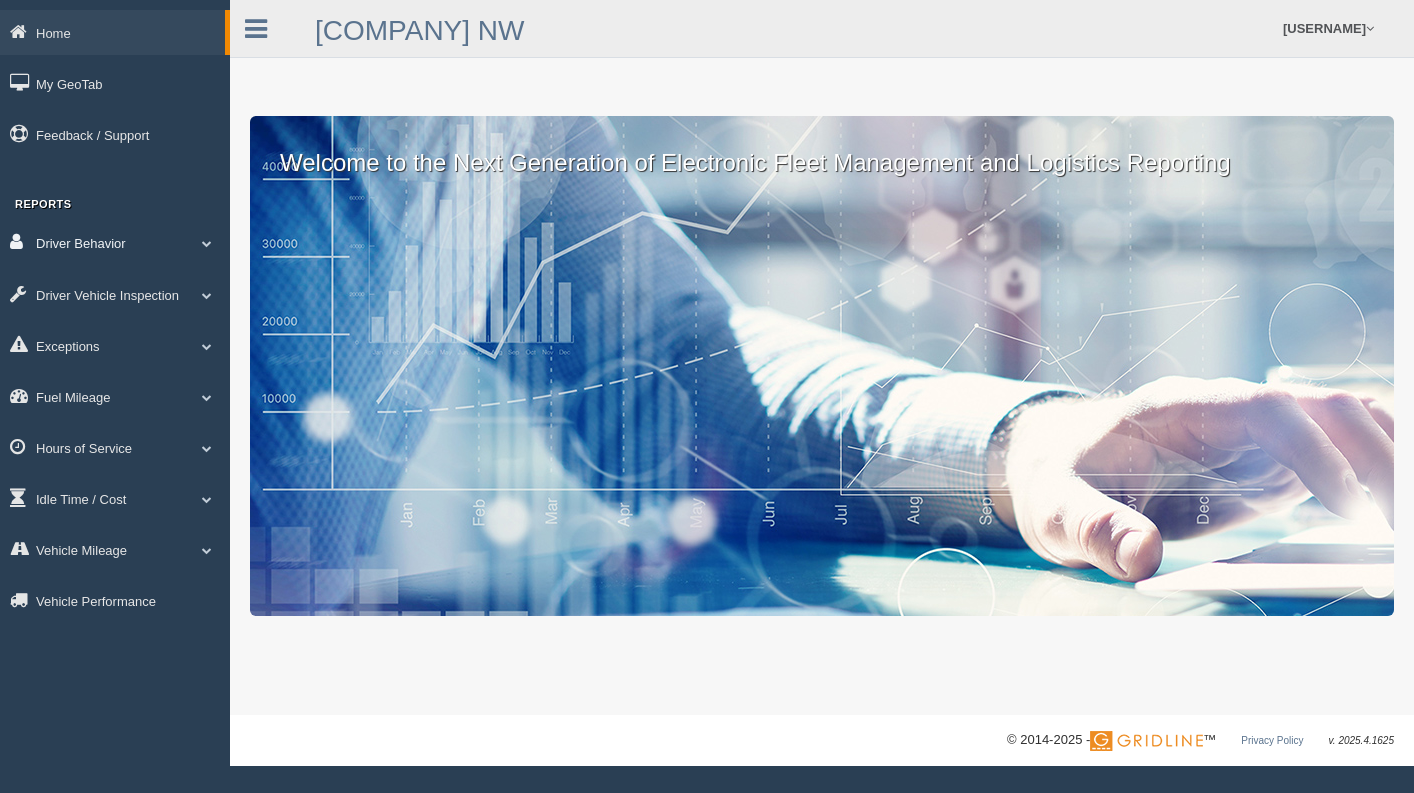 click on "Driver Behavior" at bounding box center [112, 32] 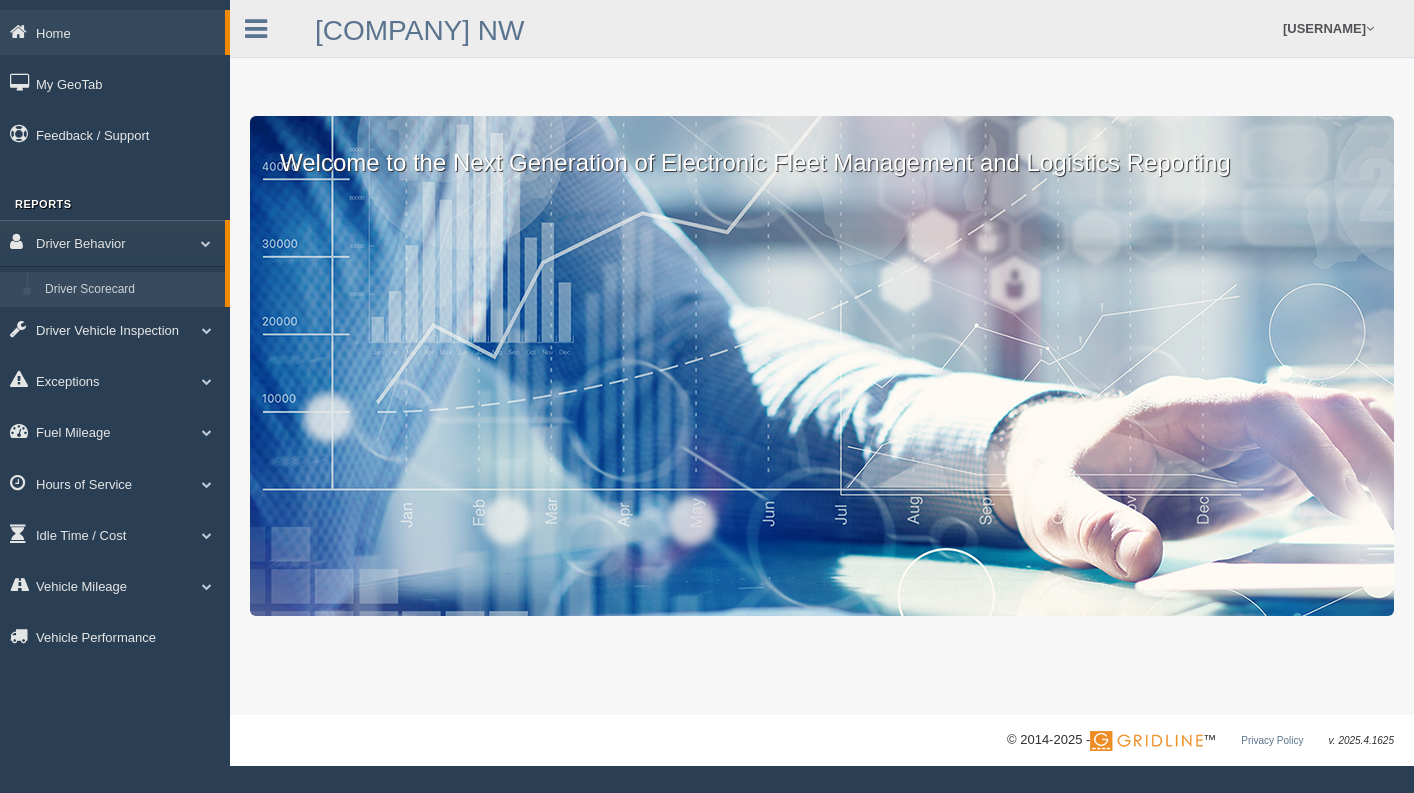 click on "Driver Scorecard" at bounding box center [130, 290] 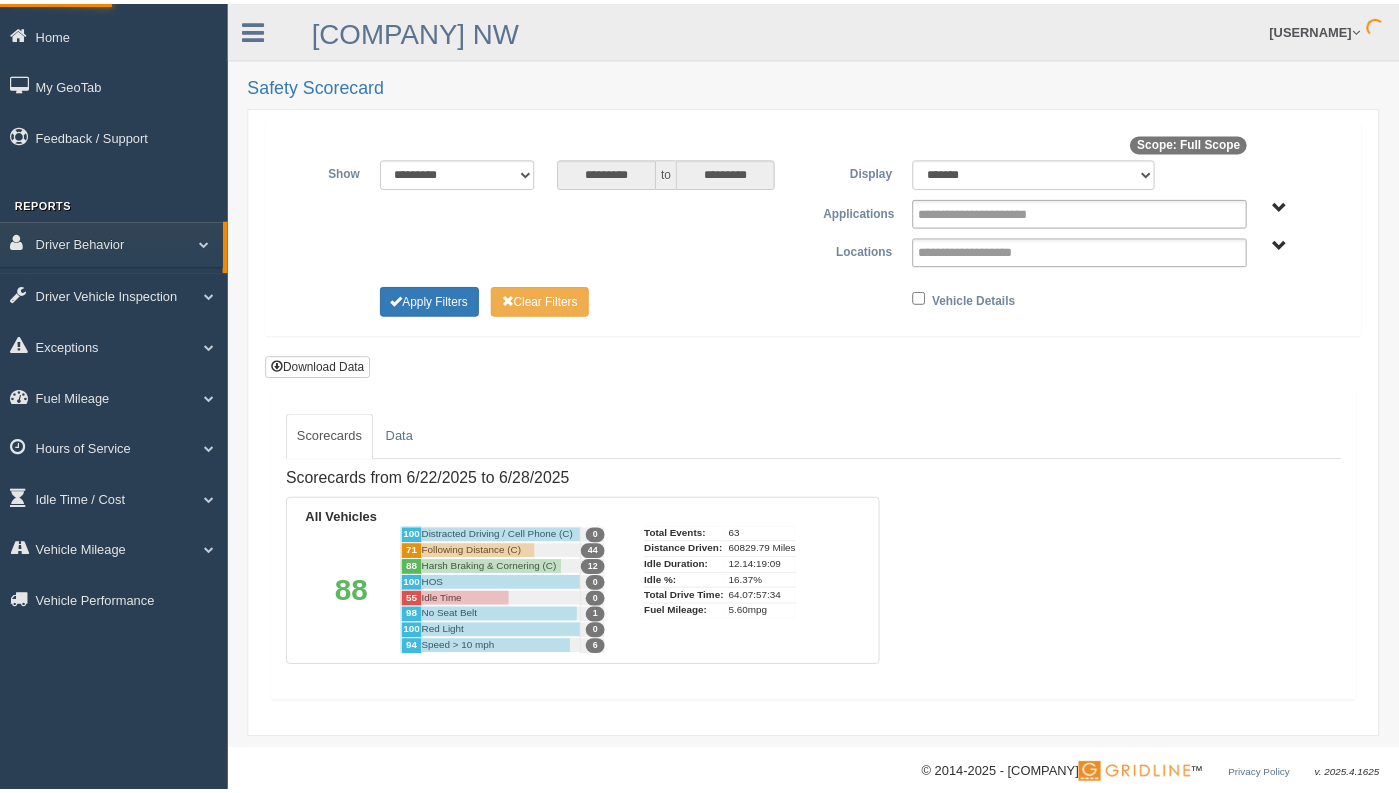 scroll, scrollTop: 0, scrollLeft: 0, axis: both 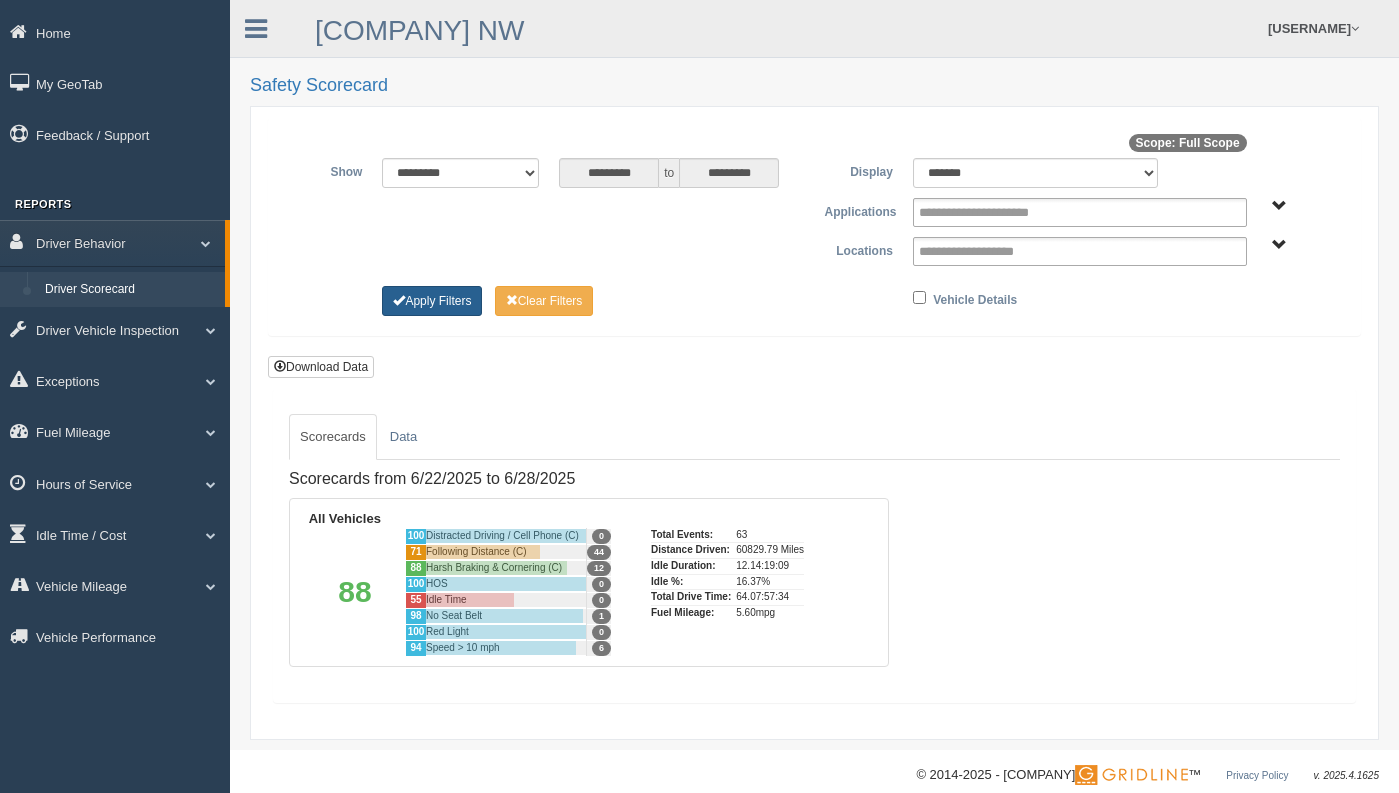 click on "Apply Filters" at bounding box center (432, 301) 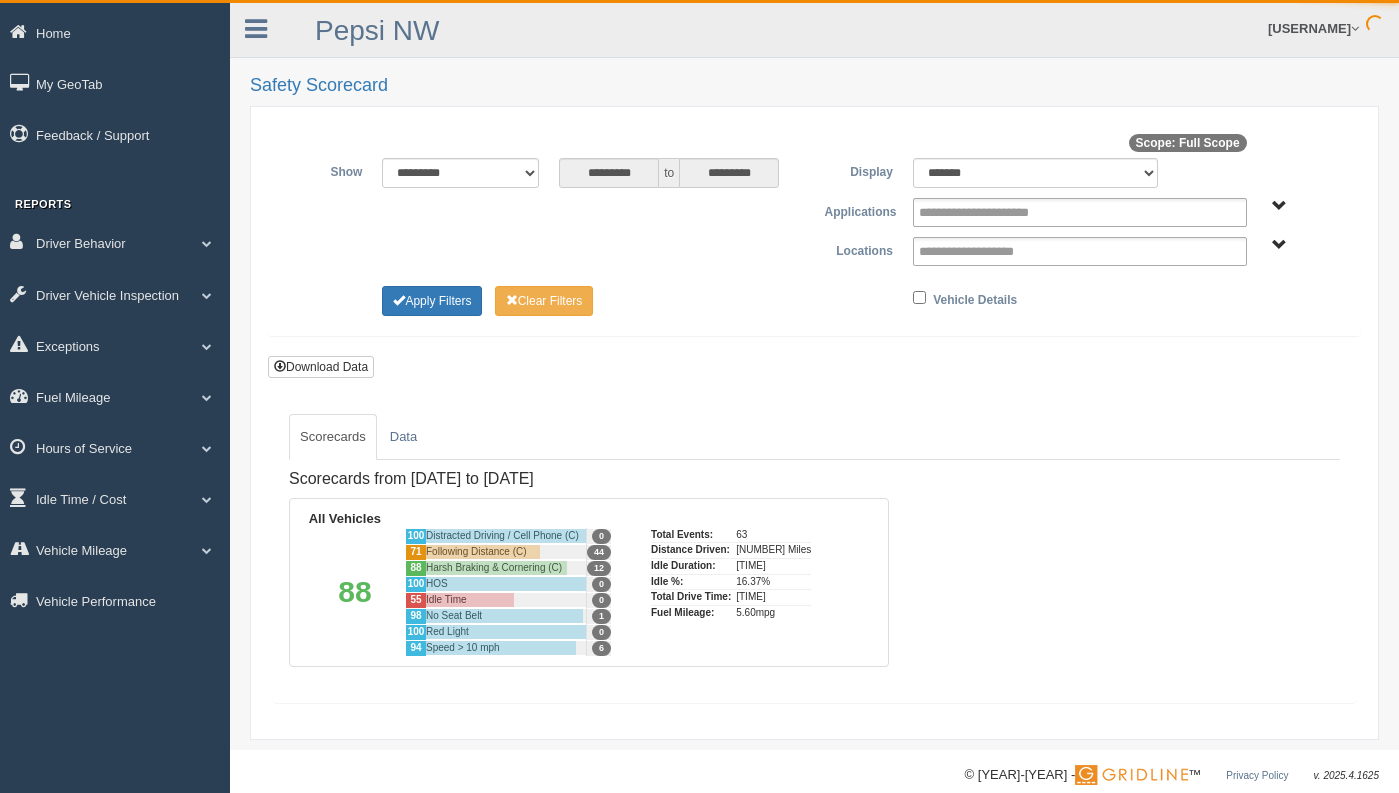 scroll, scrollTop: 0, scrollLeft: 0, axis: both 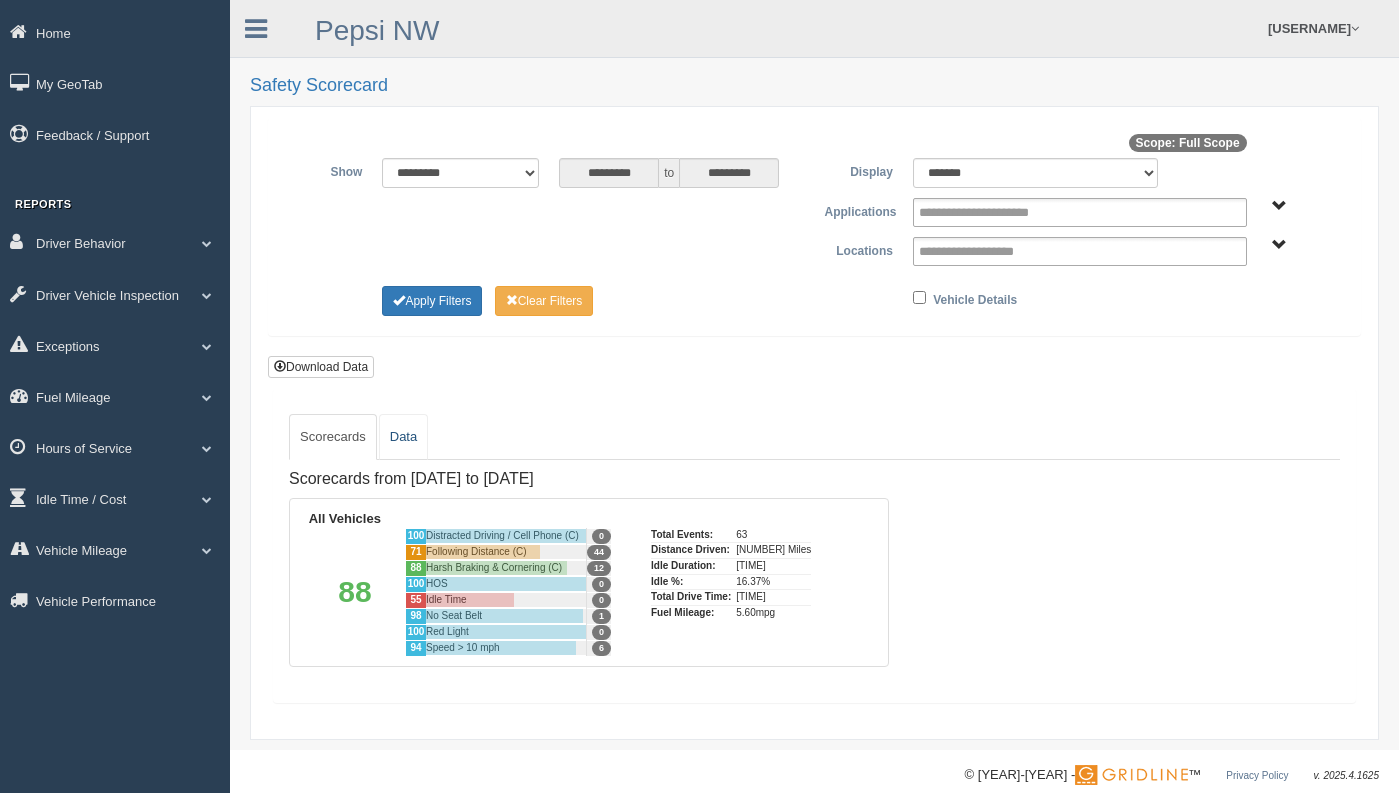 click on "Data" at bounding box center (403, 437) 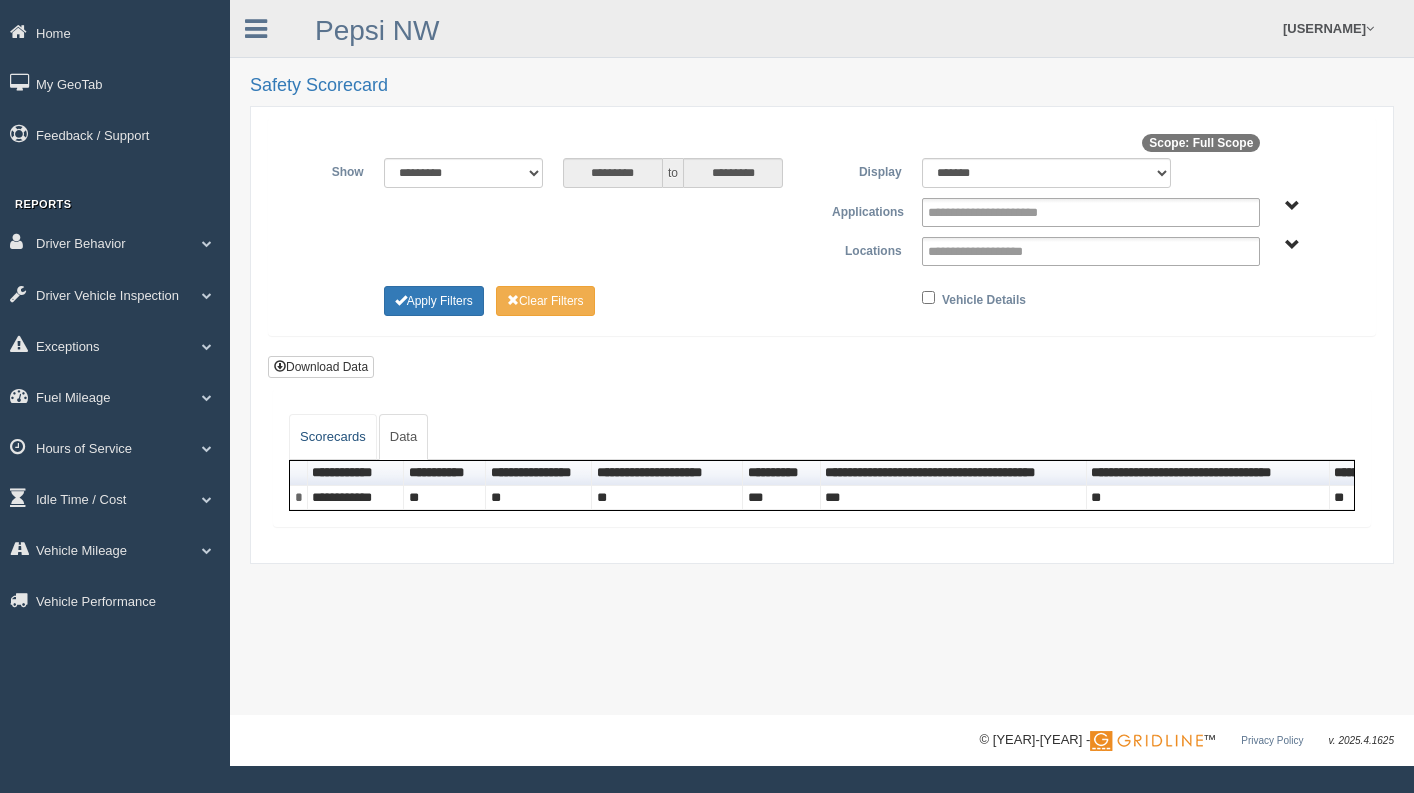 click on "Scorecards" at bounding box center (333, 437) 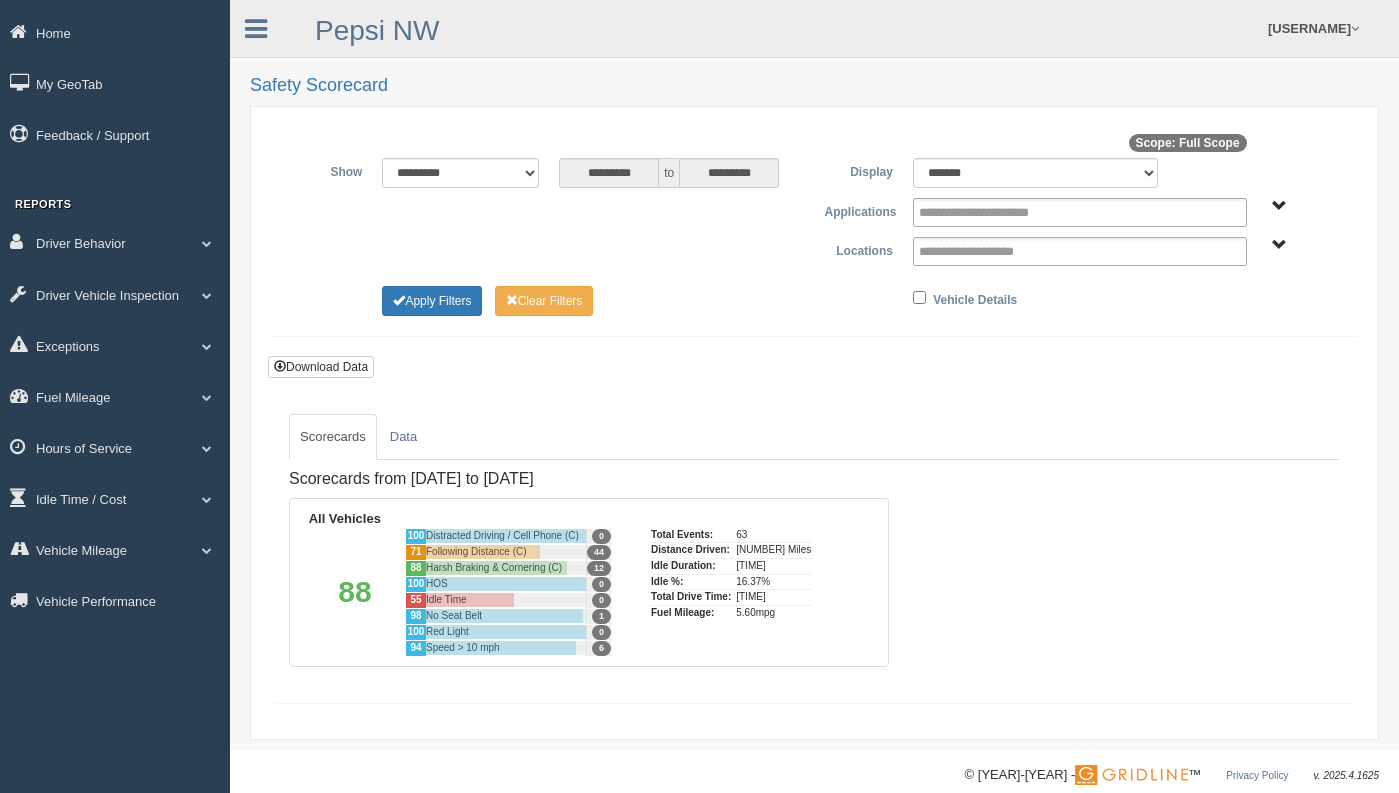 click on "**********" at bounding box center [814, 234] 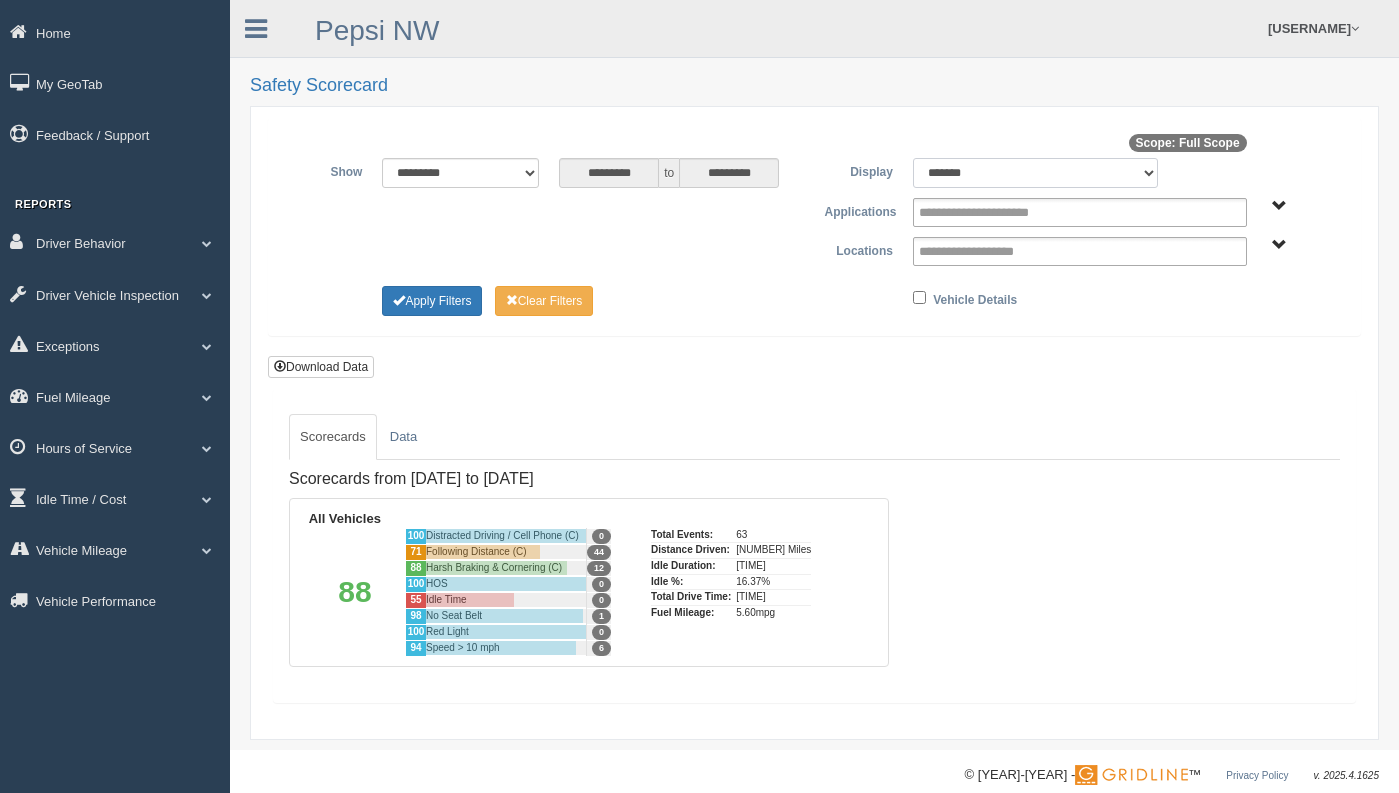 click on "*******
******" at bounding box center [1035, 173] 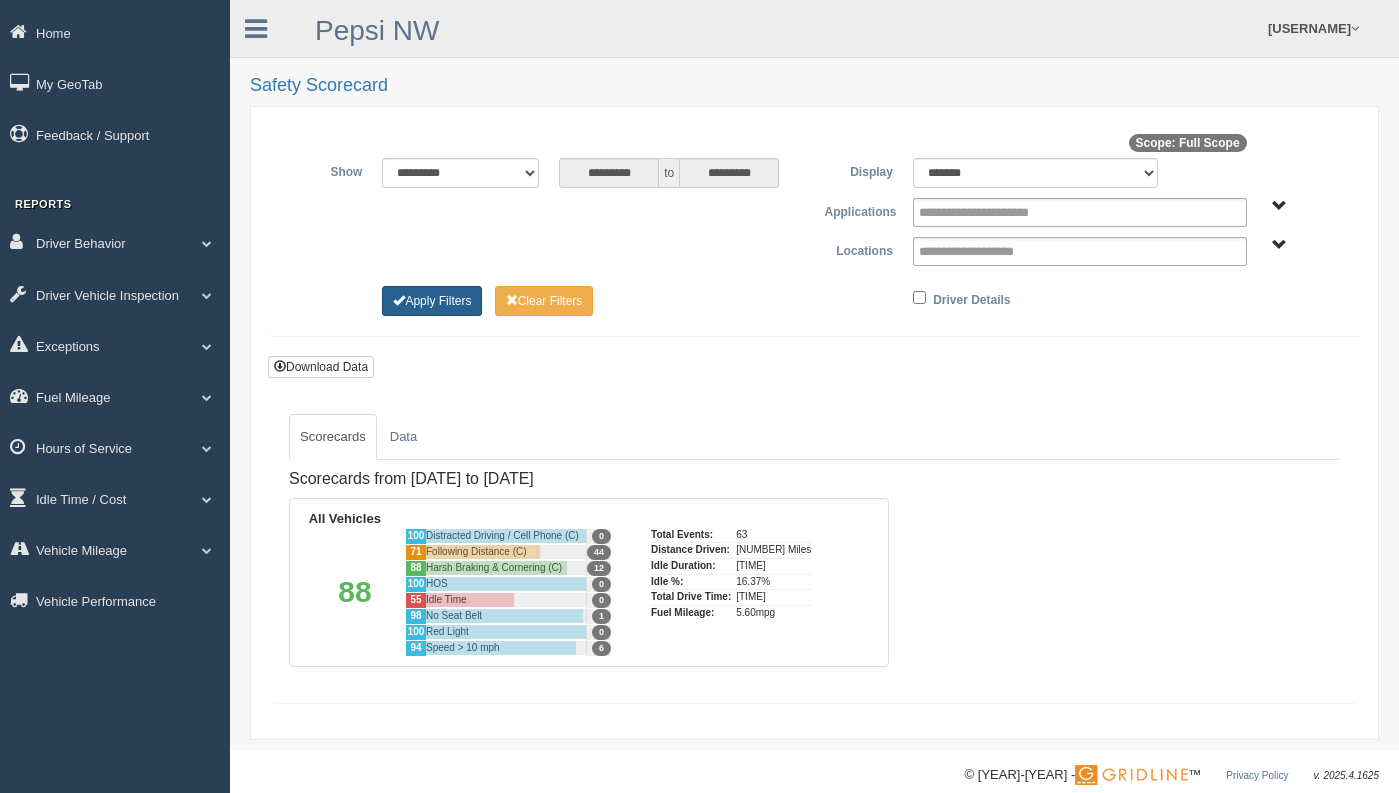 click on "Apply Filters" at bounding box center (432, 301) 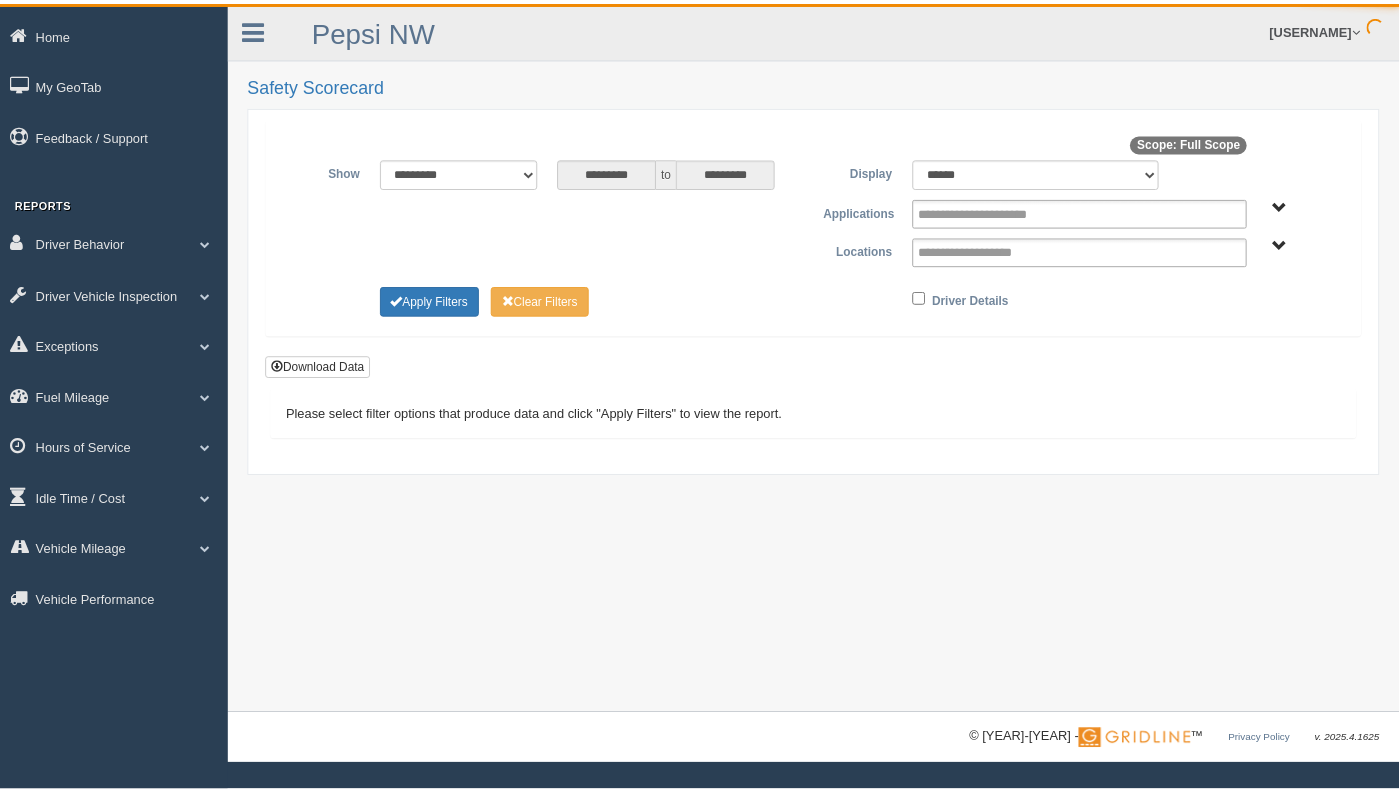 scroll, scrollTop: 0, scrollLeft: 0, axis: both 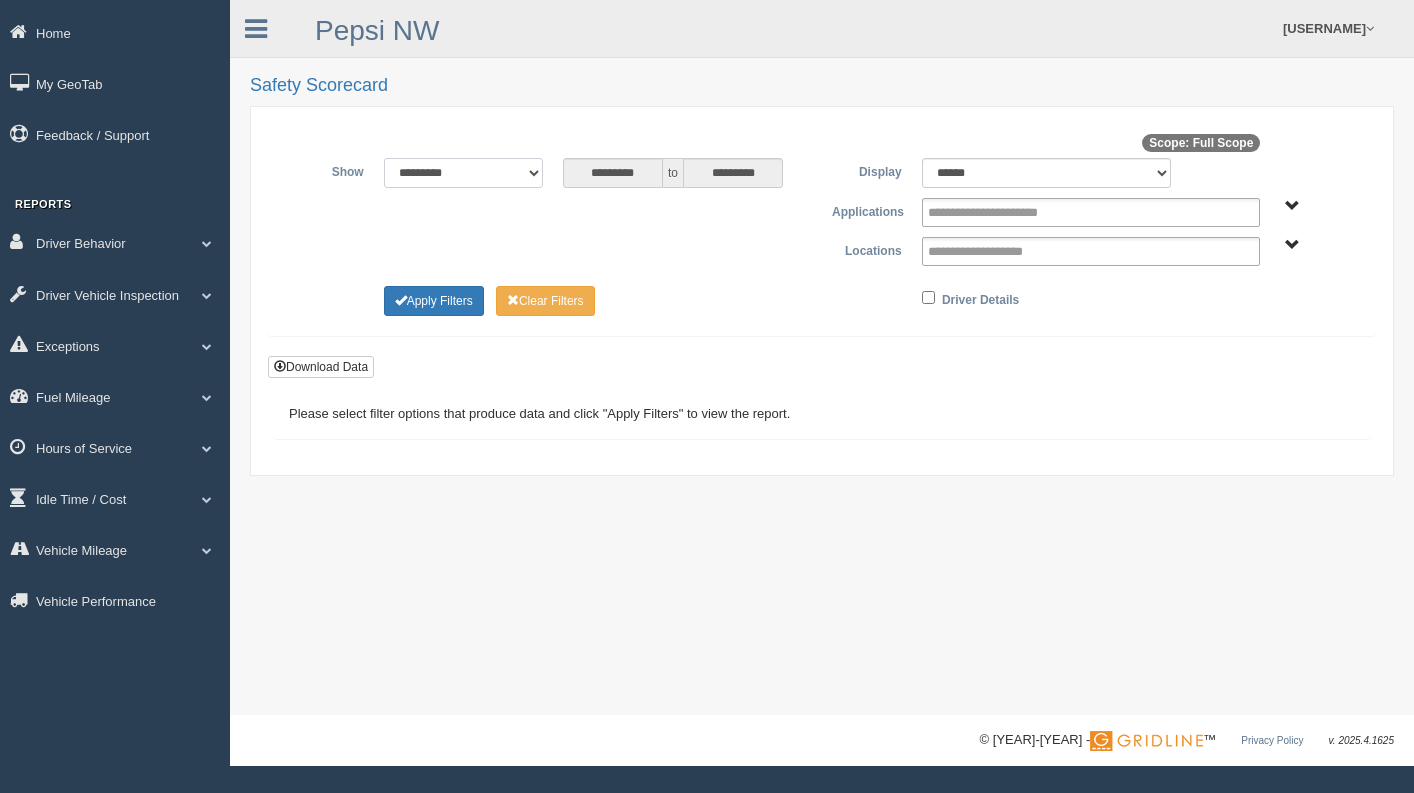 click on "[REDACTED]
[REDACTED]
[REDACTED]" at bounding box center [463, 173] 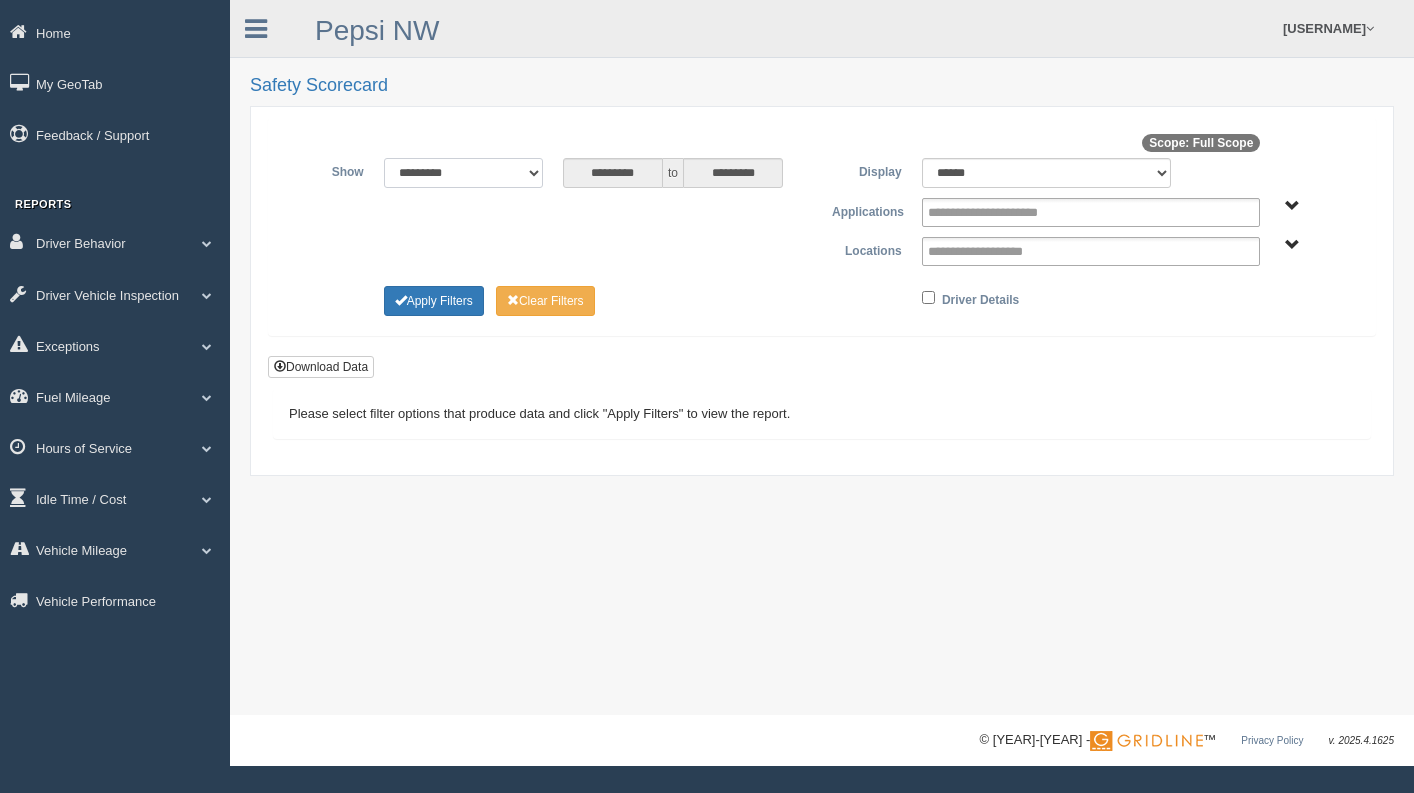 click on "[REDACTED]
[REDACTED]
[REDACTED]" at bounding box center (463, 173) 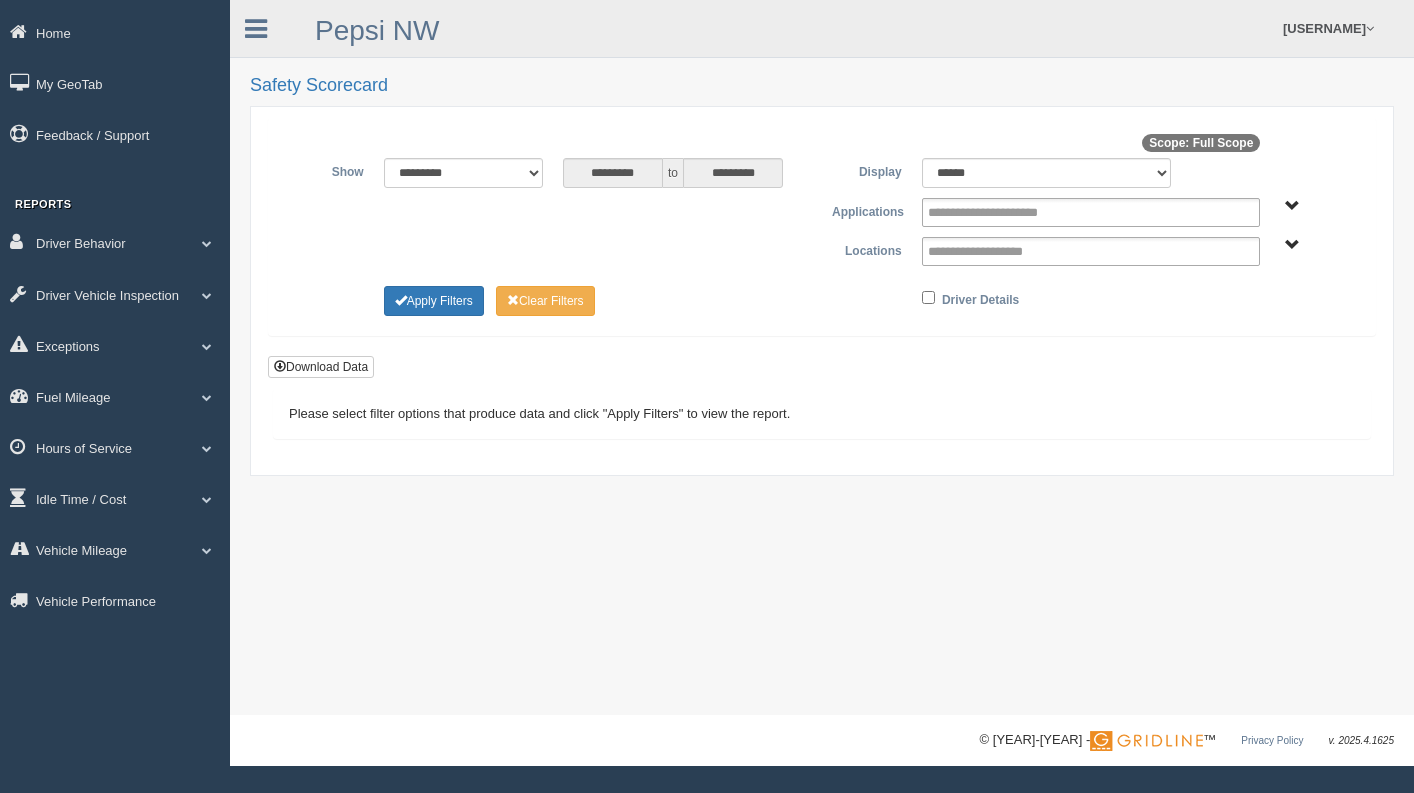 click on "Applications
[REDACTED]
[REDACTED]
Locations
[REDACTED]
[REDACTED]
[REDACTED]
[REDACTED]
[REDACTED]
[REDACTED]
[REDACTED]
[REDACTED]
[REDACTED]
[REDACTED]
[REDACTED]
[REDACTED]
[REDACTED]
[REDACTED]
All Vehicles" at bounding box center [822, 237] 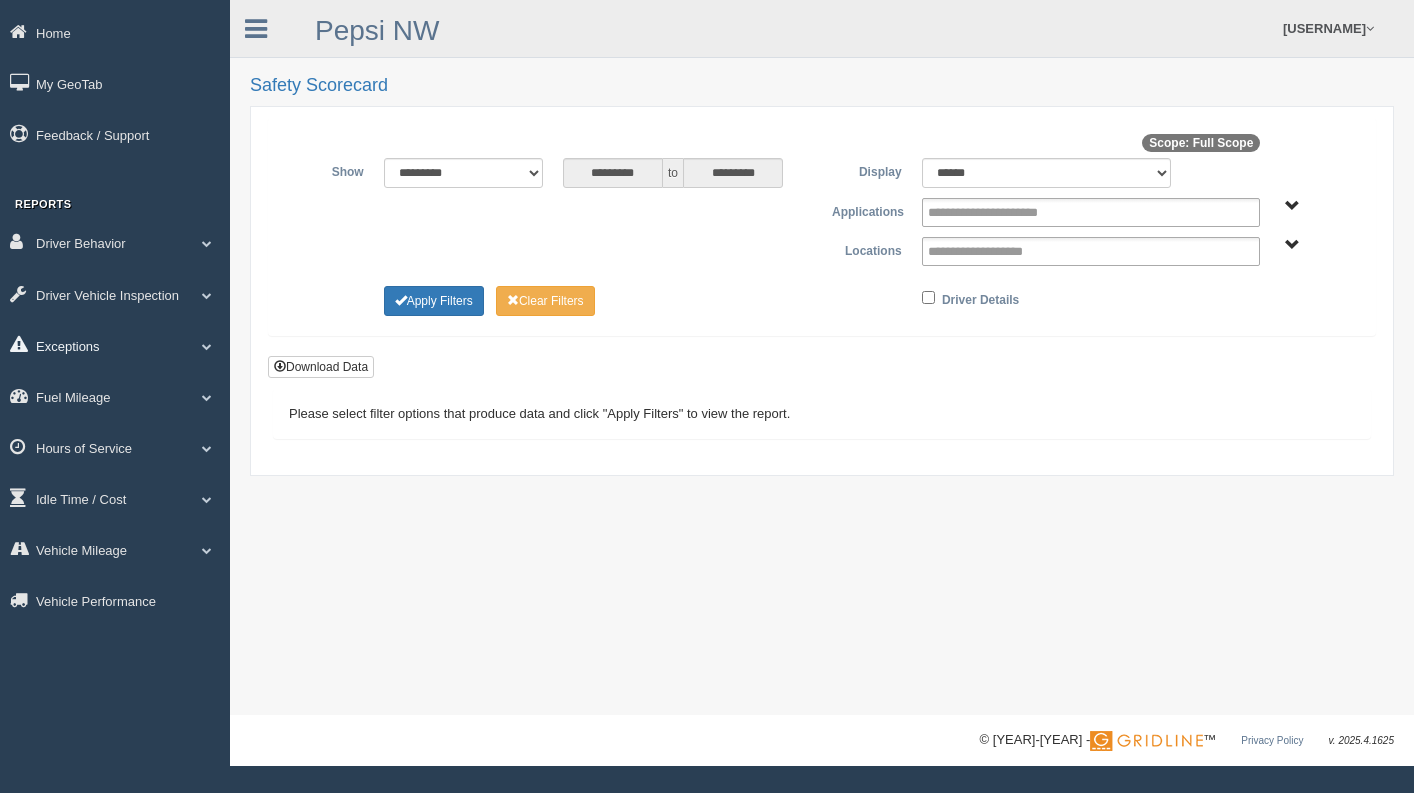 click on "Exceptions" at bounding box center (115, 32) 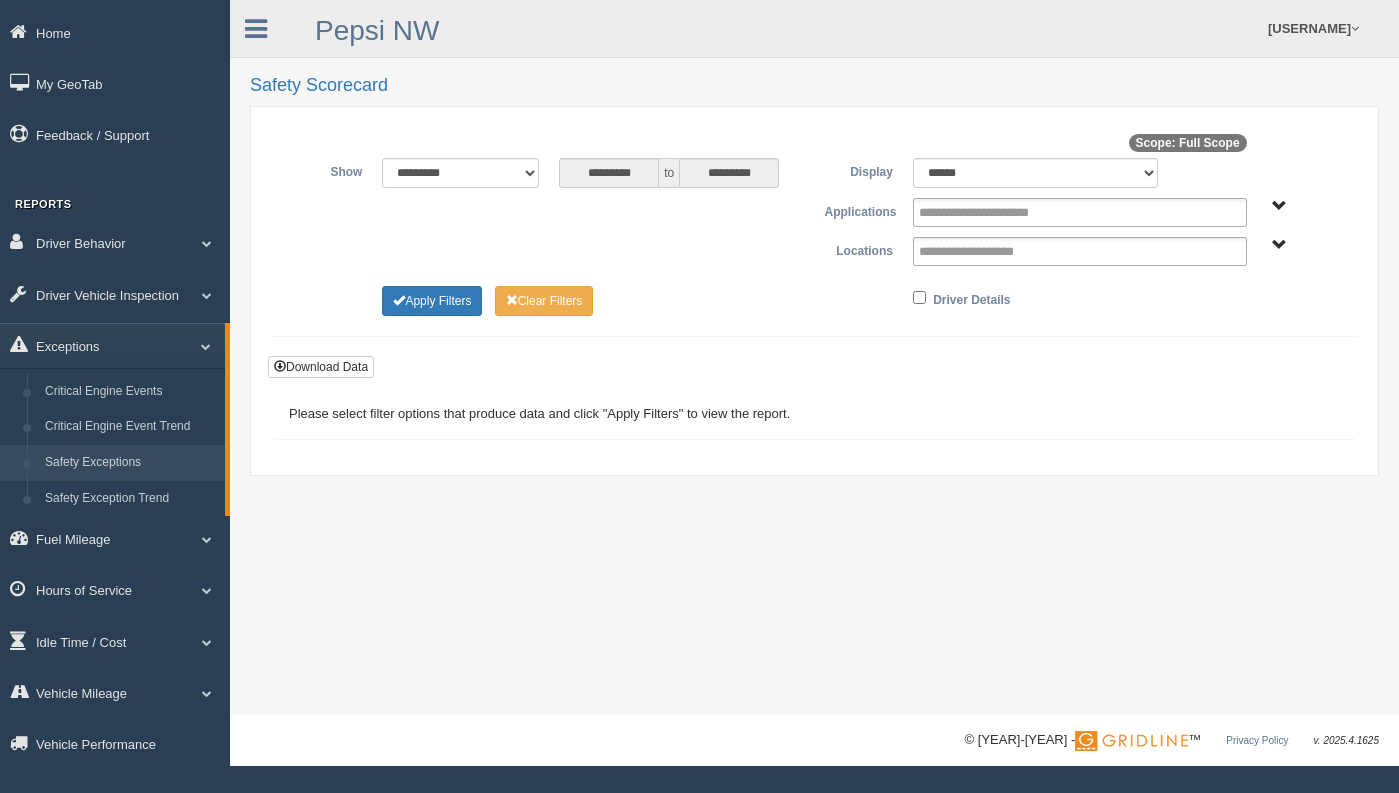 click on "Safety Exceptions" at bounding box center (130, 463) 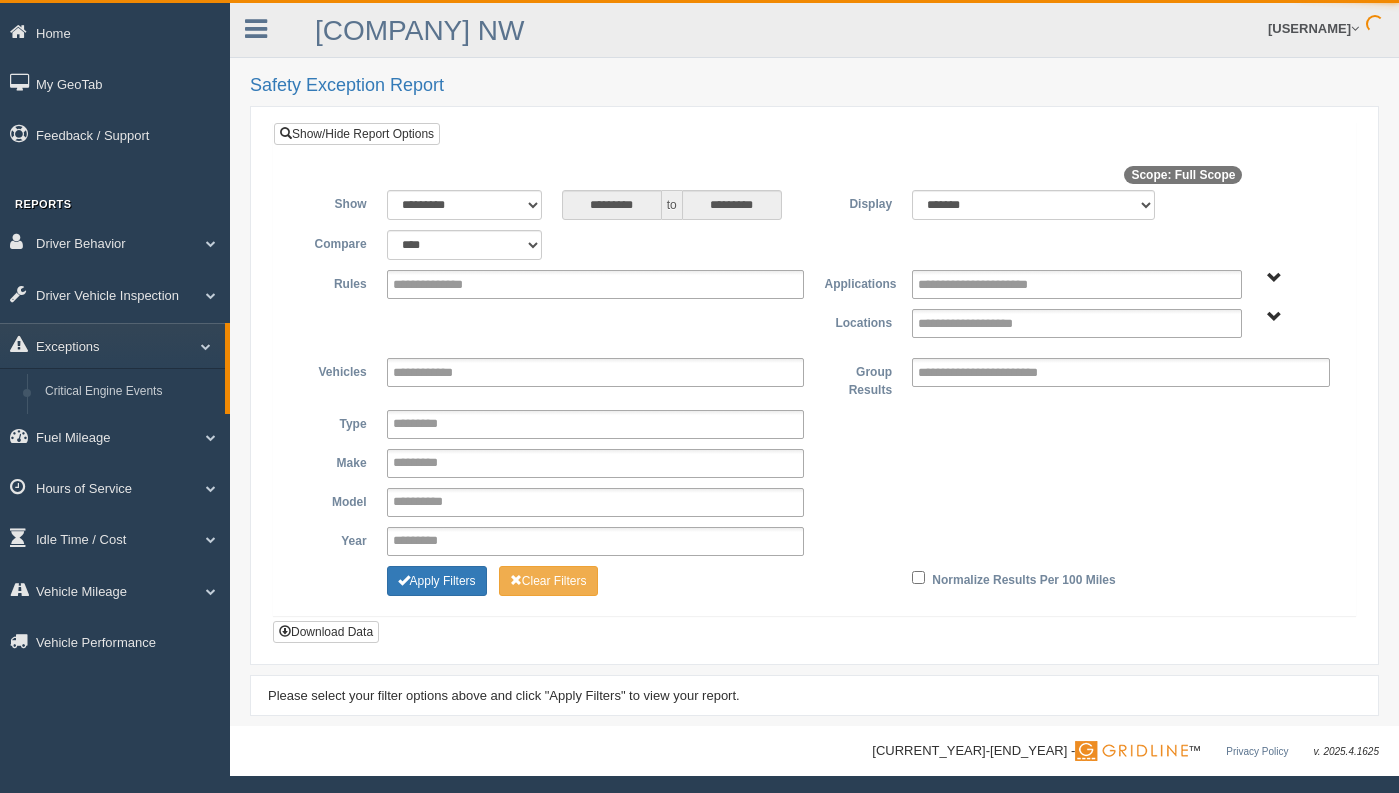 scroll, scrollTop: 0, scrollLeft: 0, axis: both 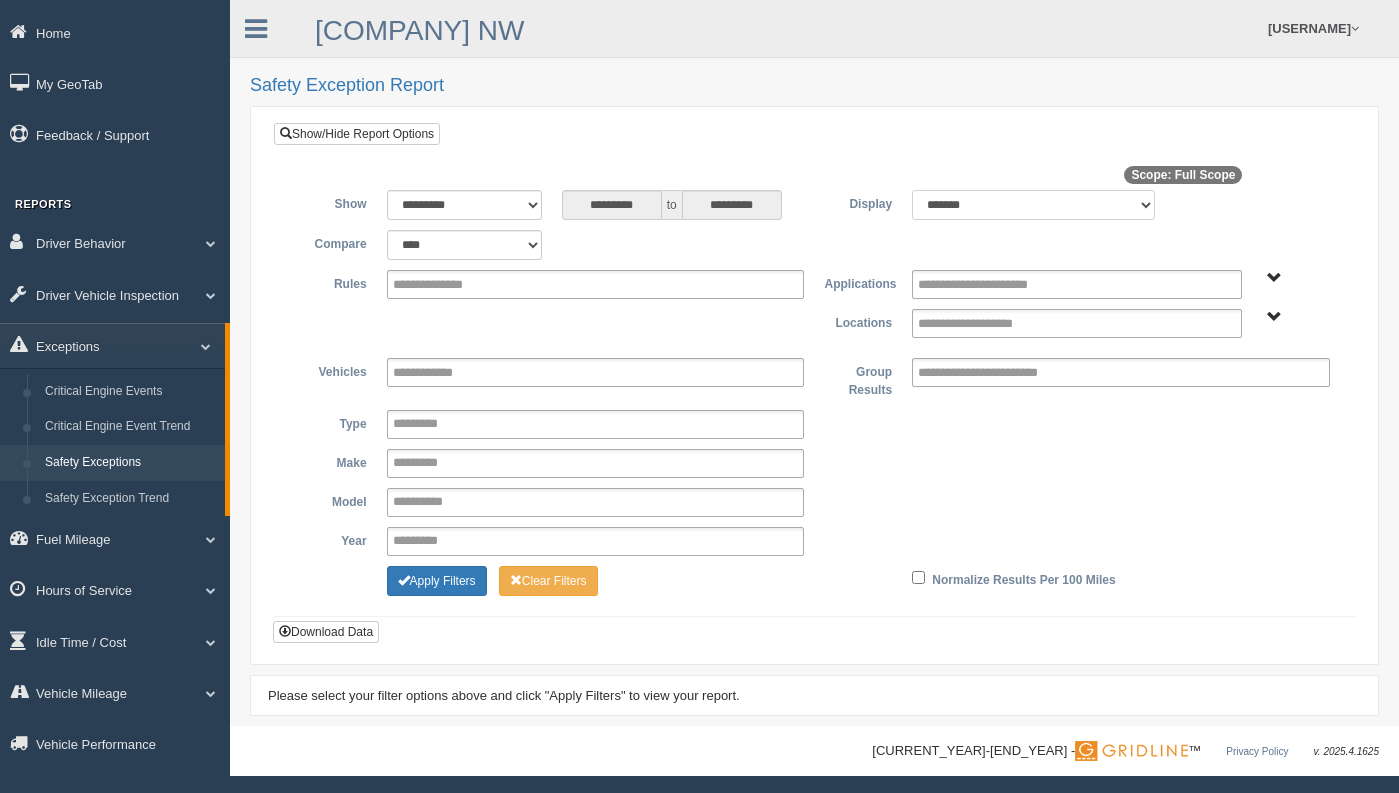 click on "*******
******" at bounding box center (1033, 205) 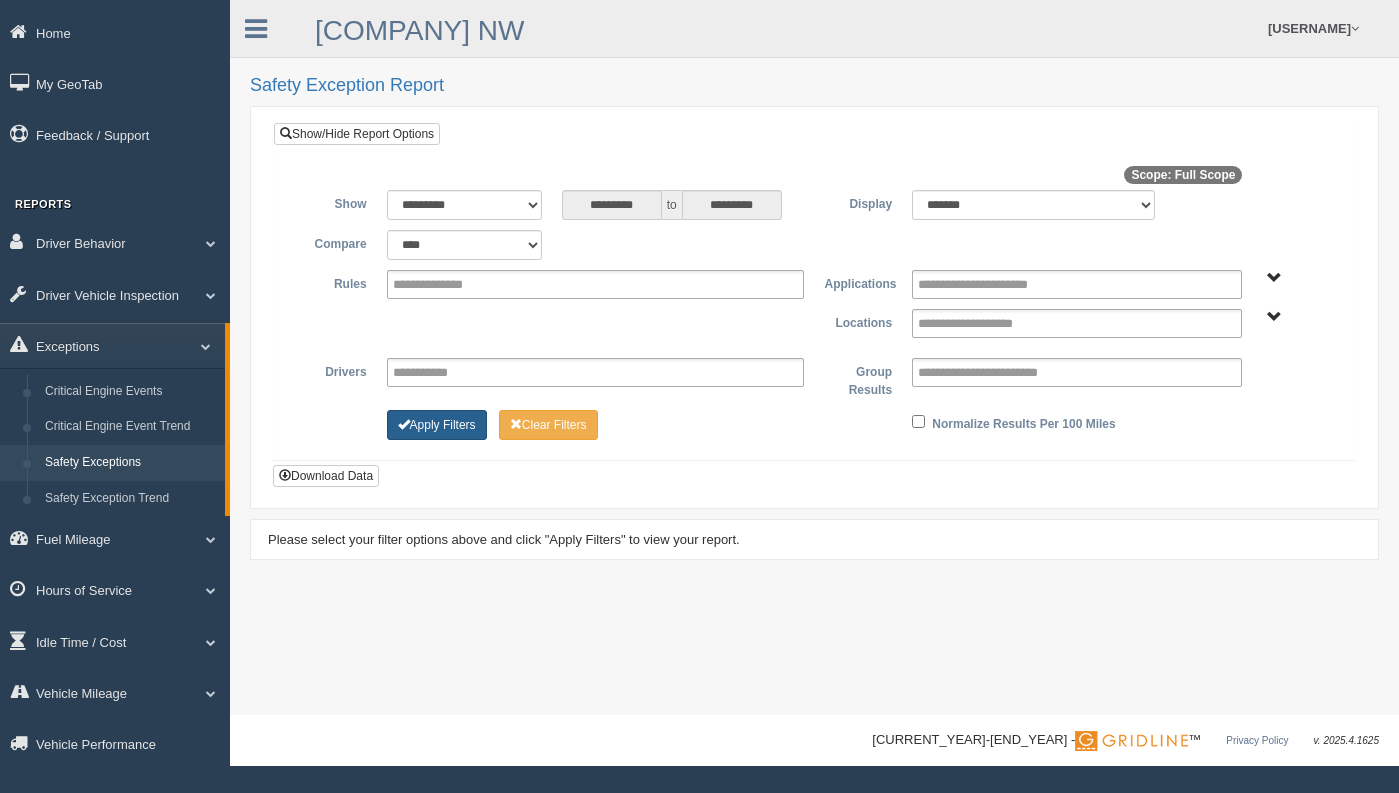 click on "Apply Filters" at bounding box center [437, 425] 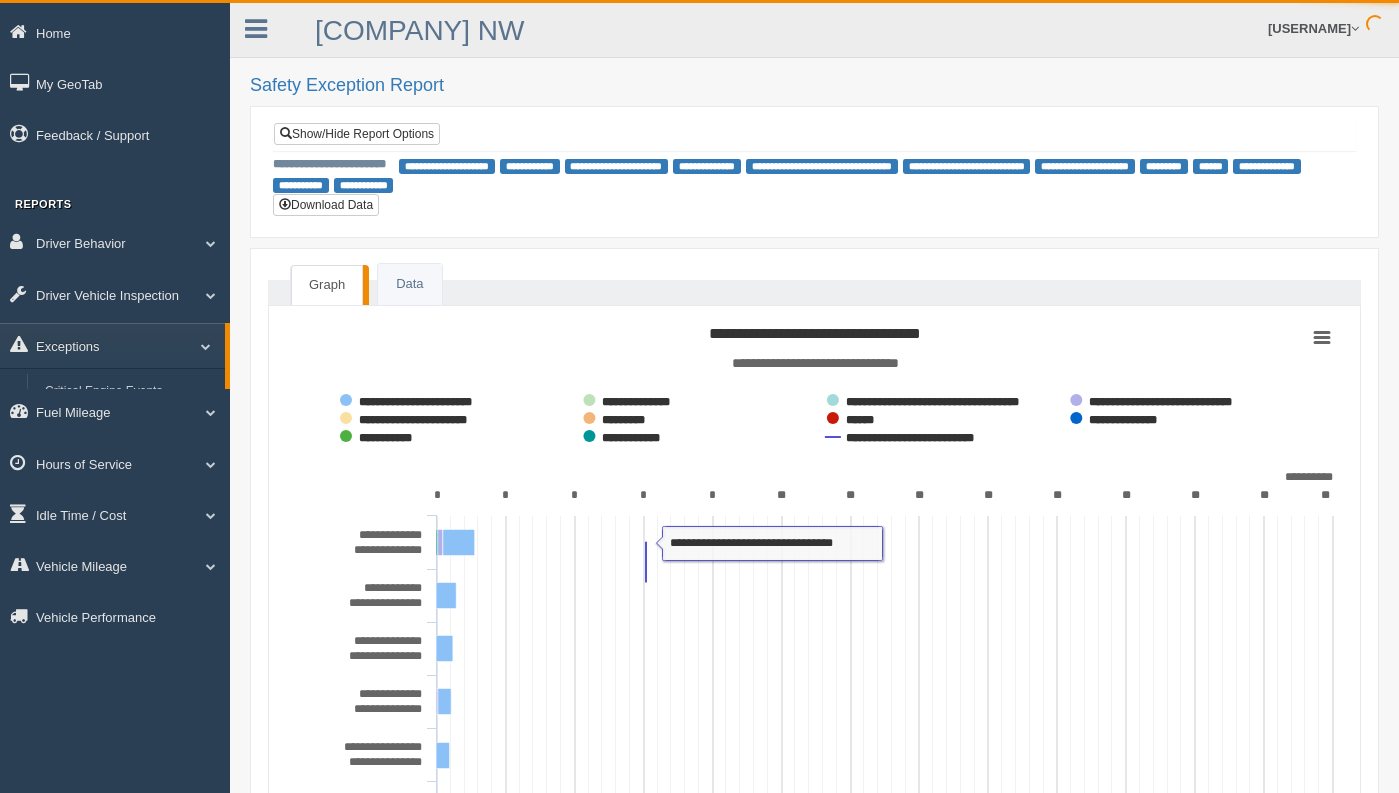 scroll, scrollTop: 0, scrollLeft: 0, axis: both 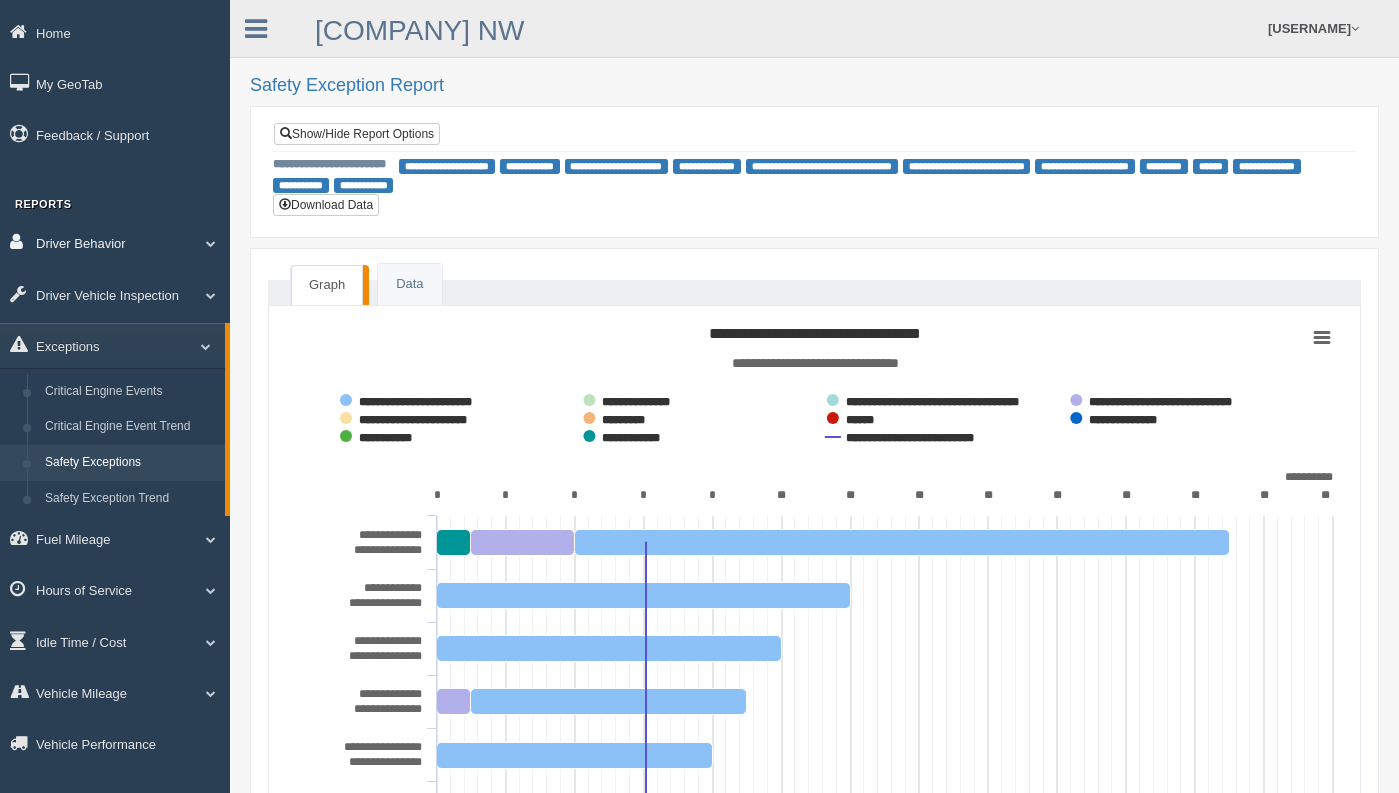 click on "Driver Behavior" at bounding box center [115, 242] 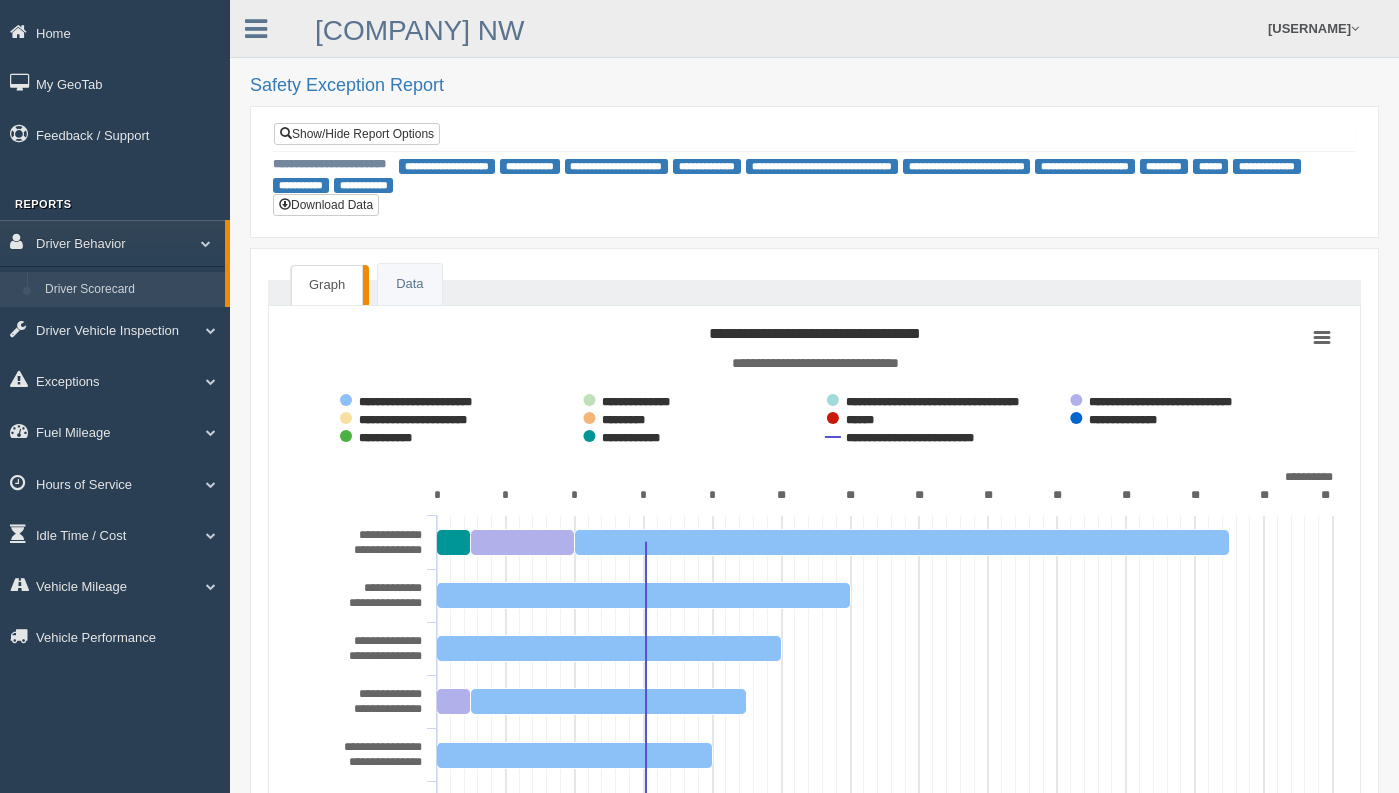 click on "Driver Scorecard" at bounding box center (130, 290) 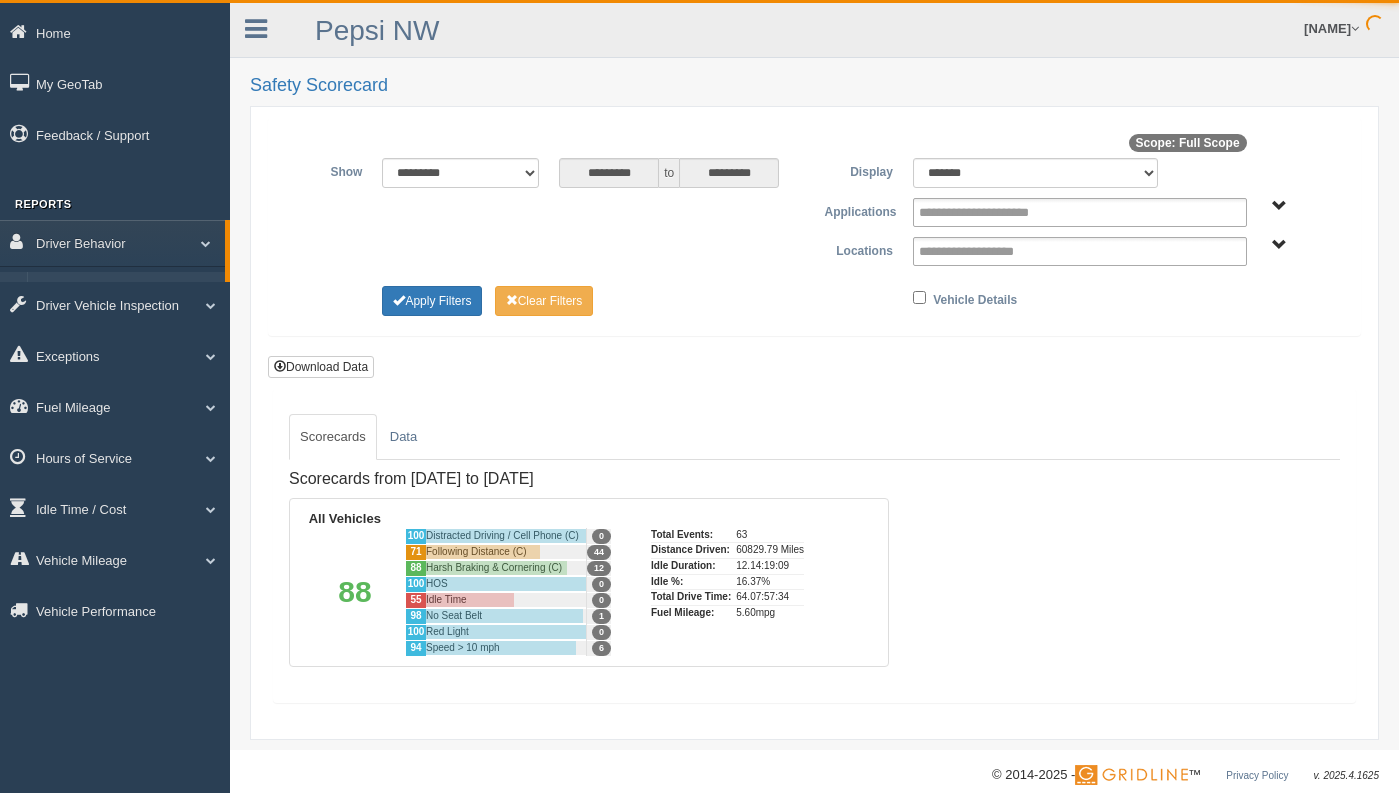 scroll, scrollTop: 0, scrollLeft: 0, axis: both 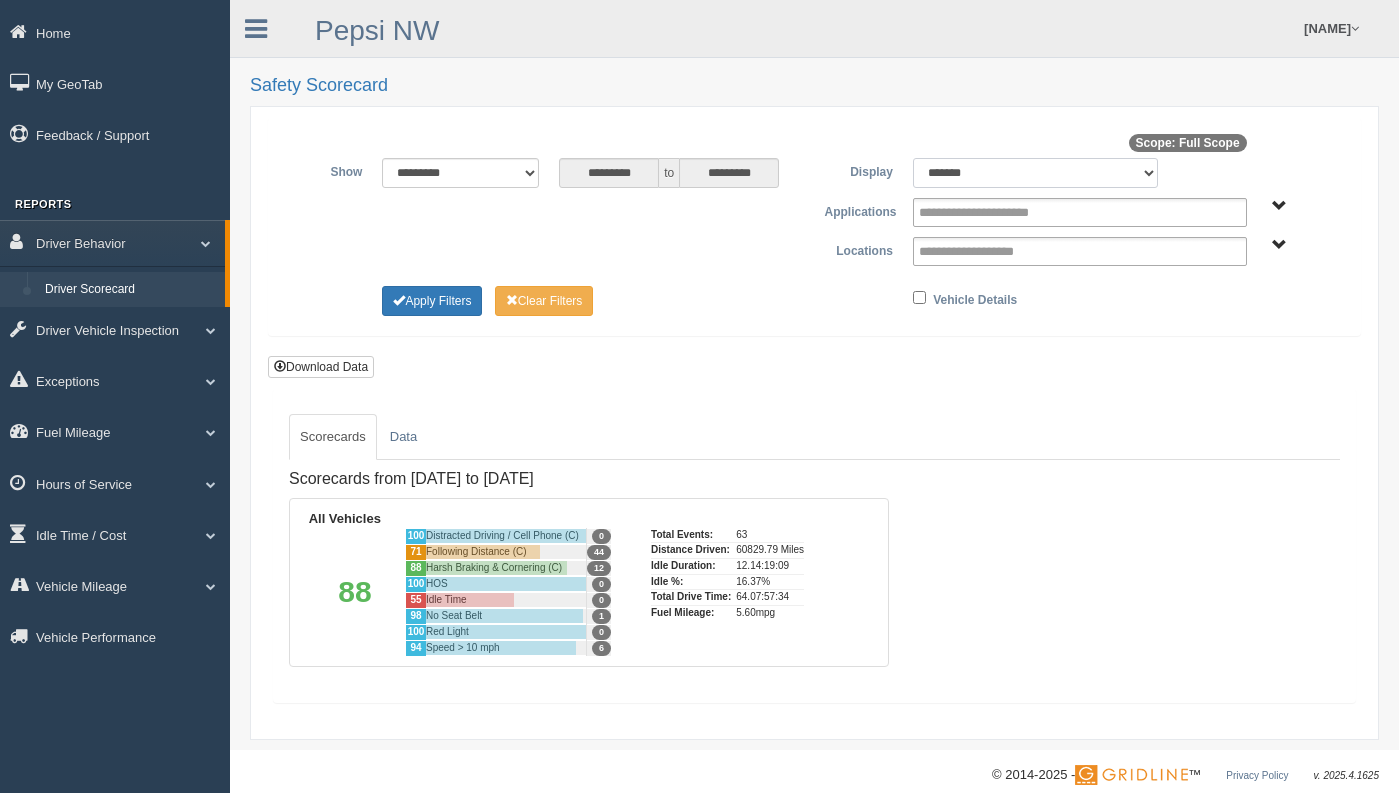 click on "*******
******" at bounding box center (1035, 173) 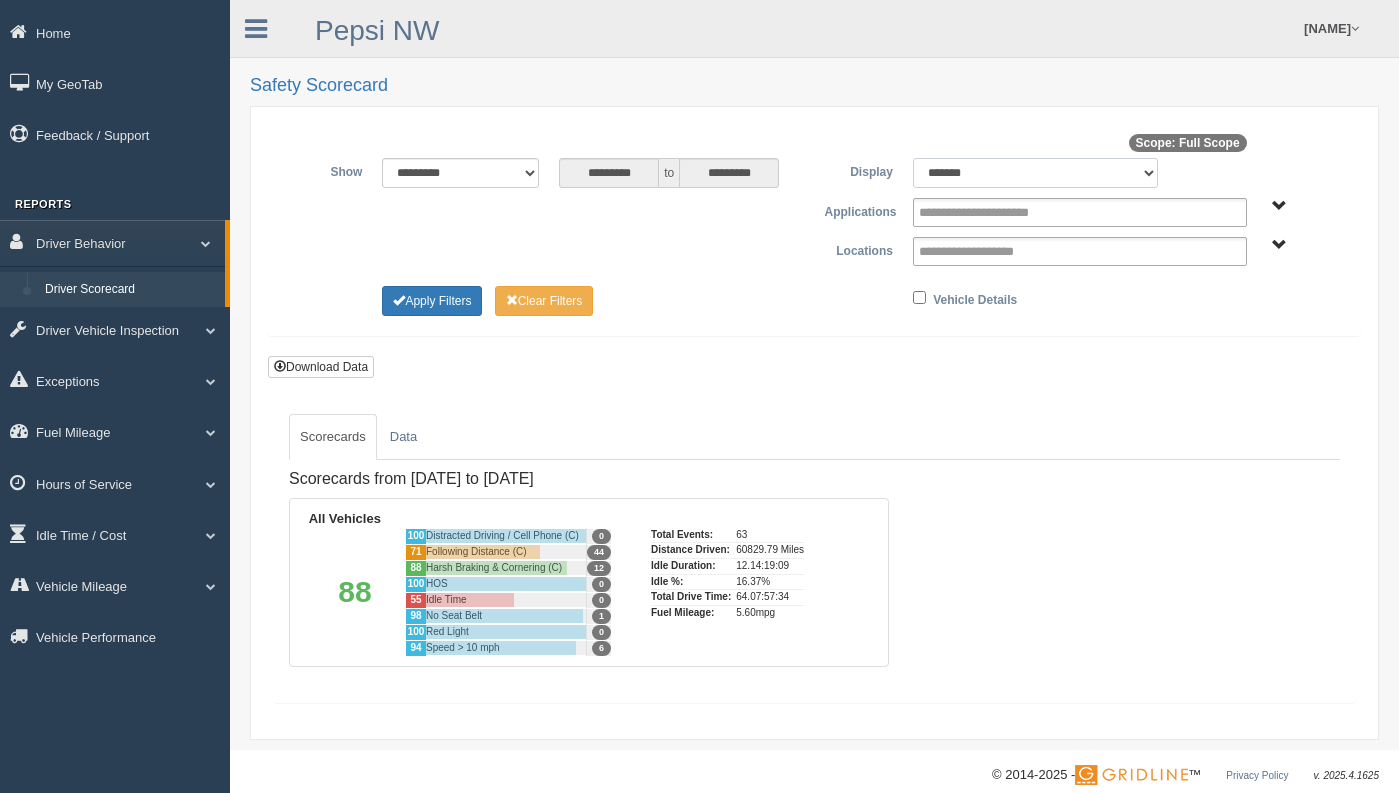 select on "**" 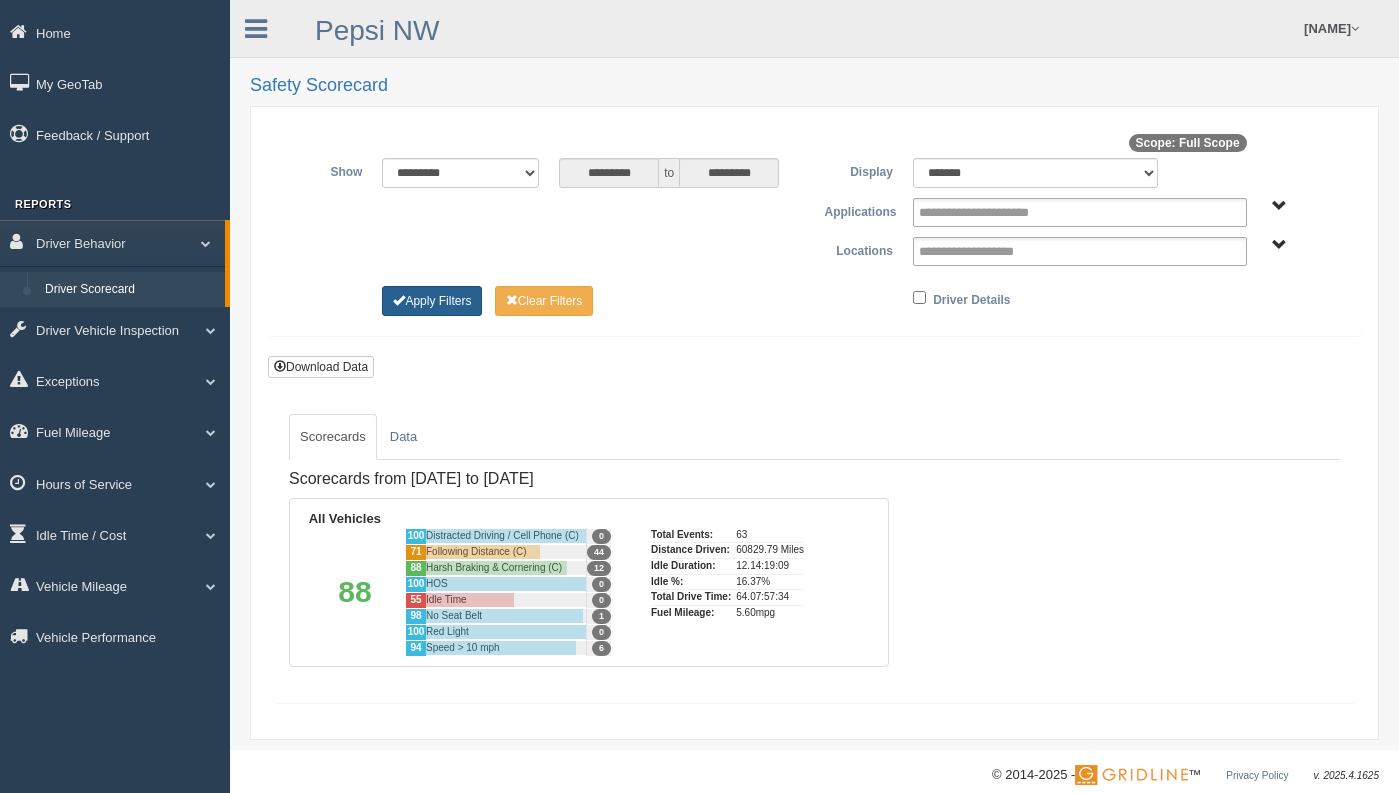 click on "Apply Filters" at bounding box center (432, 301) 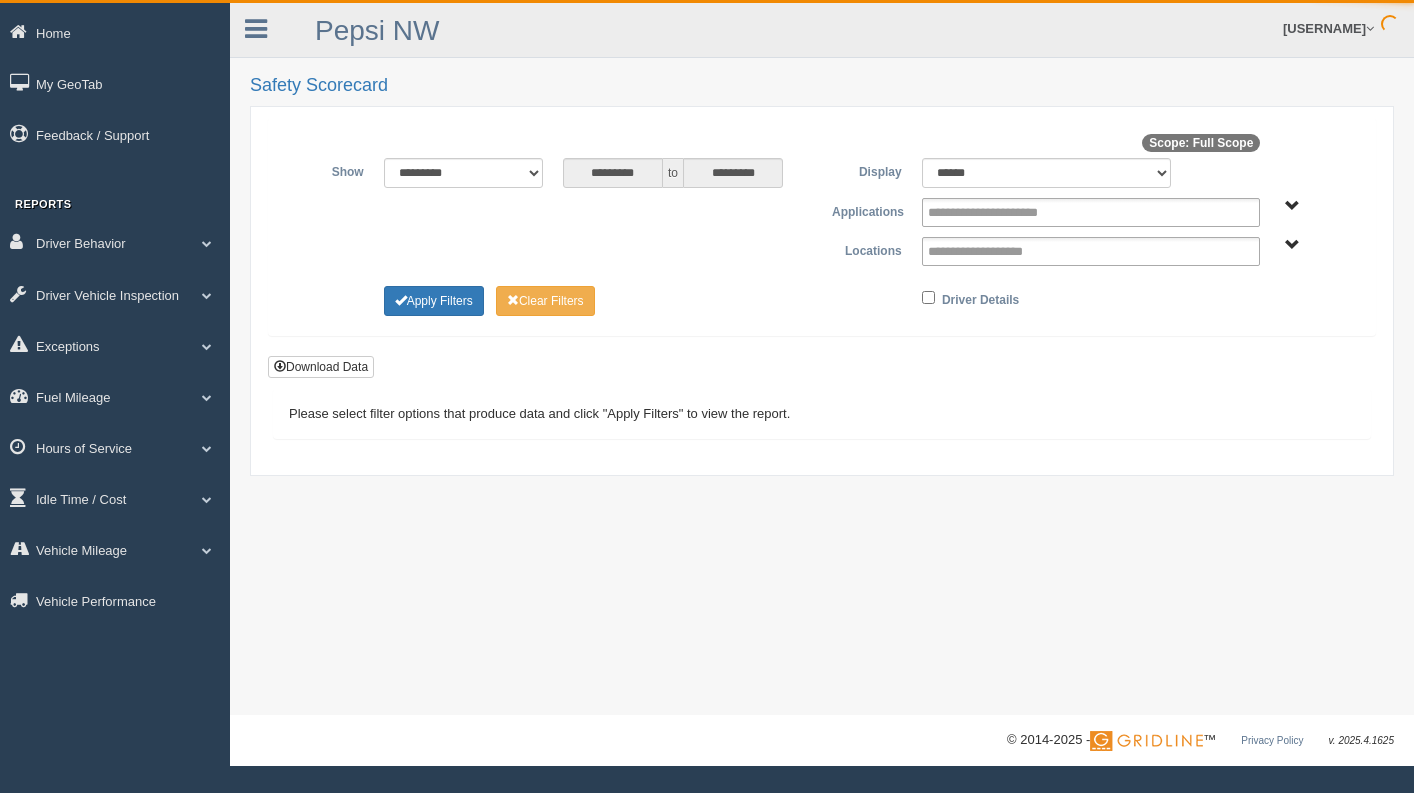 scroll, scrollTop: 0, scrollLeft: 0, axis: both 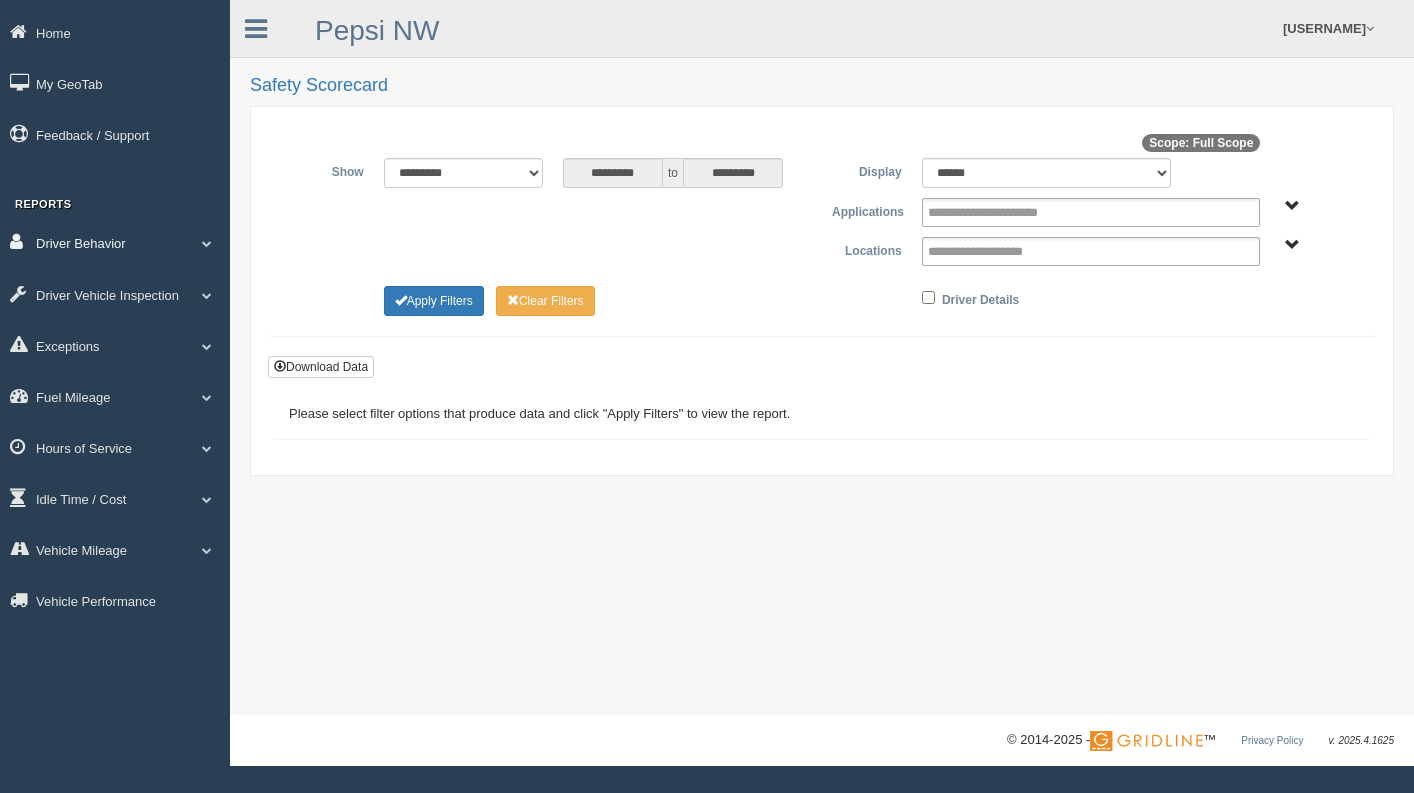 click on "Driver Behavior" at bounding box center [115, 32] 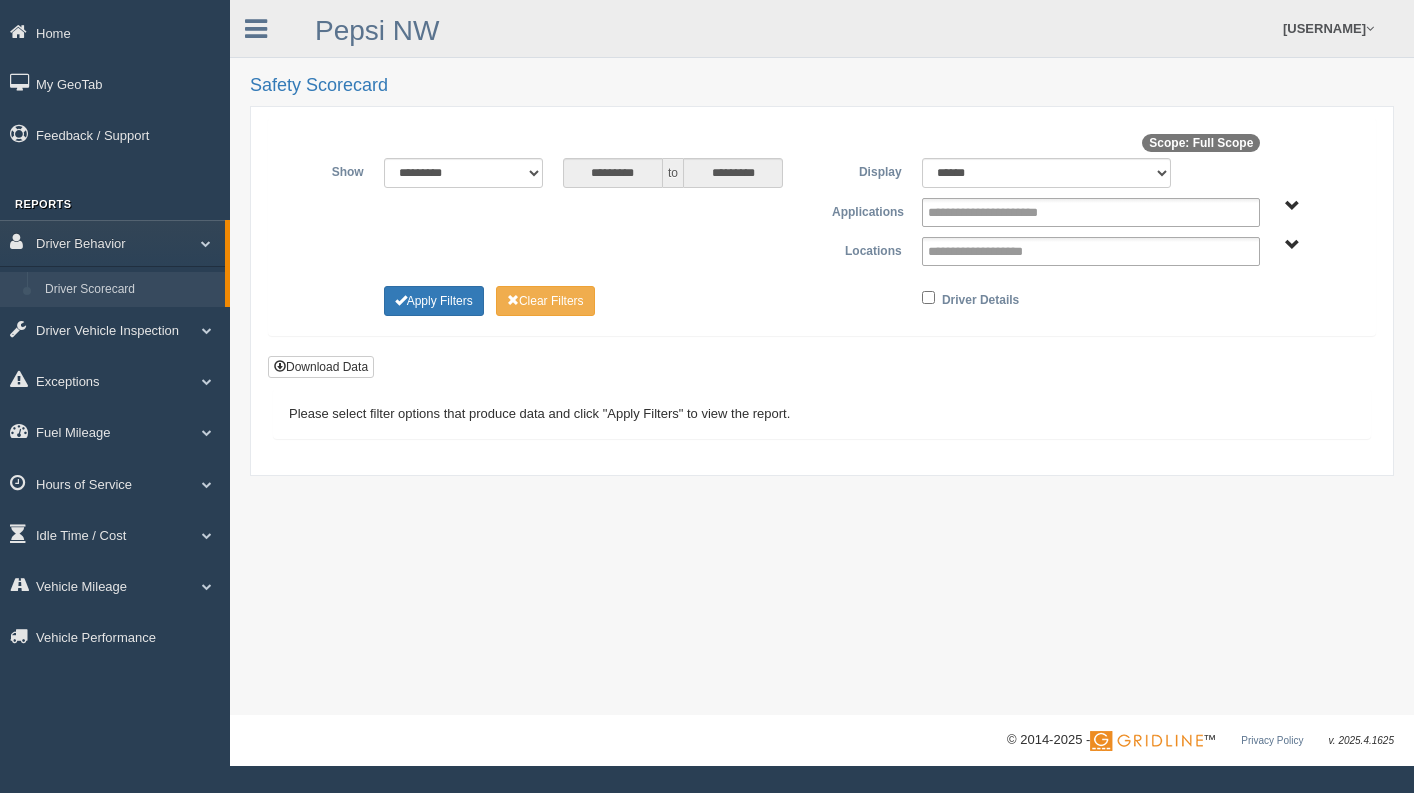 click on "Driver Scorecard" at bounding box center [130, 290] 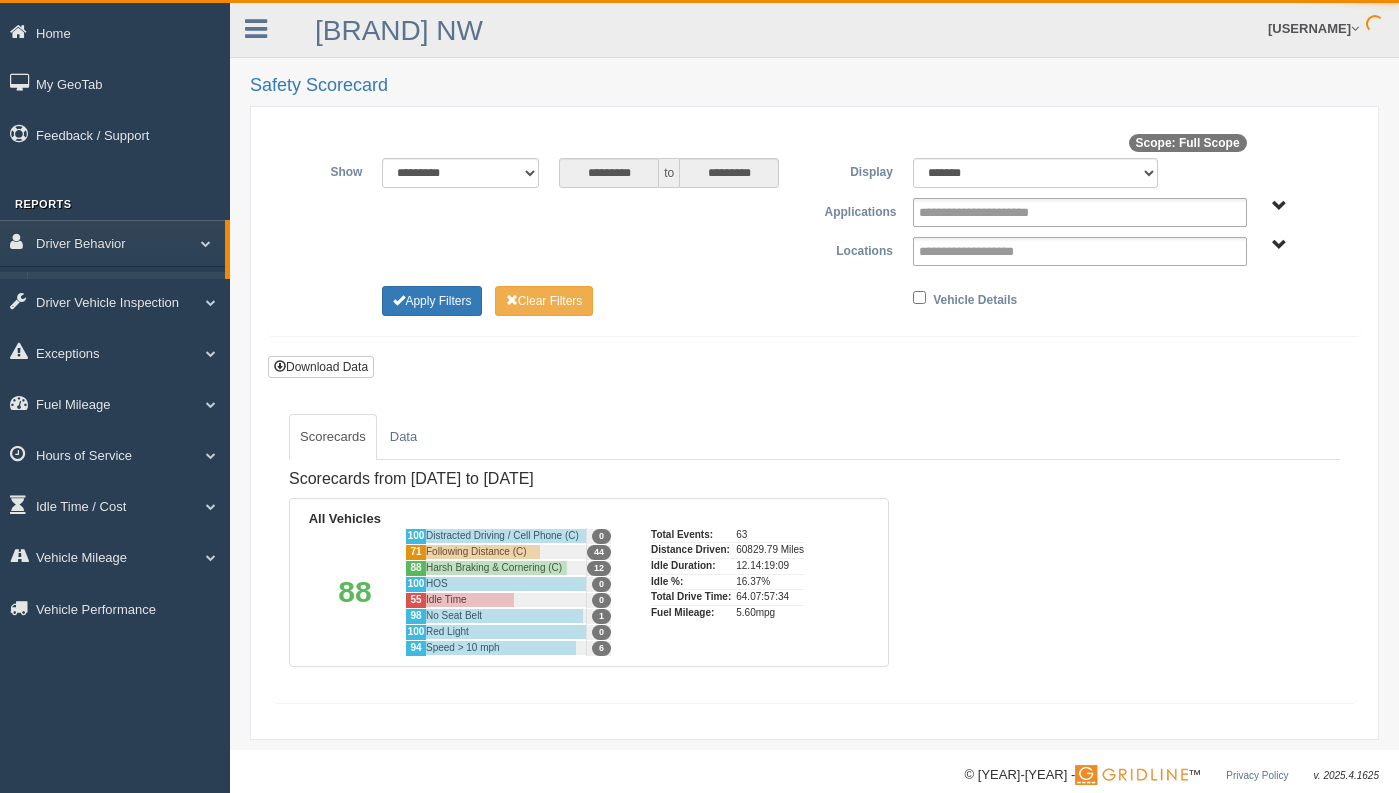 scroll, scrollTop: 0, scrollLeft: 0, axis: both 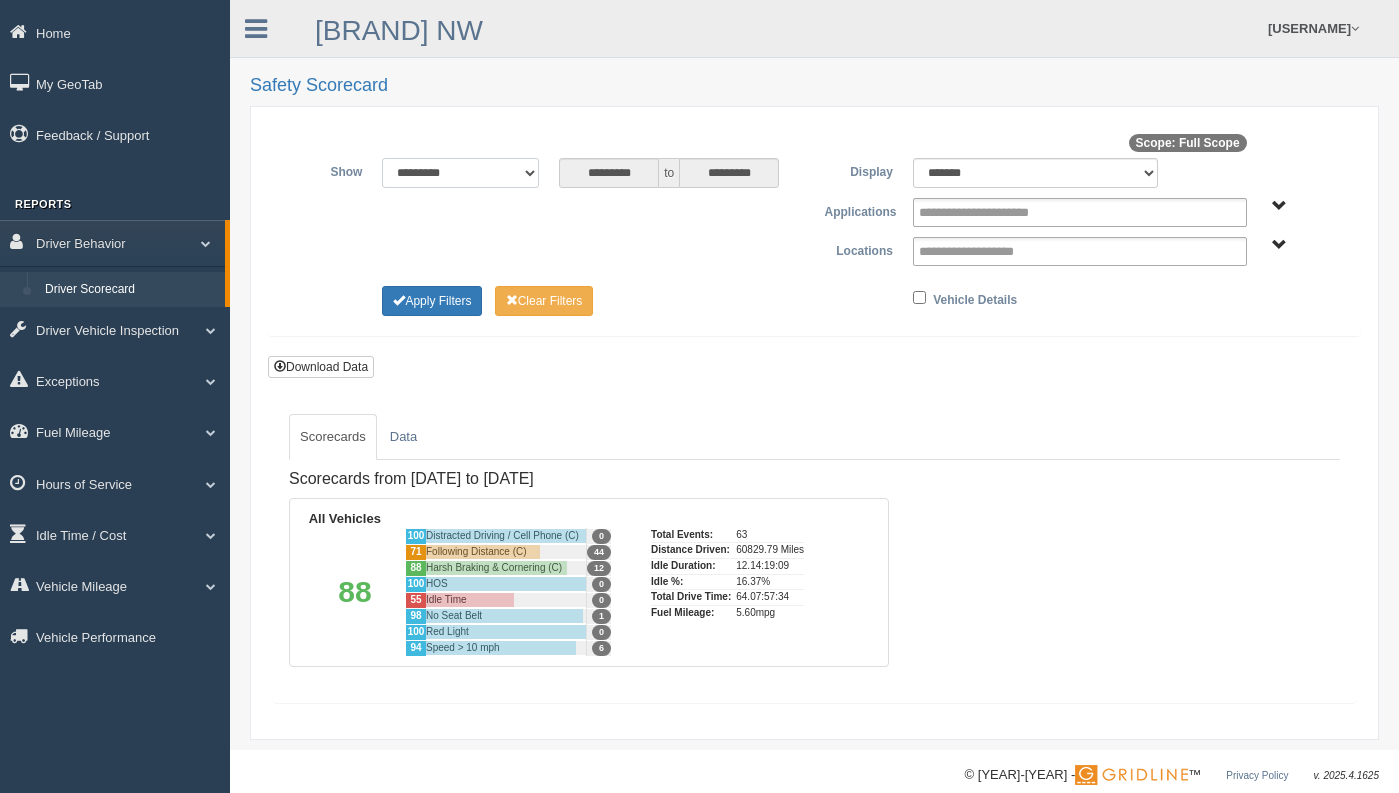 click on "**********" at bounding box center [460, 173] 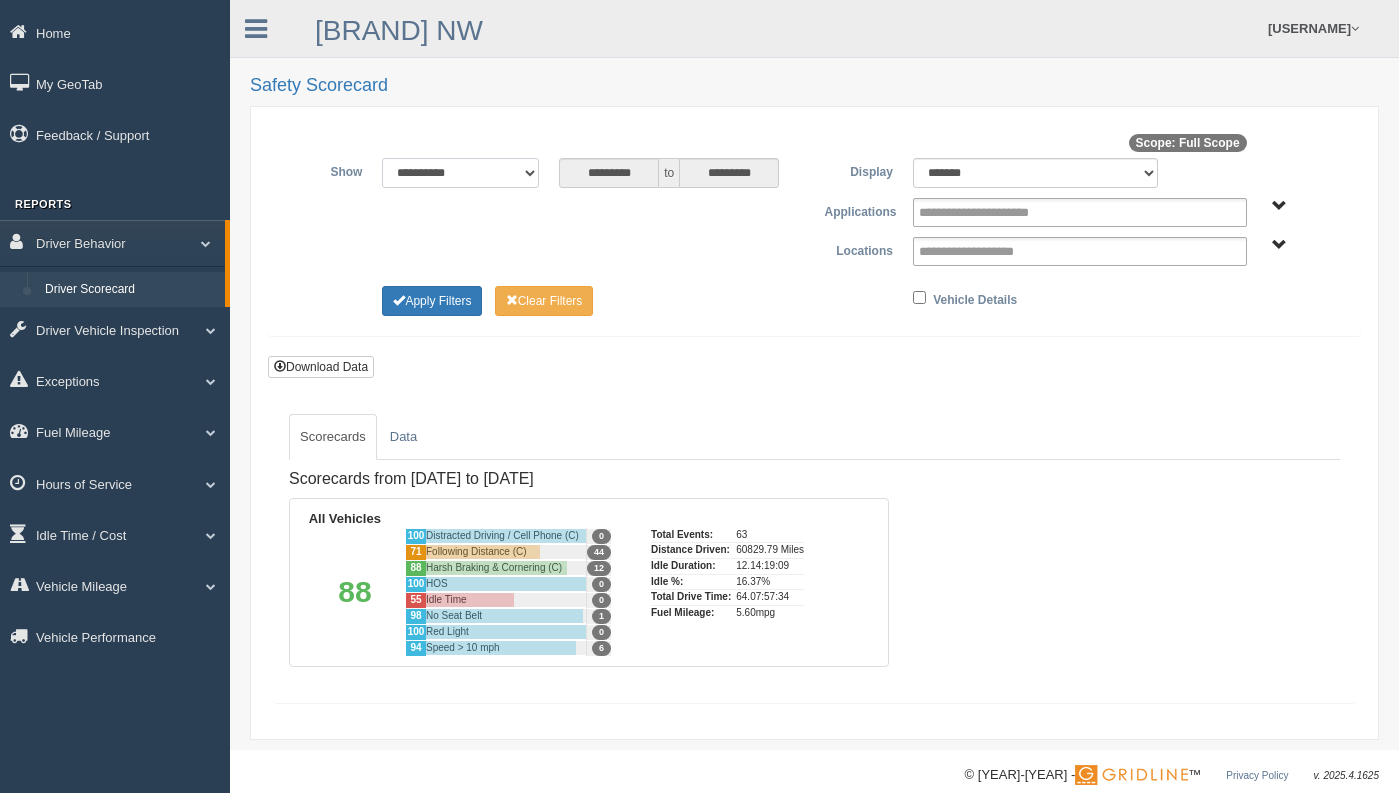 click on "**********" at bounding box center [460, 173] 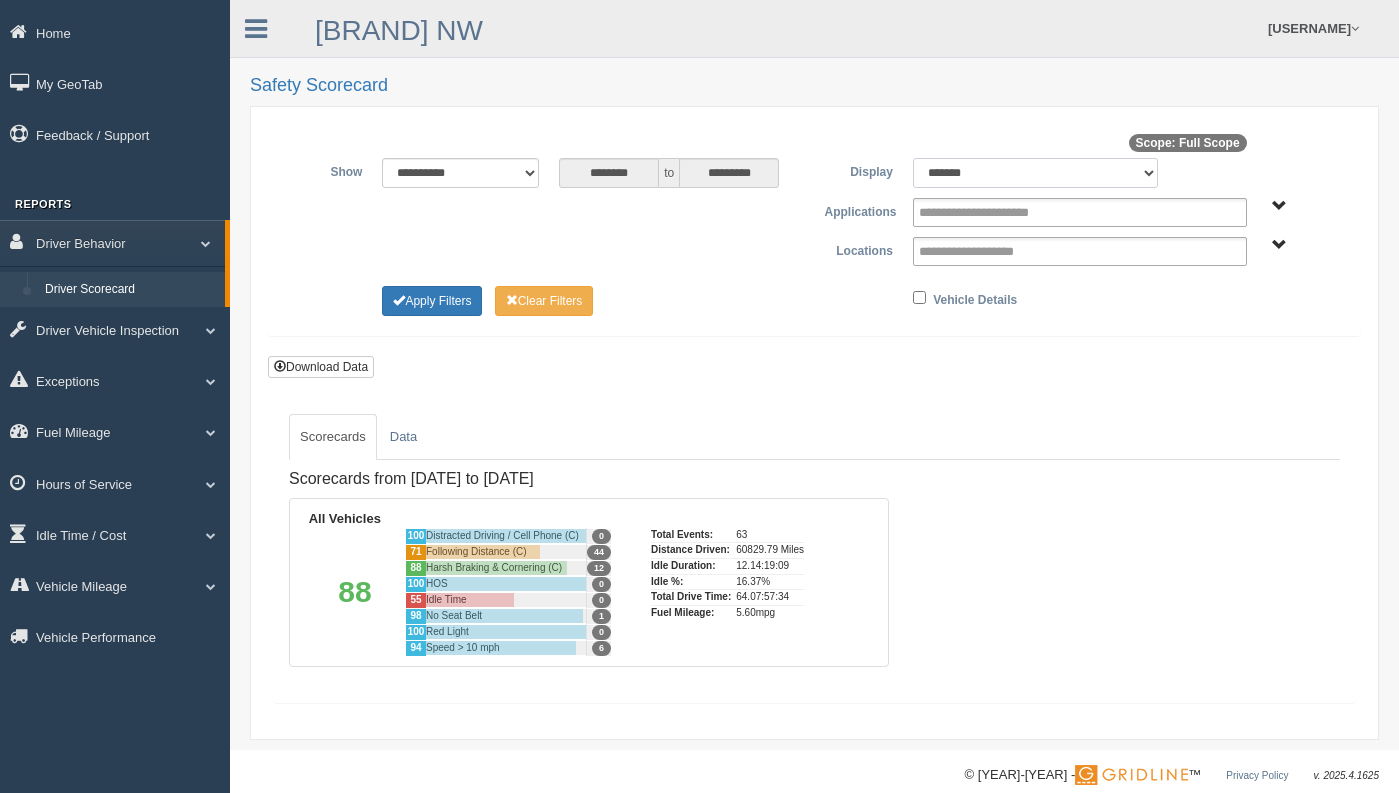 click on "*******
******" at bounding box center (1035, 173) 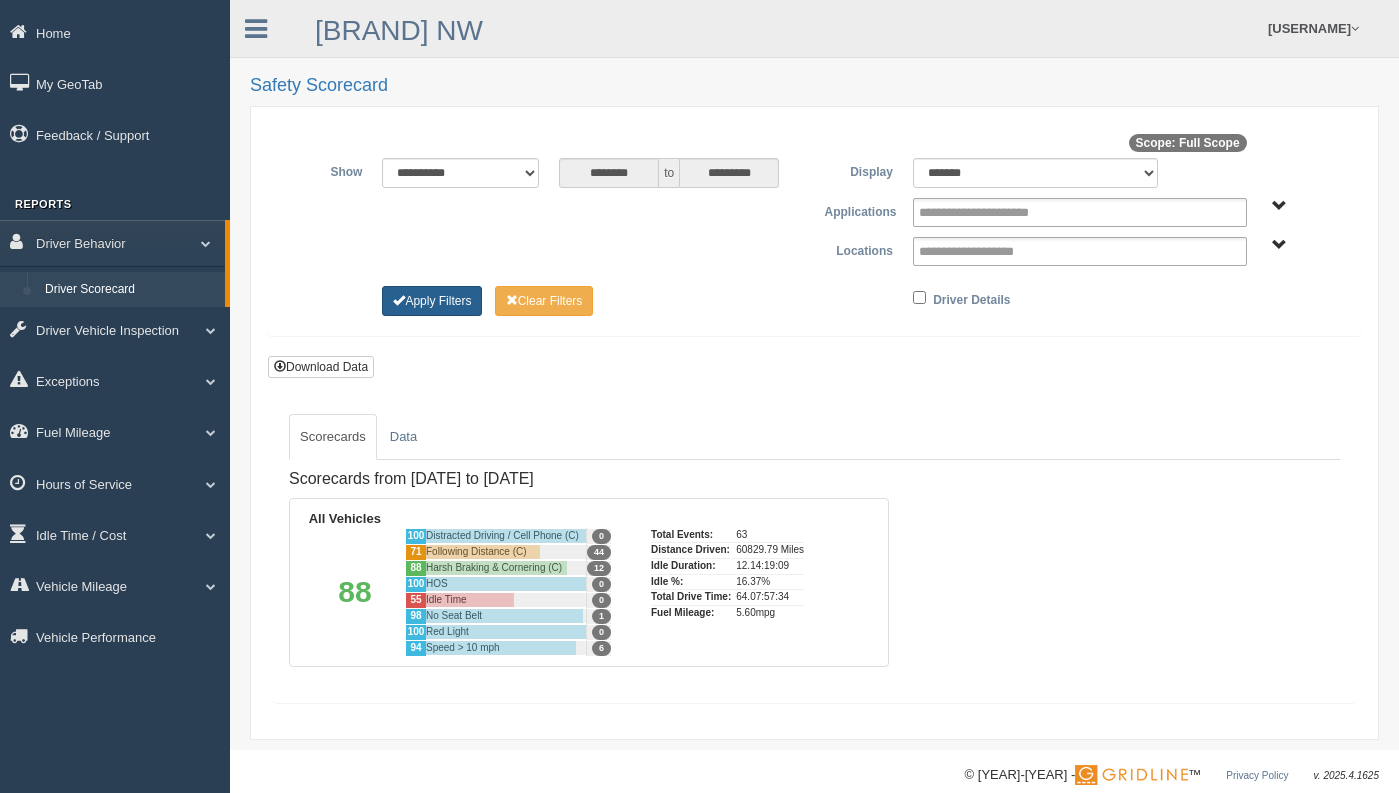 click on "Apply Filters" at bounding box center (432, 301) 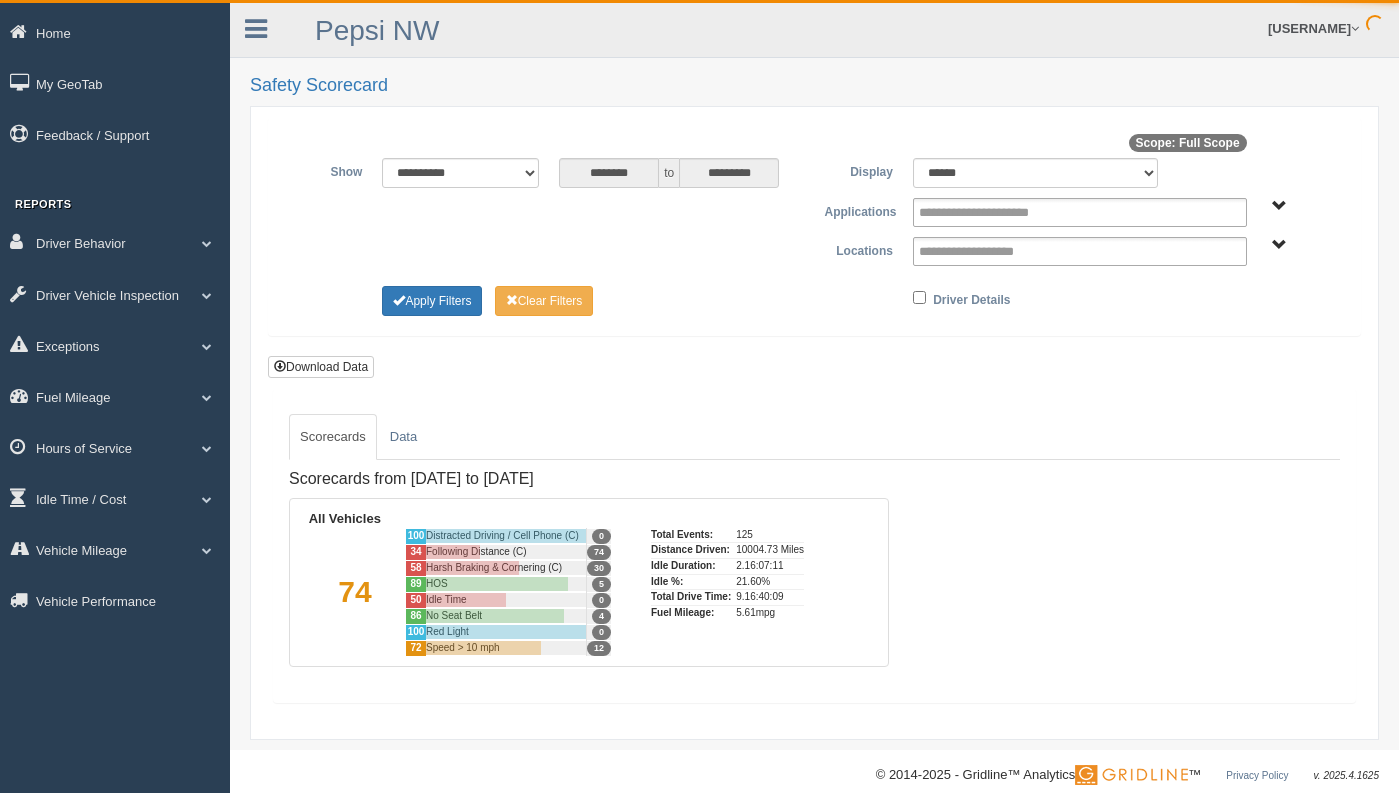 scroll, scrollTop: 0, scrollLeft: 0, axis: both 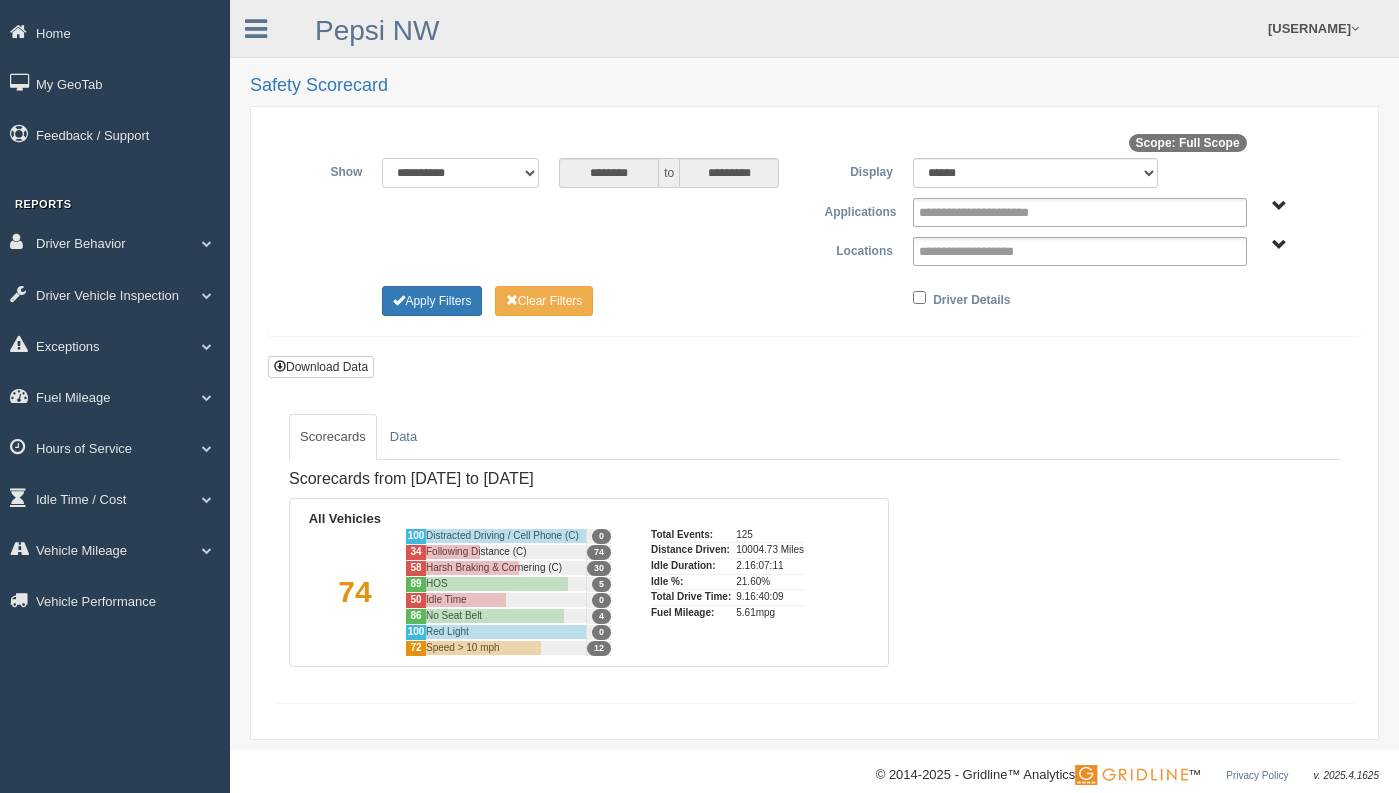 click on "**********" at bounding box center (460, 173) 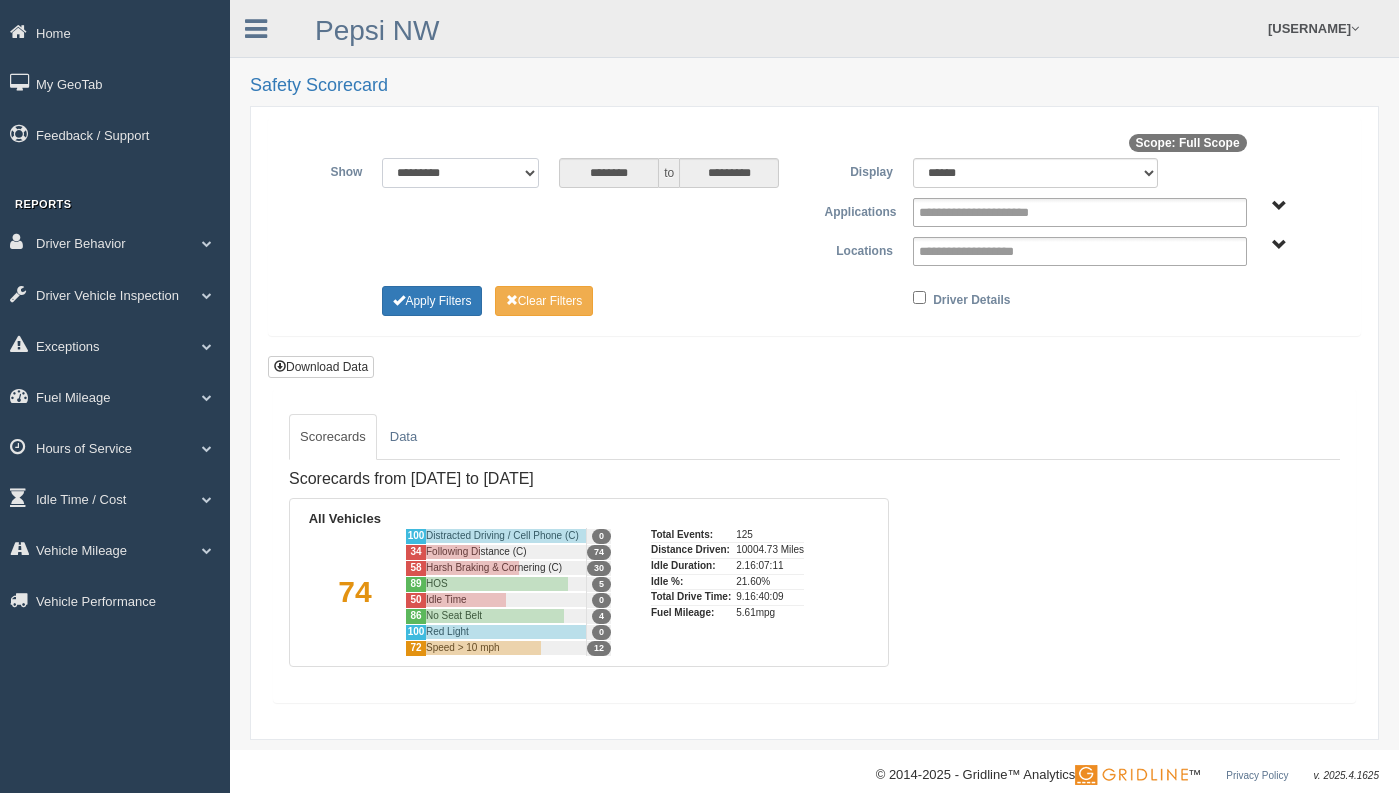 click on "**********" at bounding box center (460, 173) 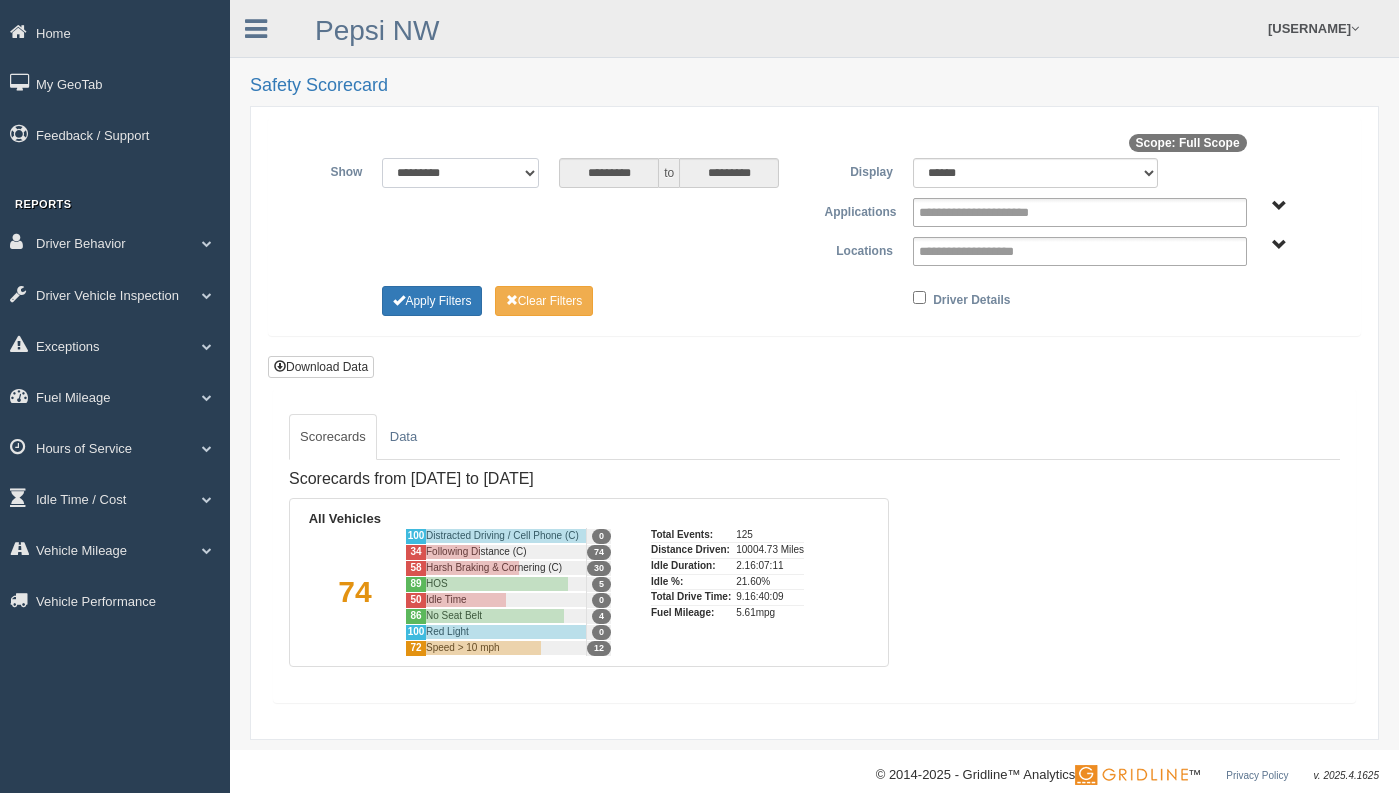 click on "**********" at bounding box center [460, 173] 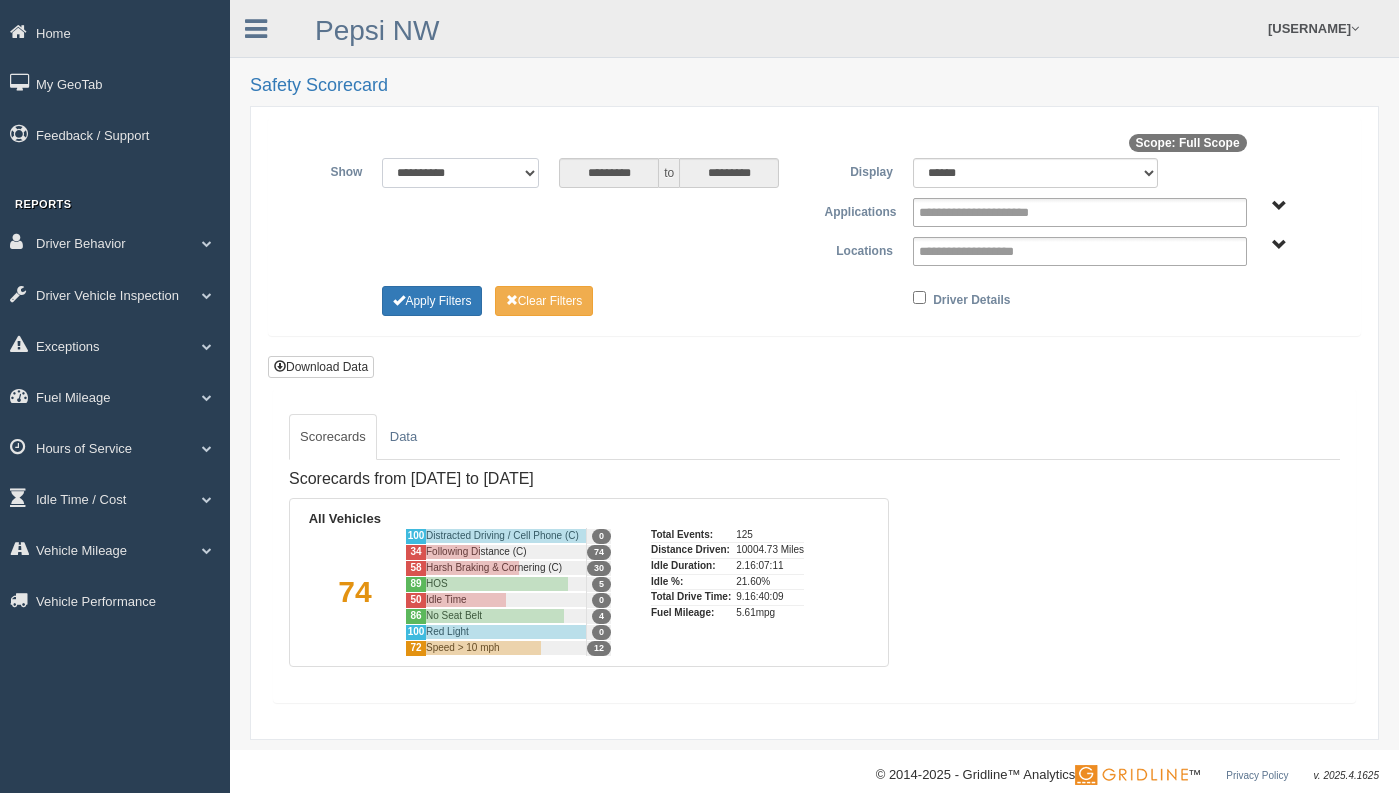 click on "**********" at bounding box center (460, 173) 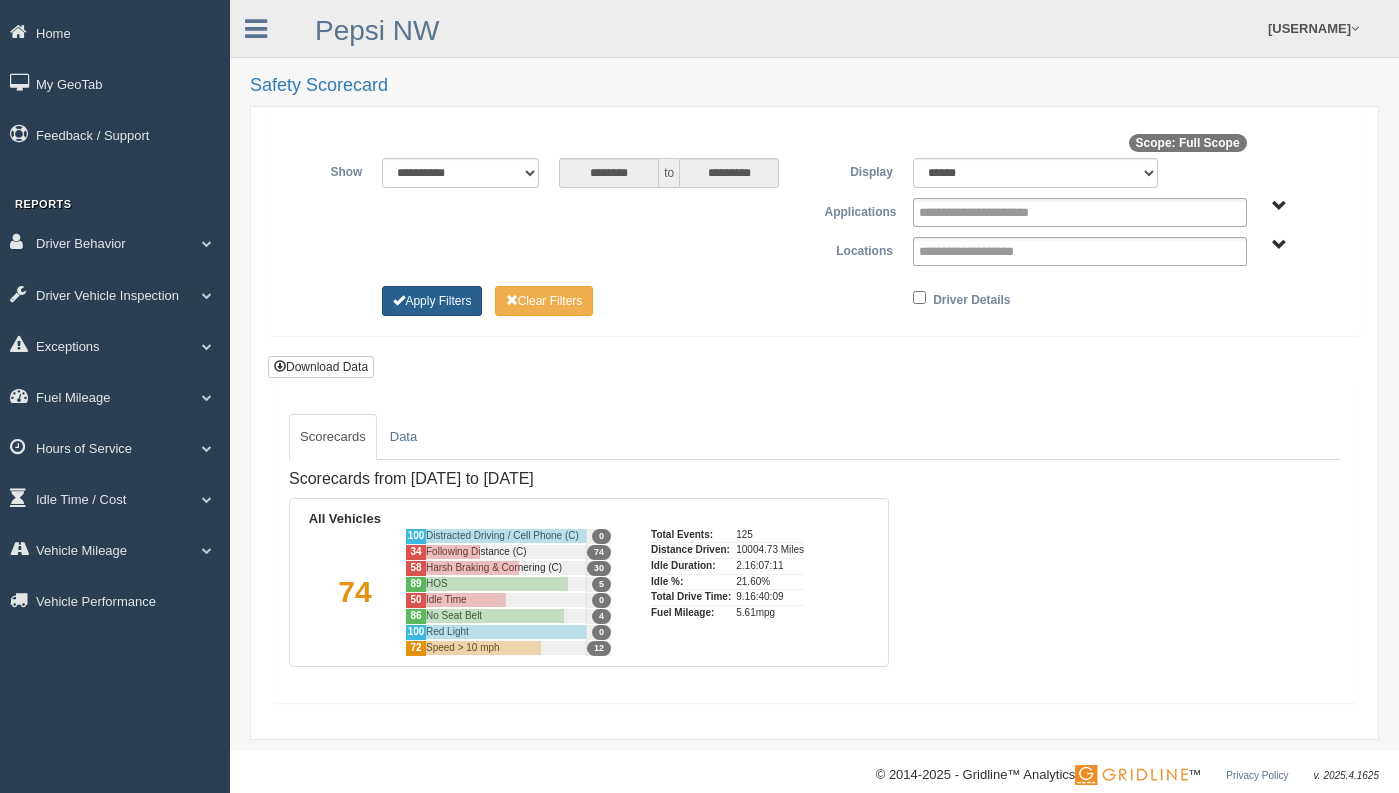 click on "Apply Filters" at bounding box center [432, 301] 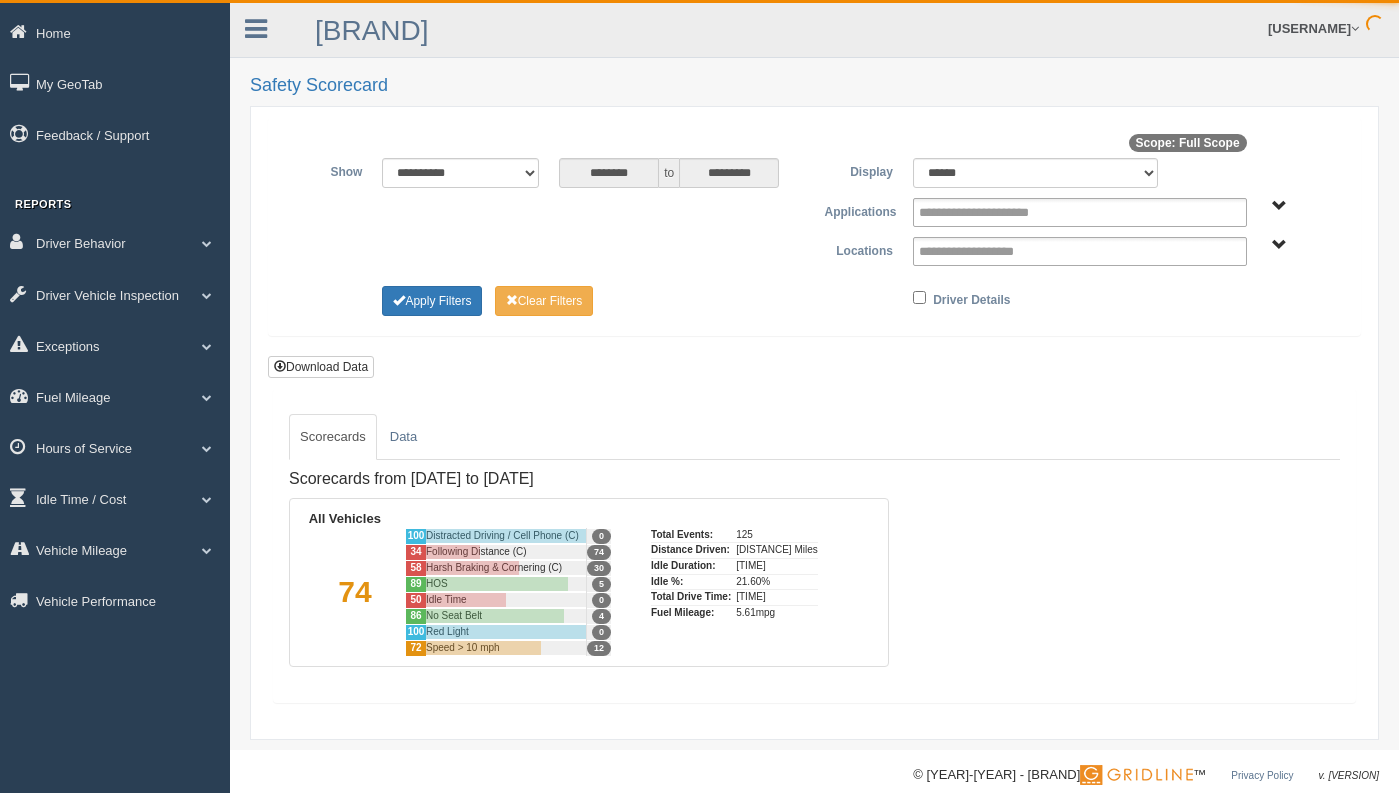scroll, scrollTop: 0, scrollLeft: 0, axis: both 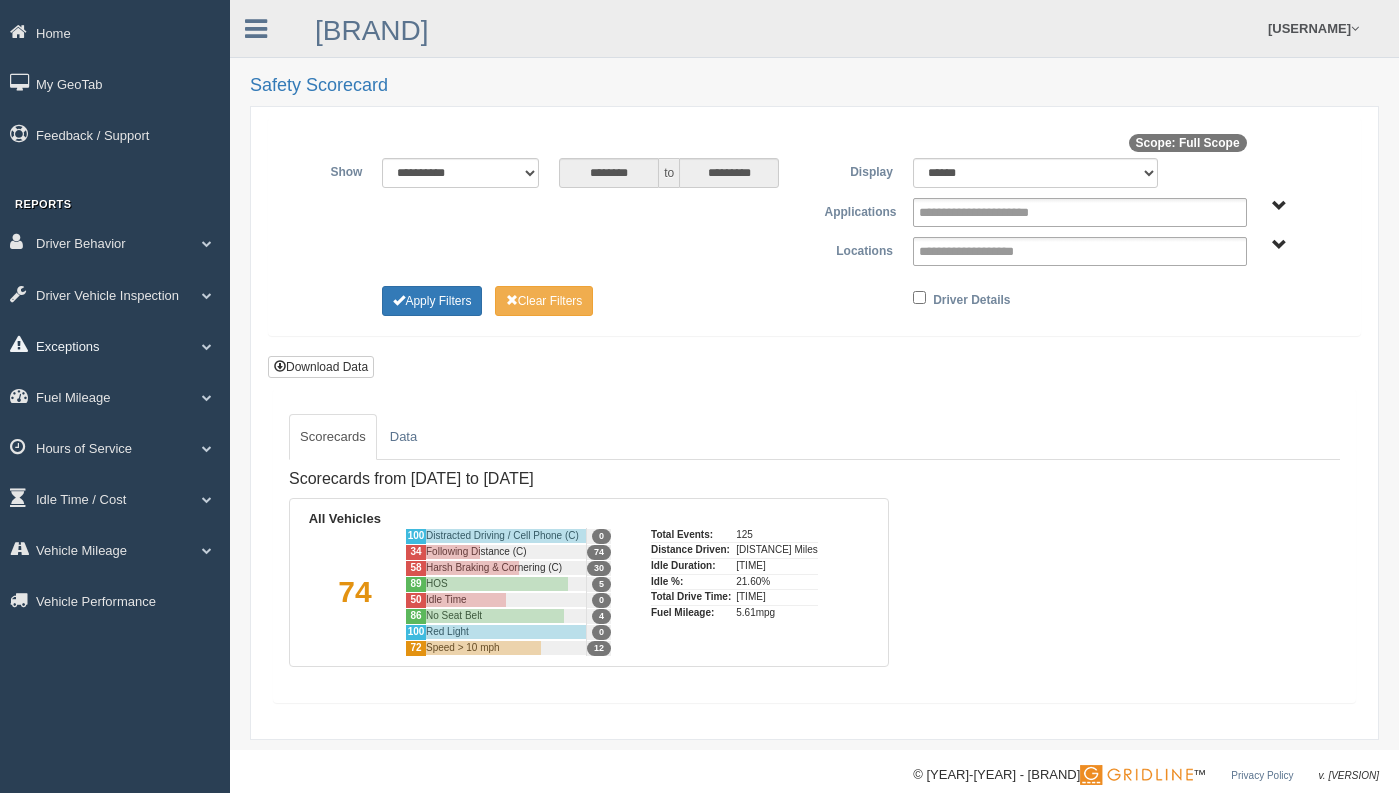 click on "Exceptions" at bounding box center [115, 32] 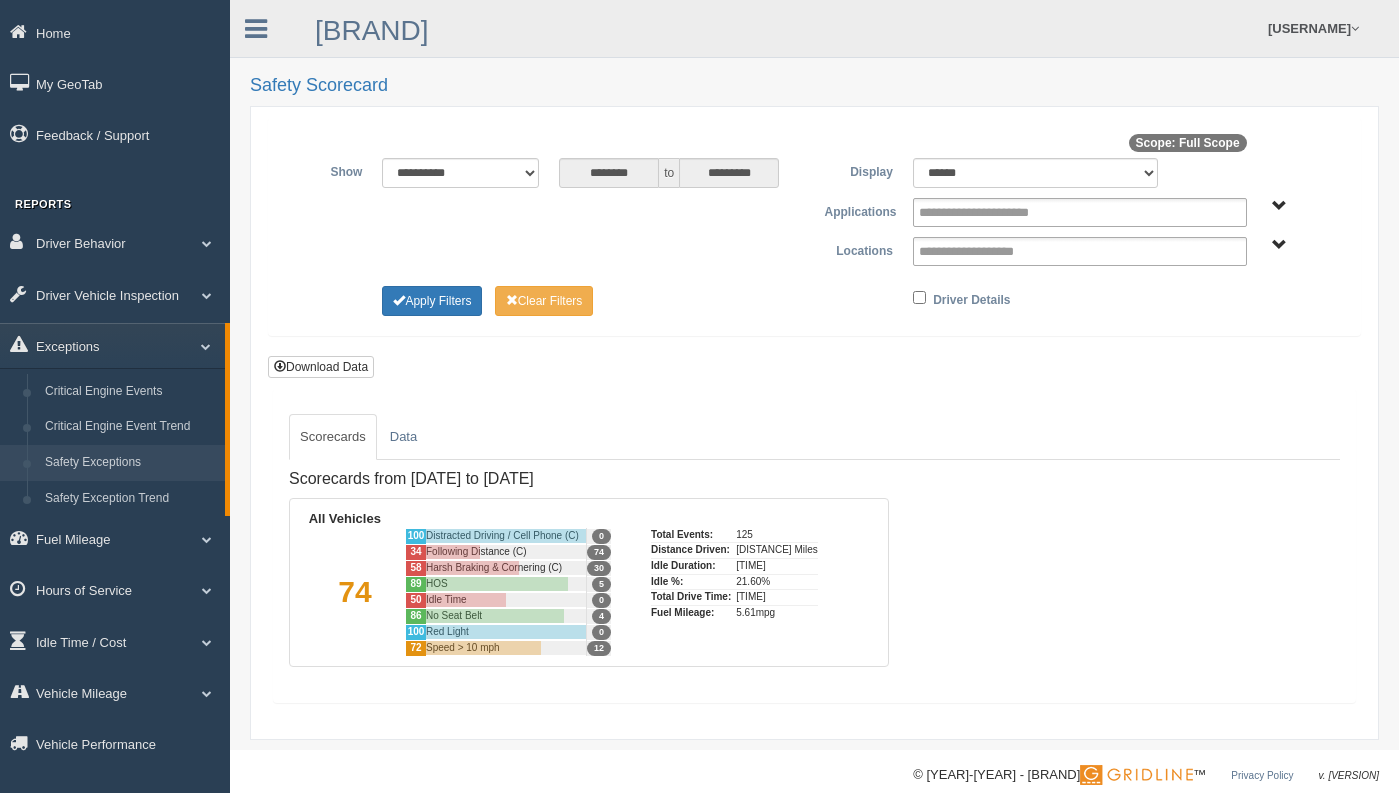 click on "Safety Exceptions" at bounding box center [130, 463] 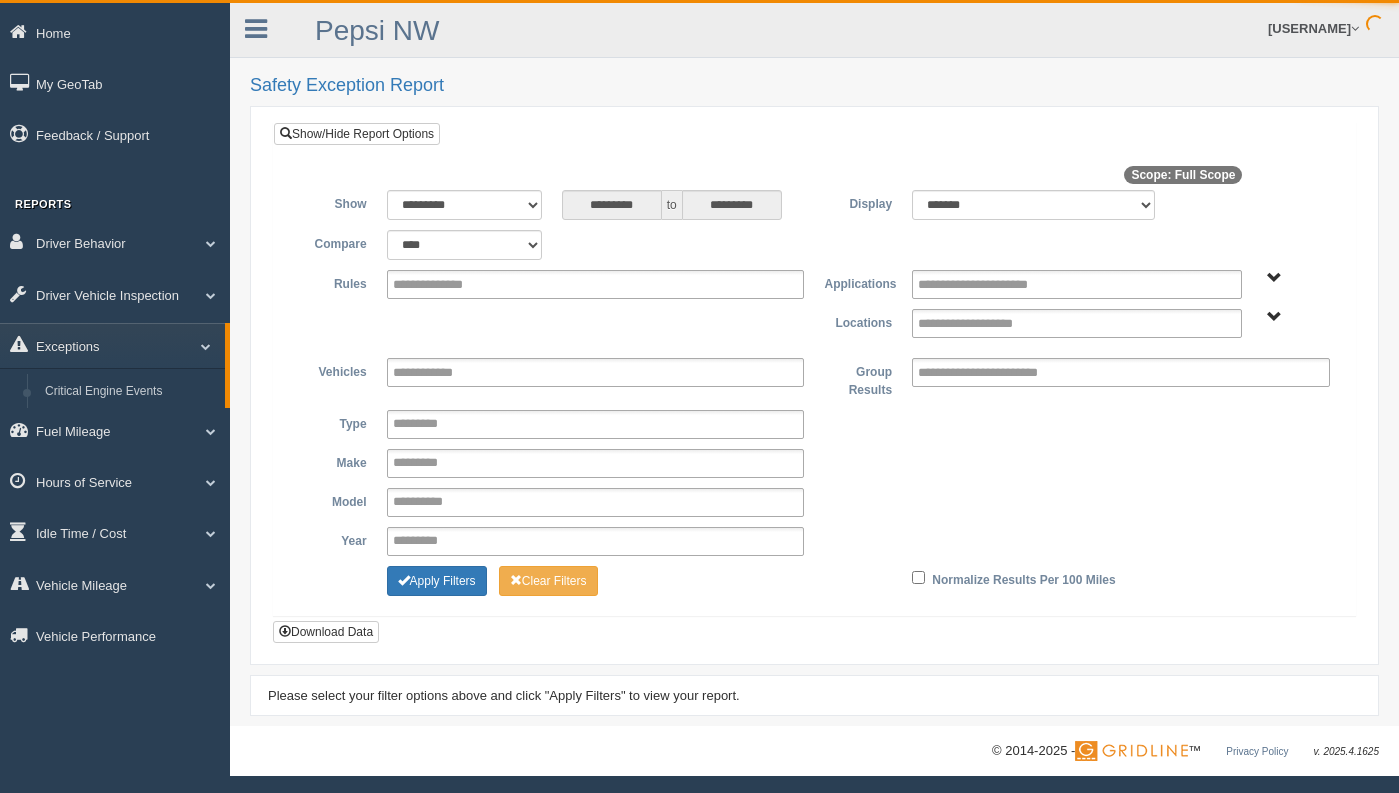scroll, scrollTop: 0, scrollLeft: 0, axis: both 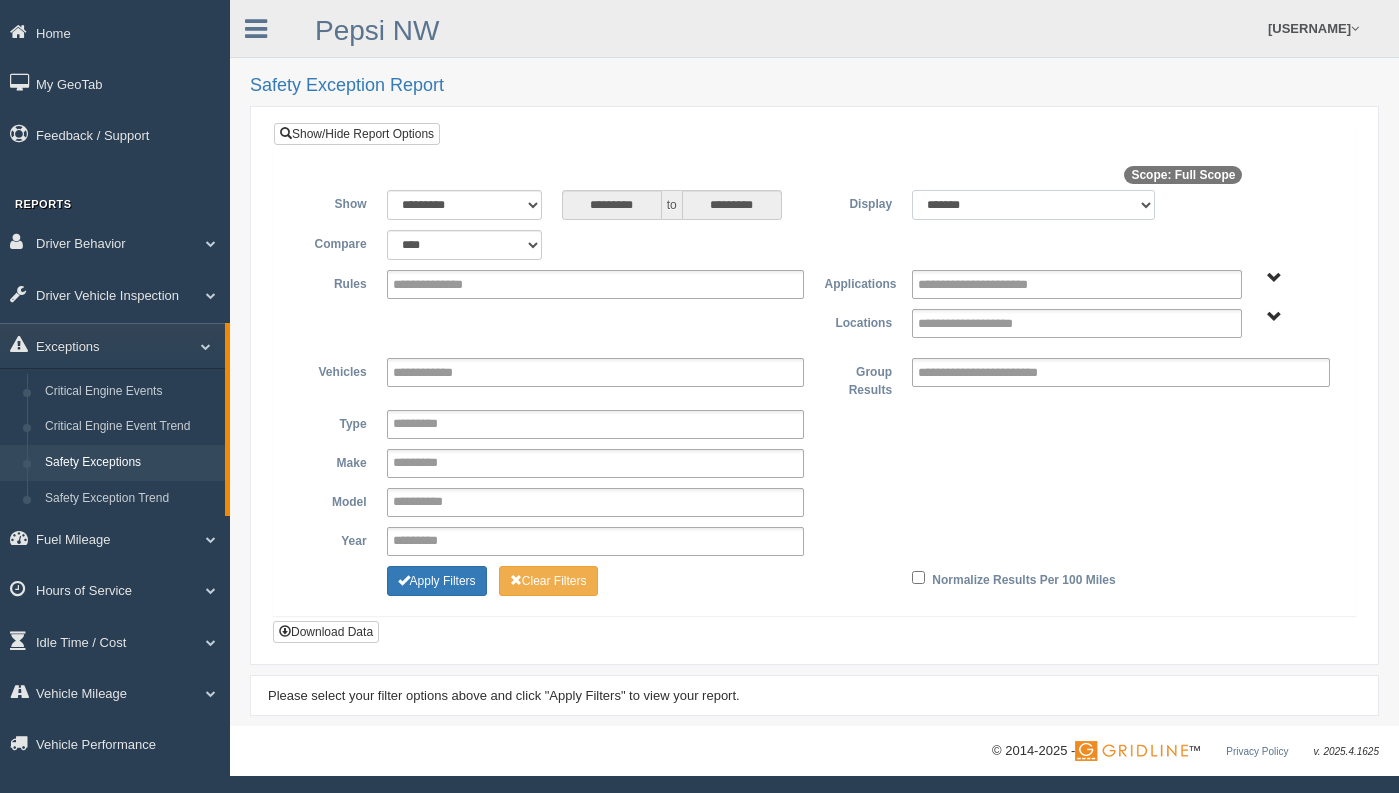 click on "*******
******" at bounding box center (1033, 205) 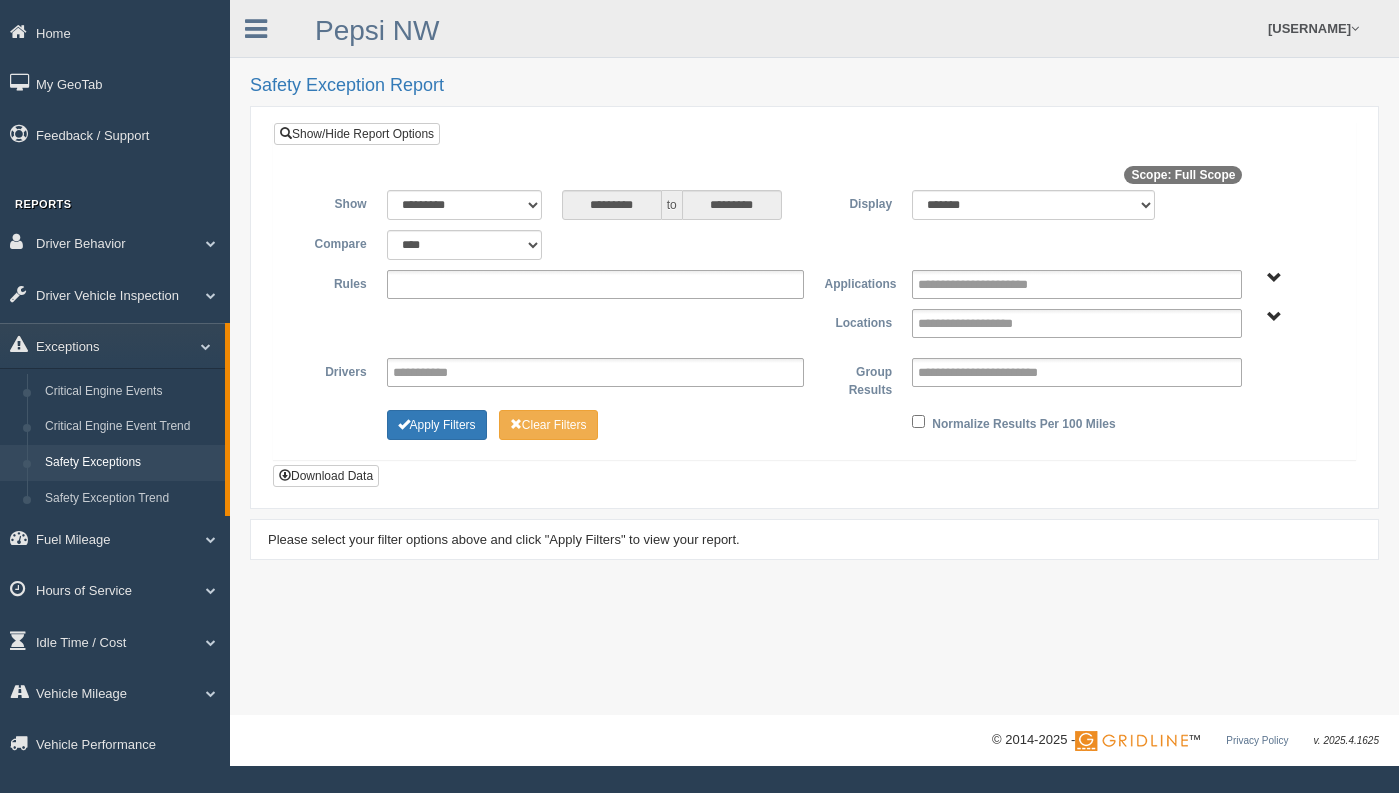 click at bounding box center [446, 284] 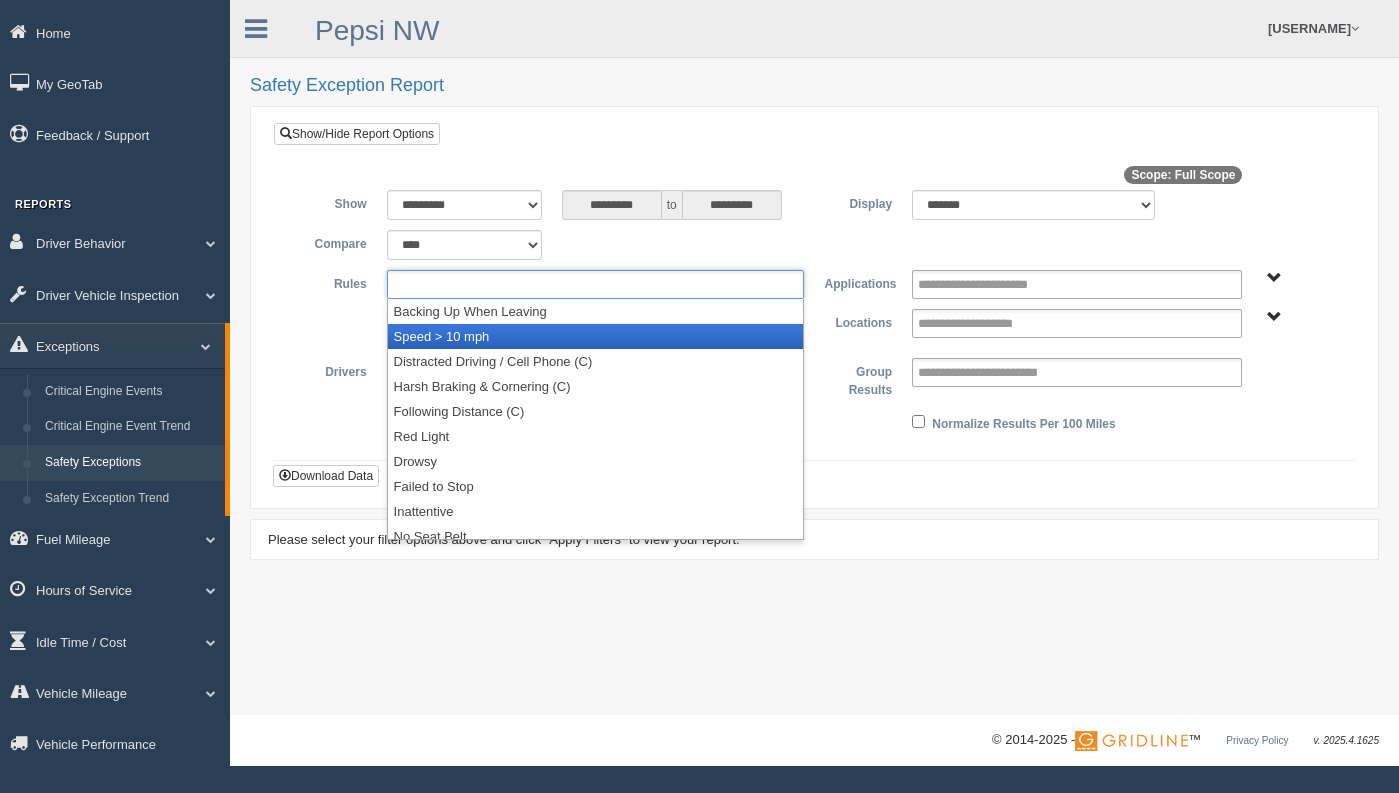 click on "Speed > 10 mph" at bounding box center [596, 336] 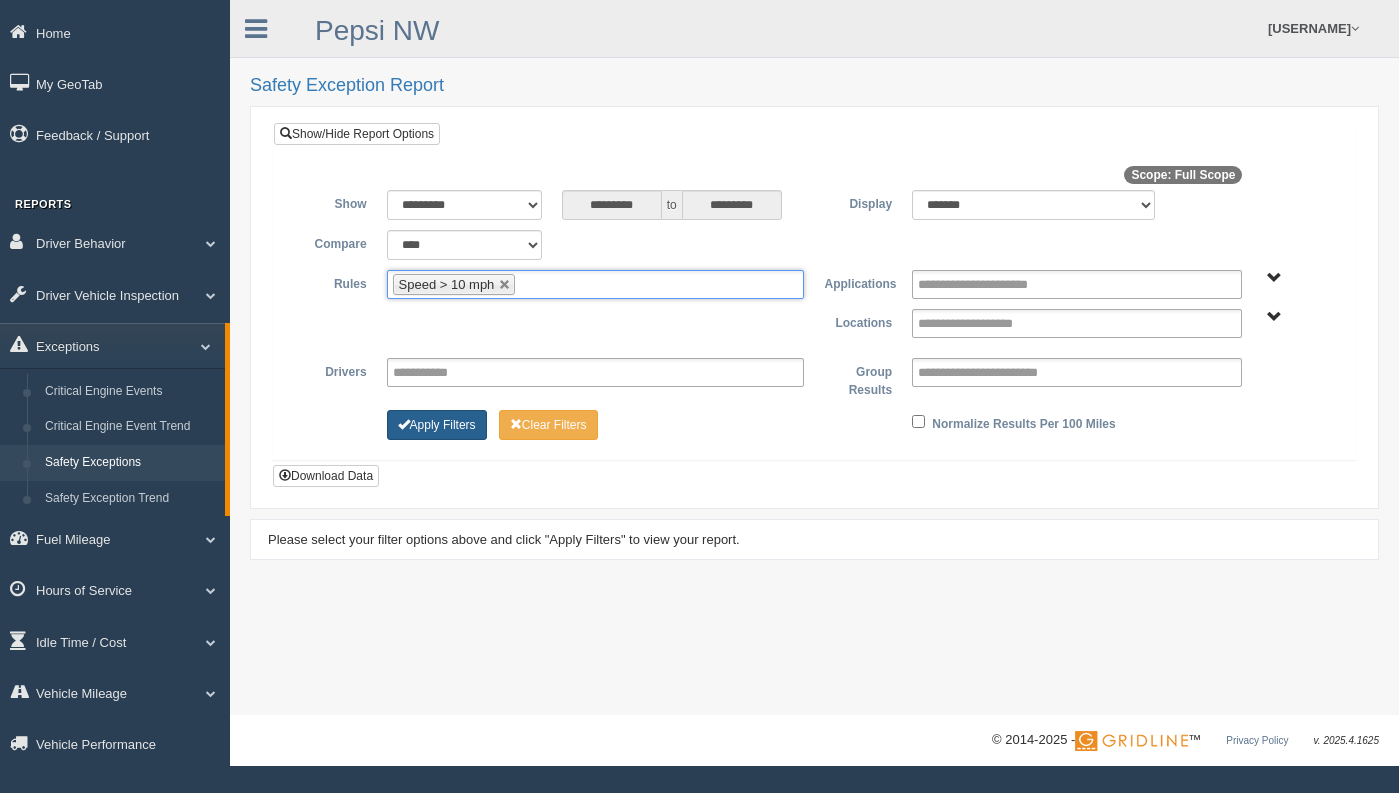 click on "Apply Filters" at bounding box center [437, 425] 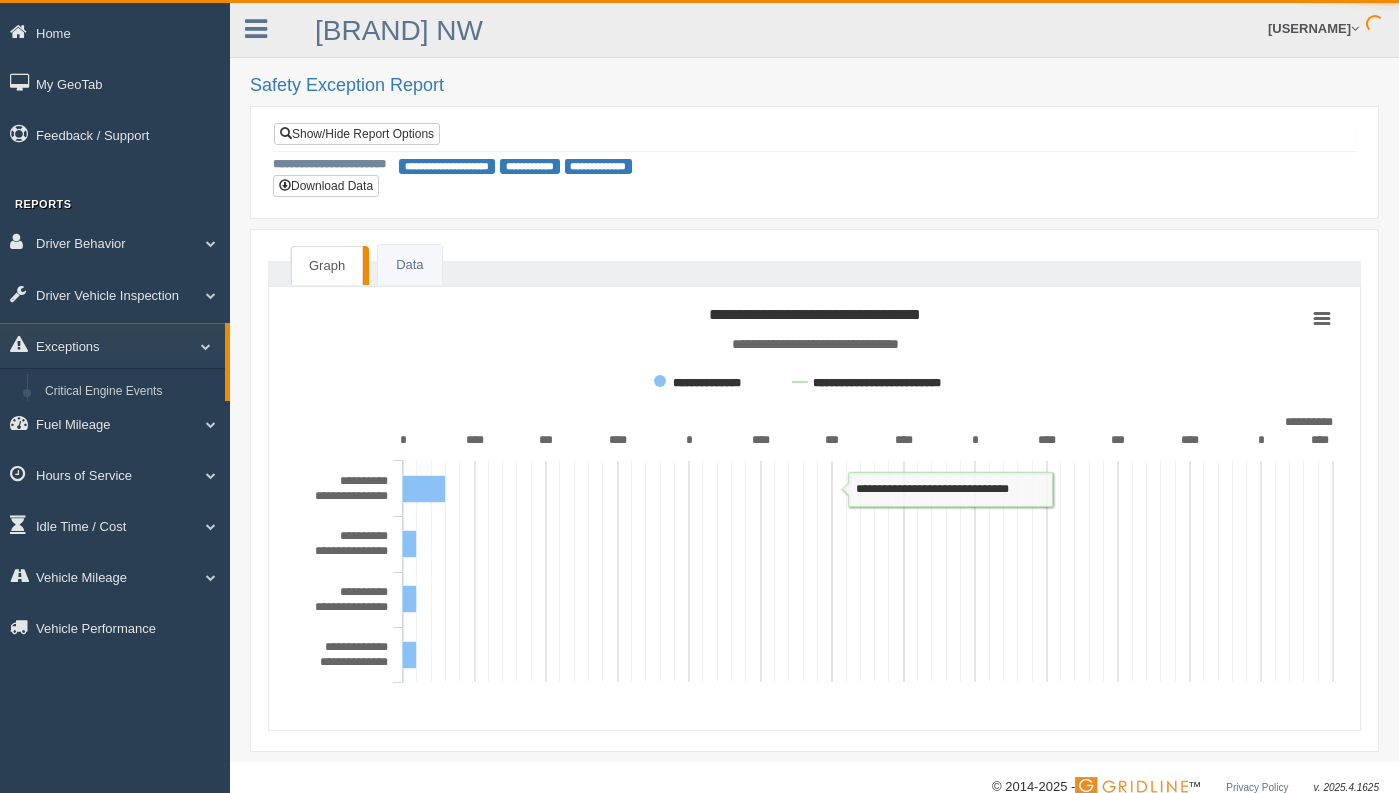 scroll, scrollTop: 0, scrollLeft: 0, axis: both 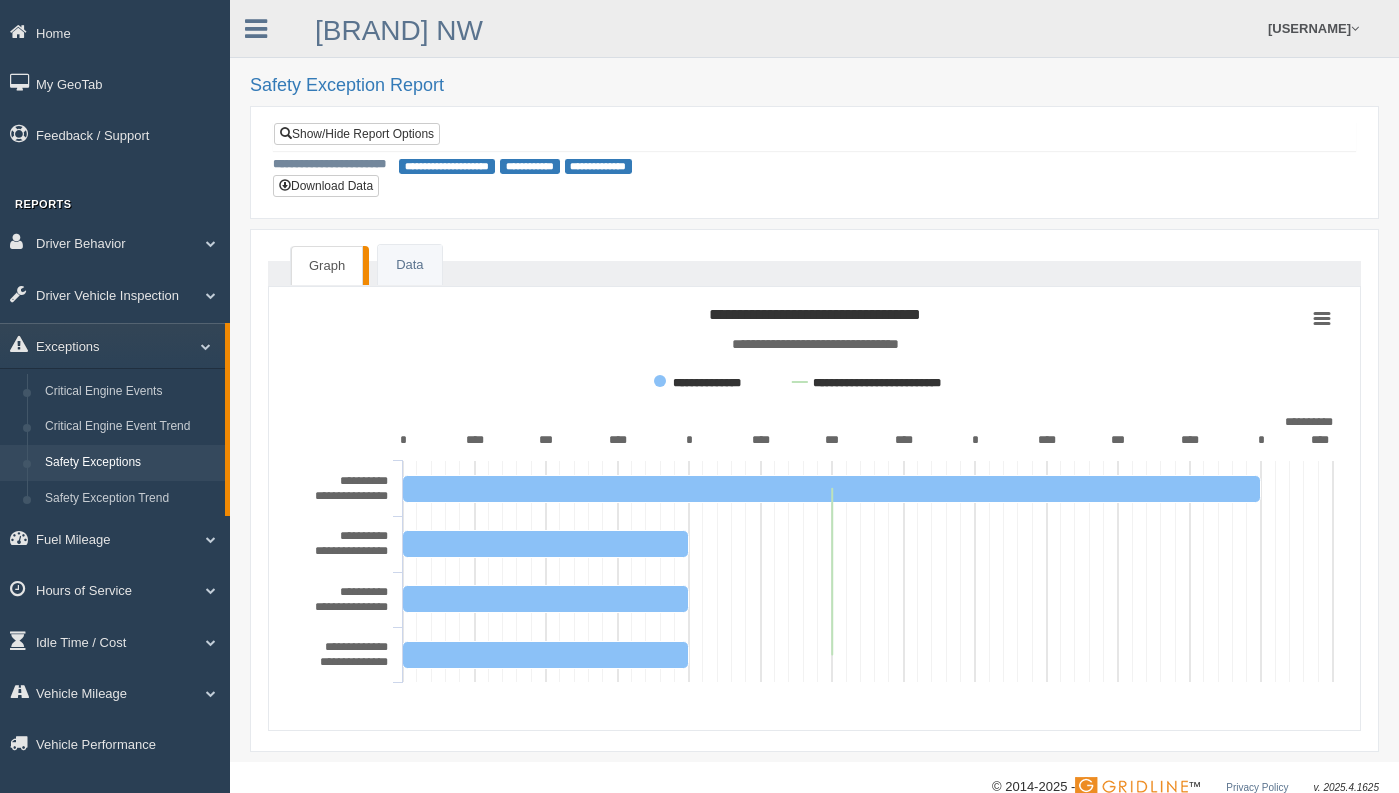 click at bounding box center [814, 497] 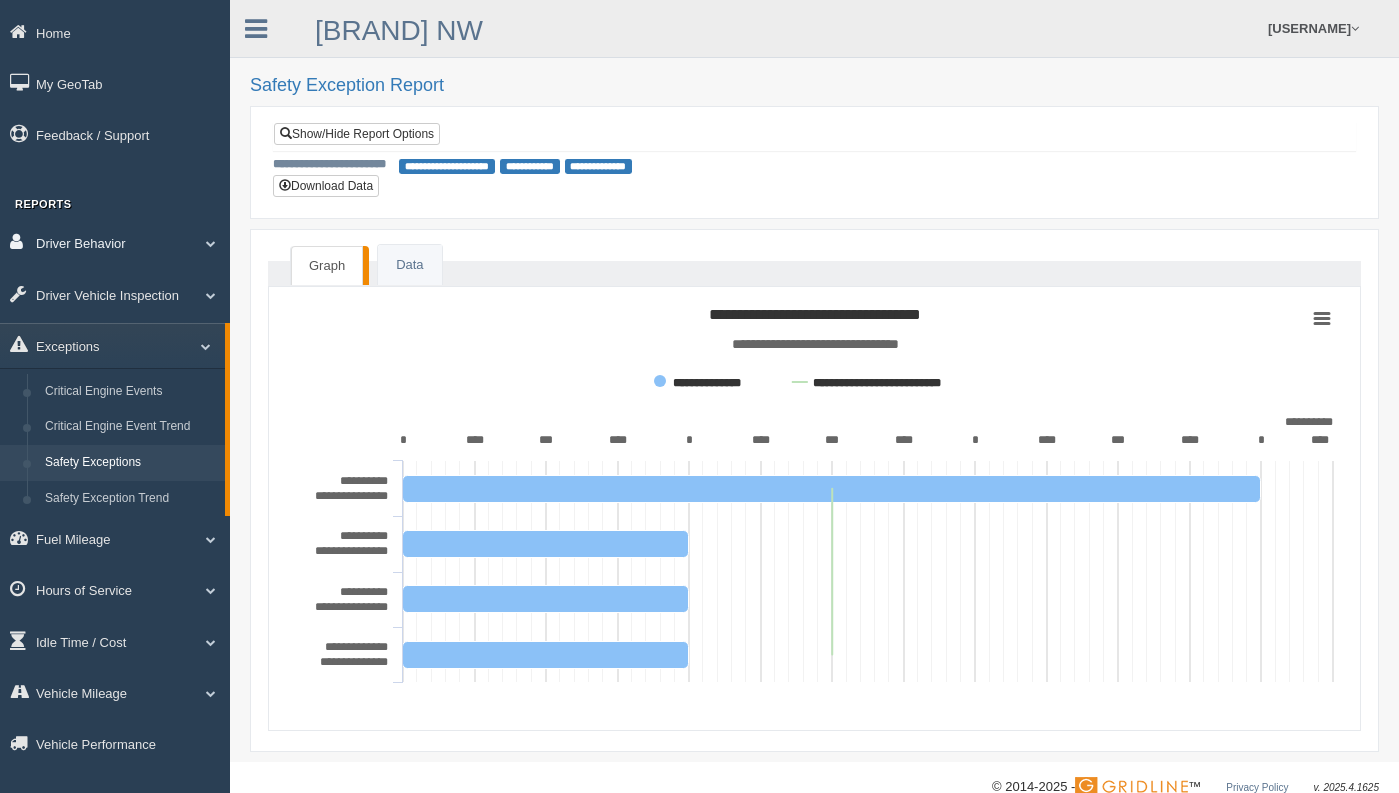 click on "Driver Behavior" at bounding box center [115, 242] 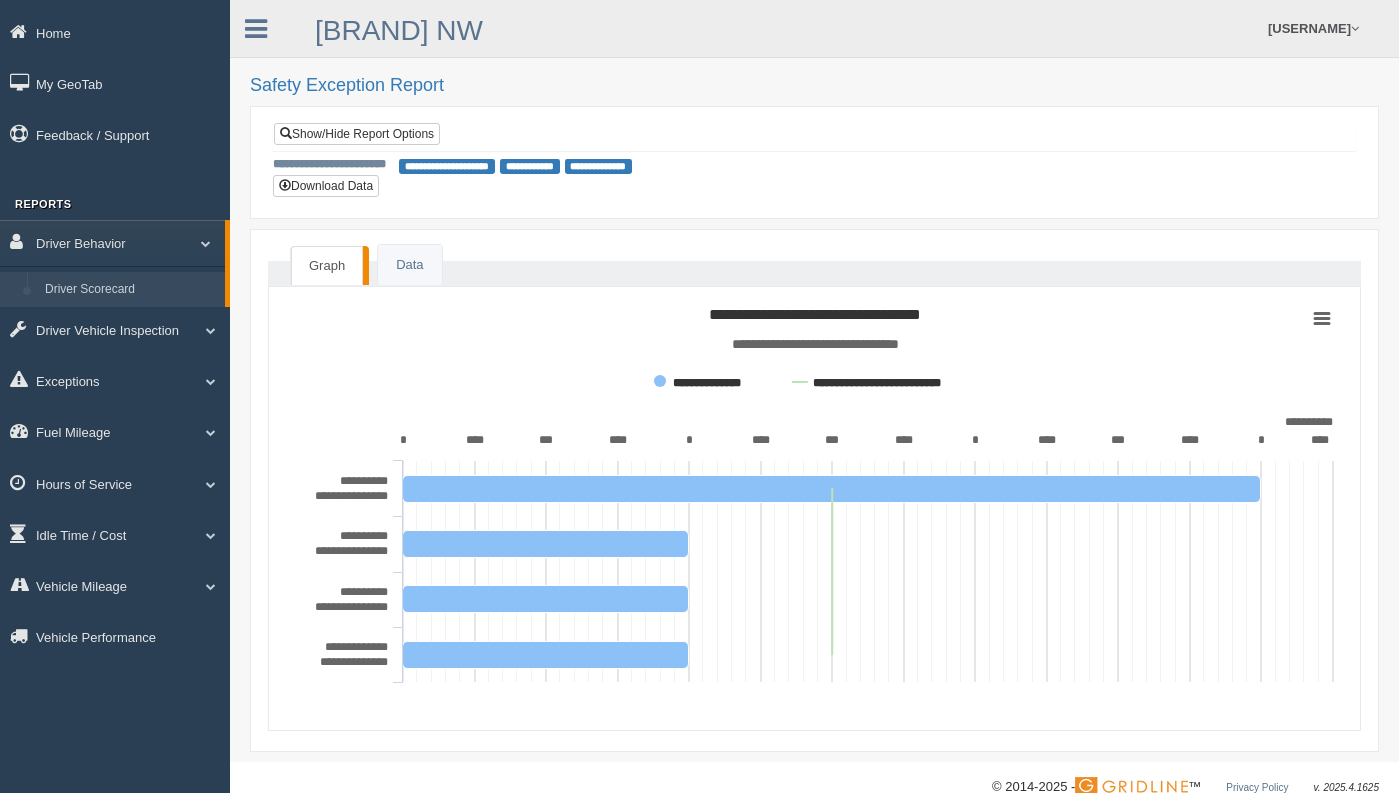 click on "Driver Scorecard" at bounding box center [130, 290] 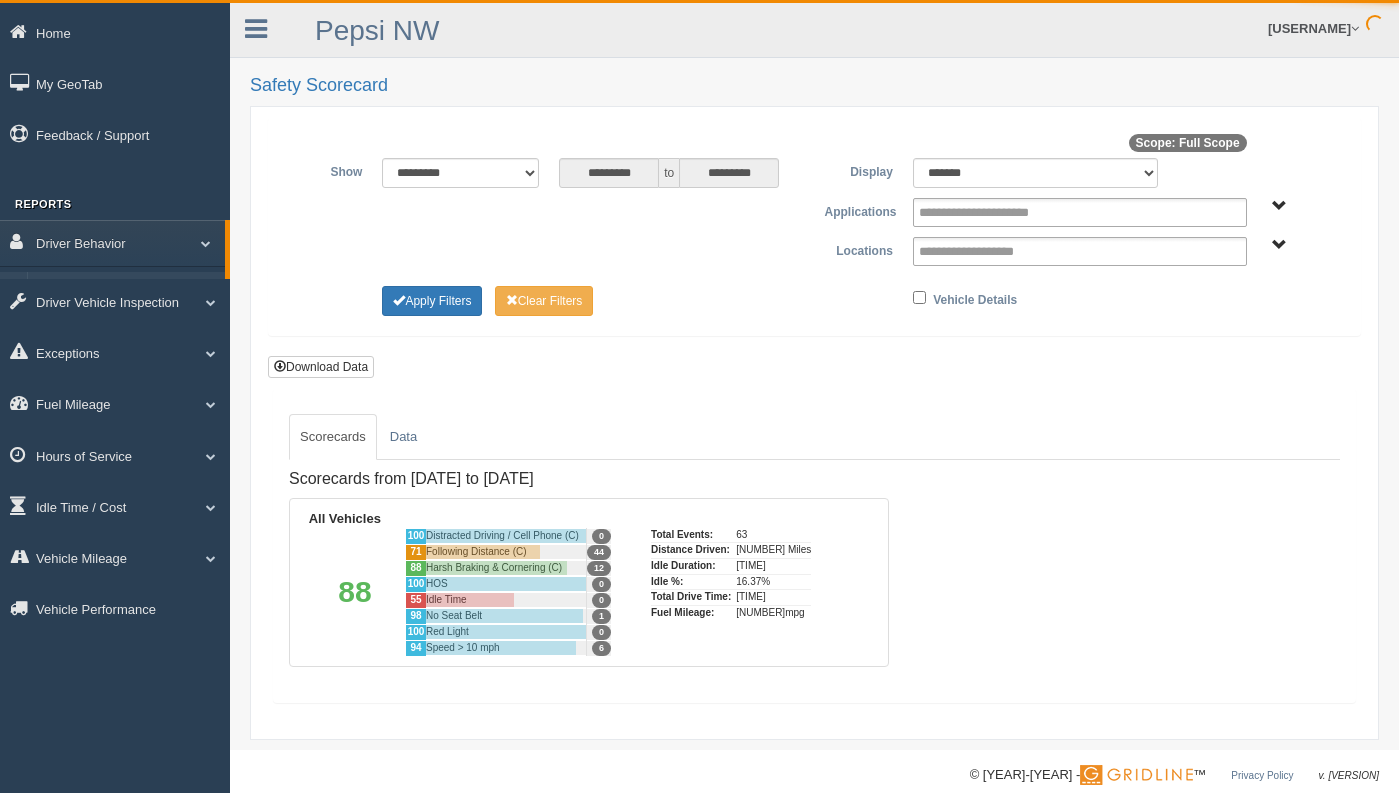 scroll, scrollTop: 0, scrollLeft: 0, axis: both 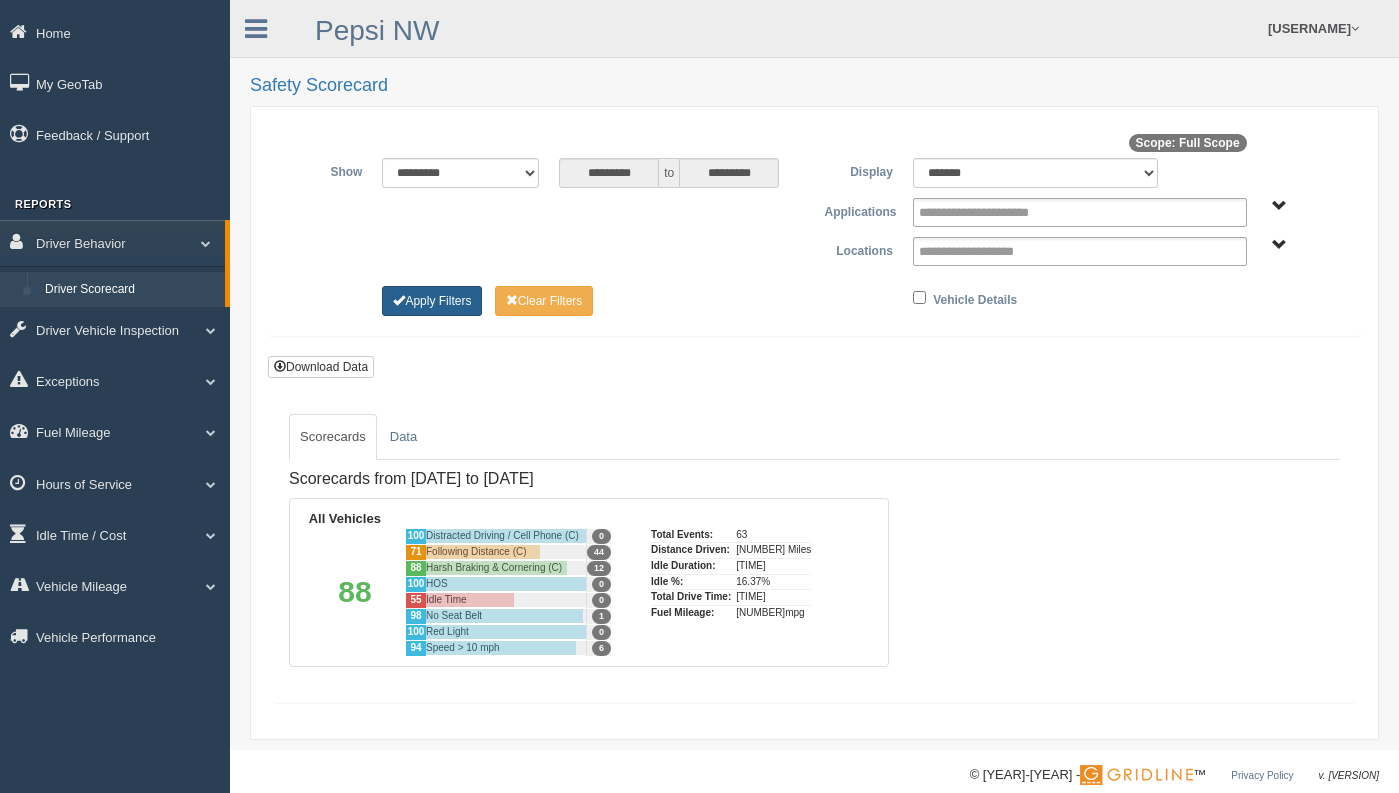 click on "Apply Filters" at bounding box center [432, 301] 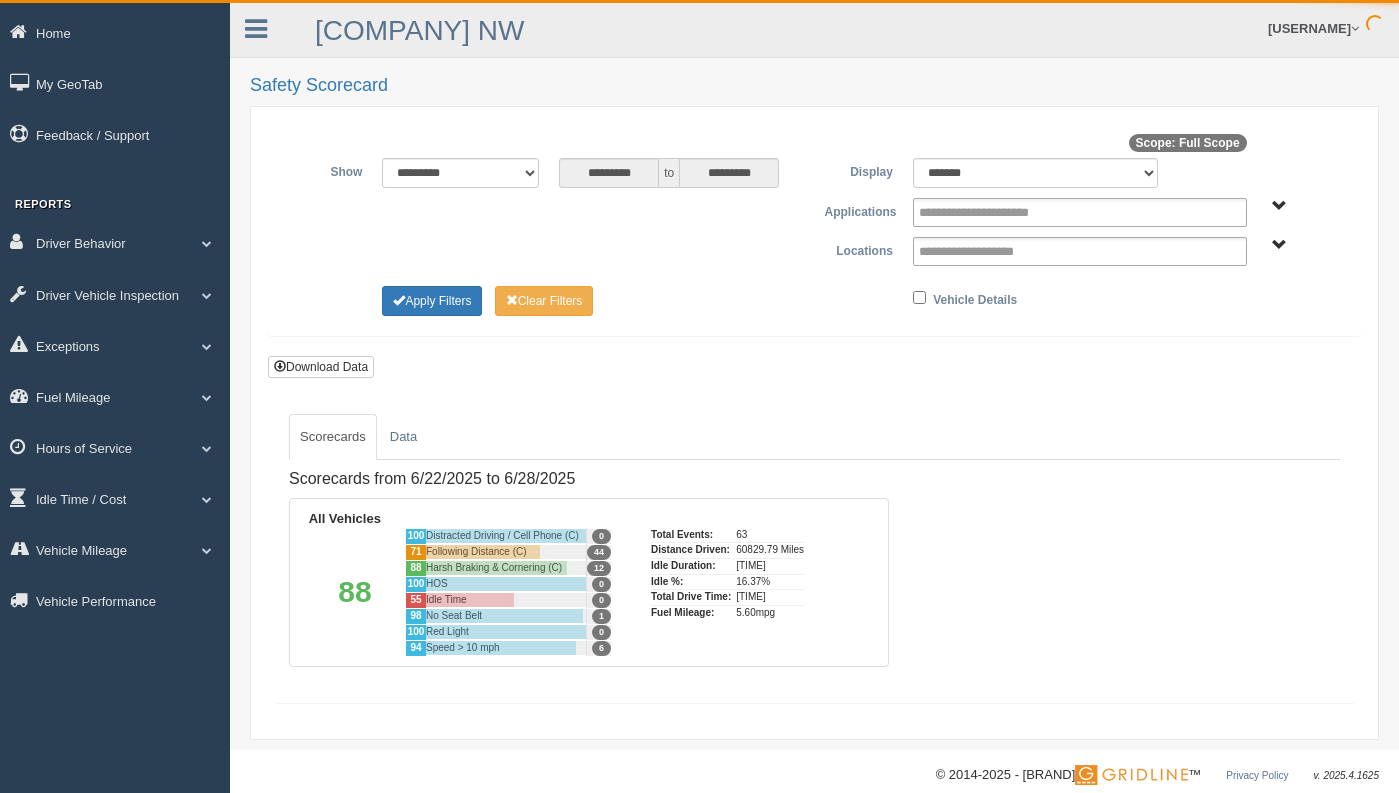 scroll, scrollTop: 0, scrollLeft: 0, axis: both 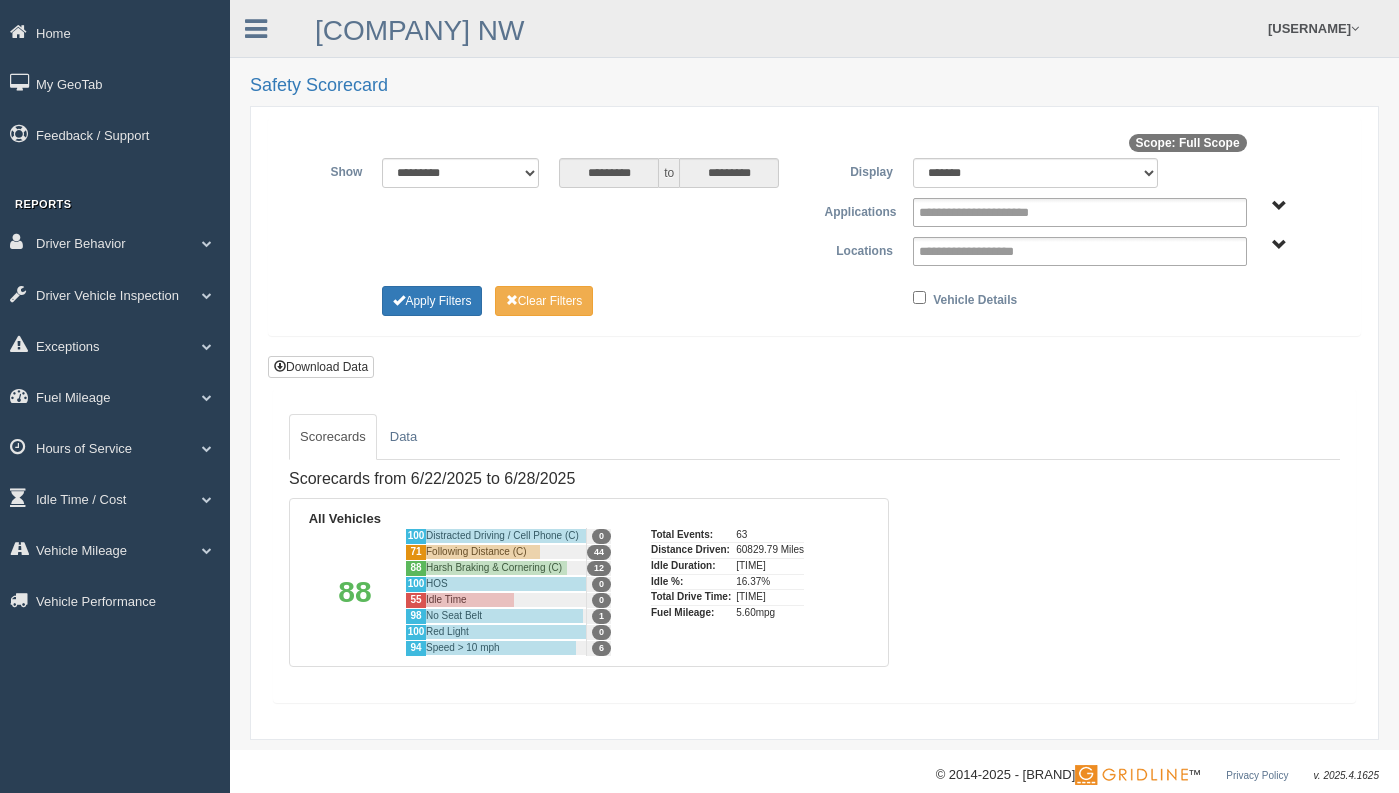 click on "**********" at bounding box center [814, 227] 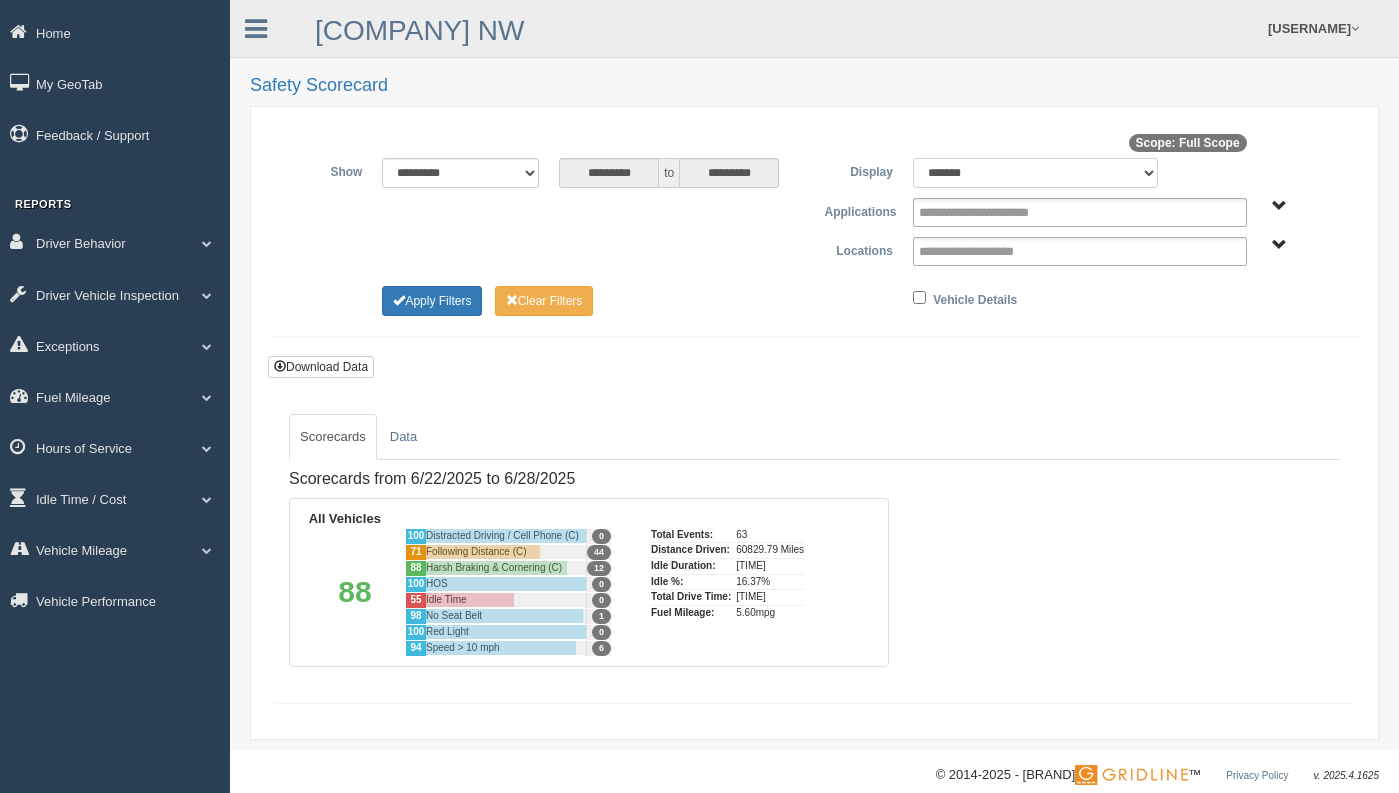 click on "*******
******" at bounding box center (1035, 173) 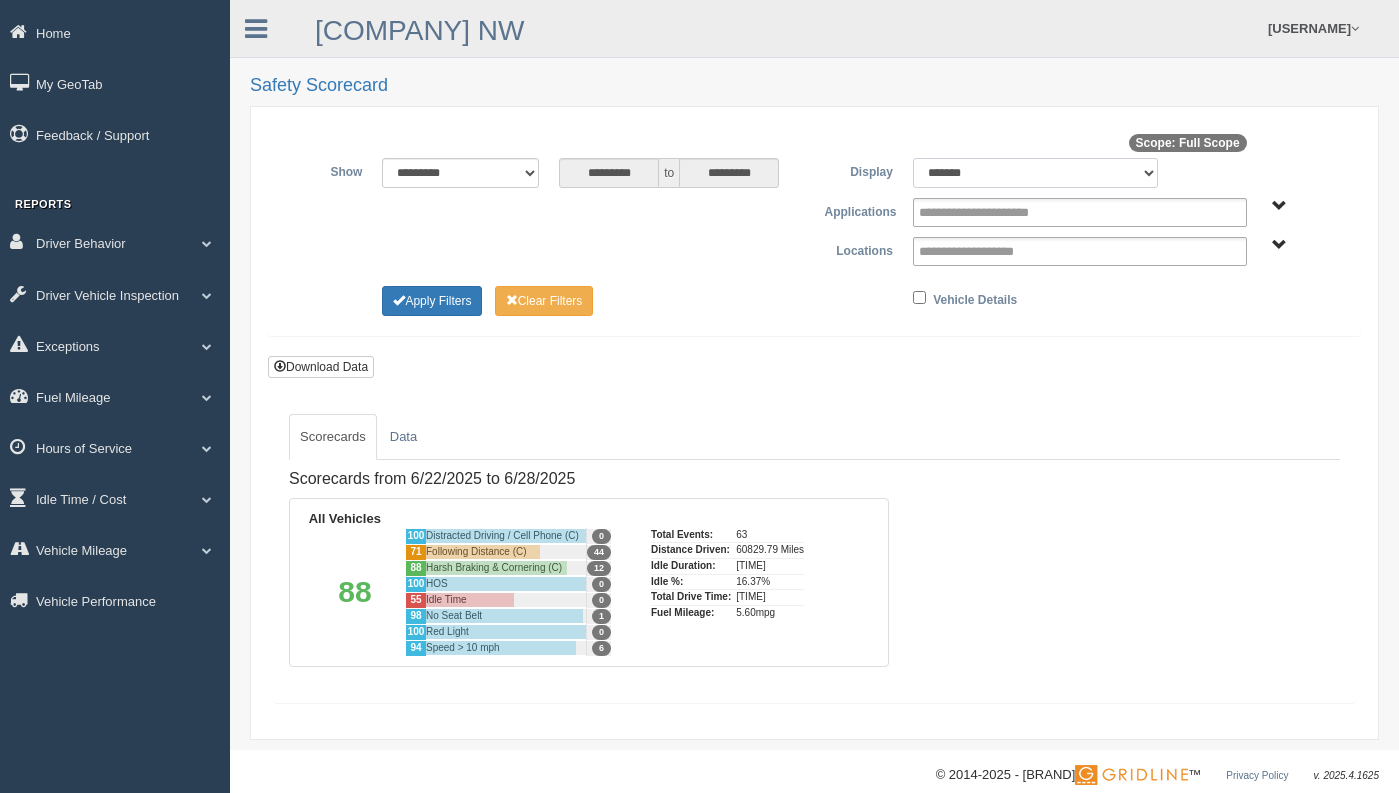 select on "**" 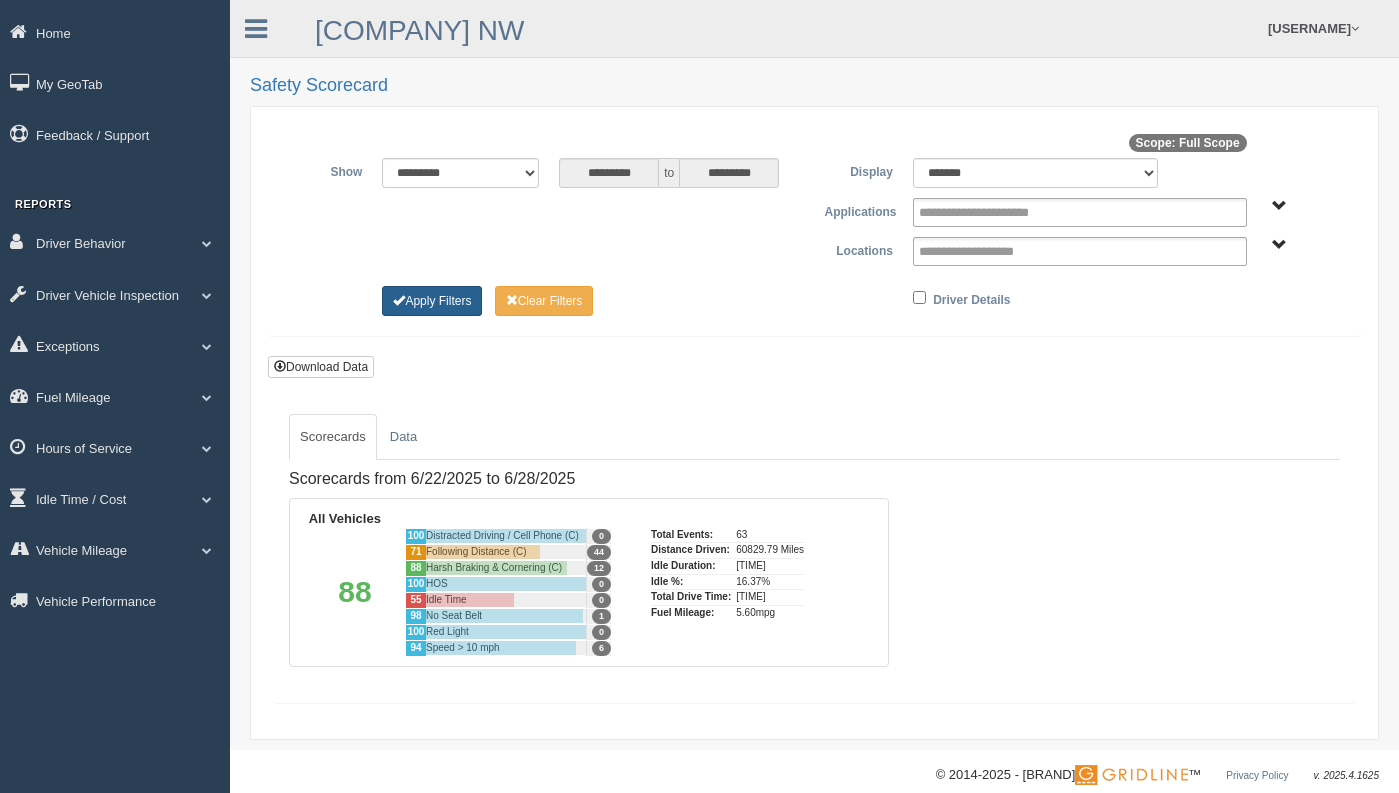 click on "Apply Filters" at bounding box center [432, 301] 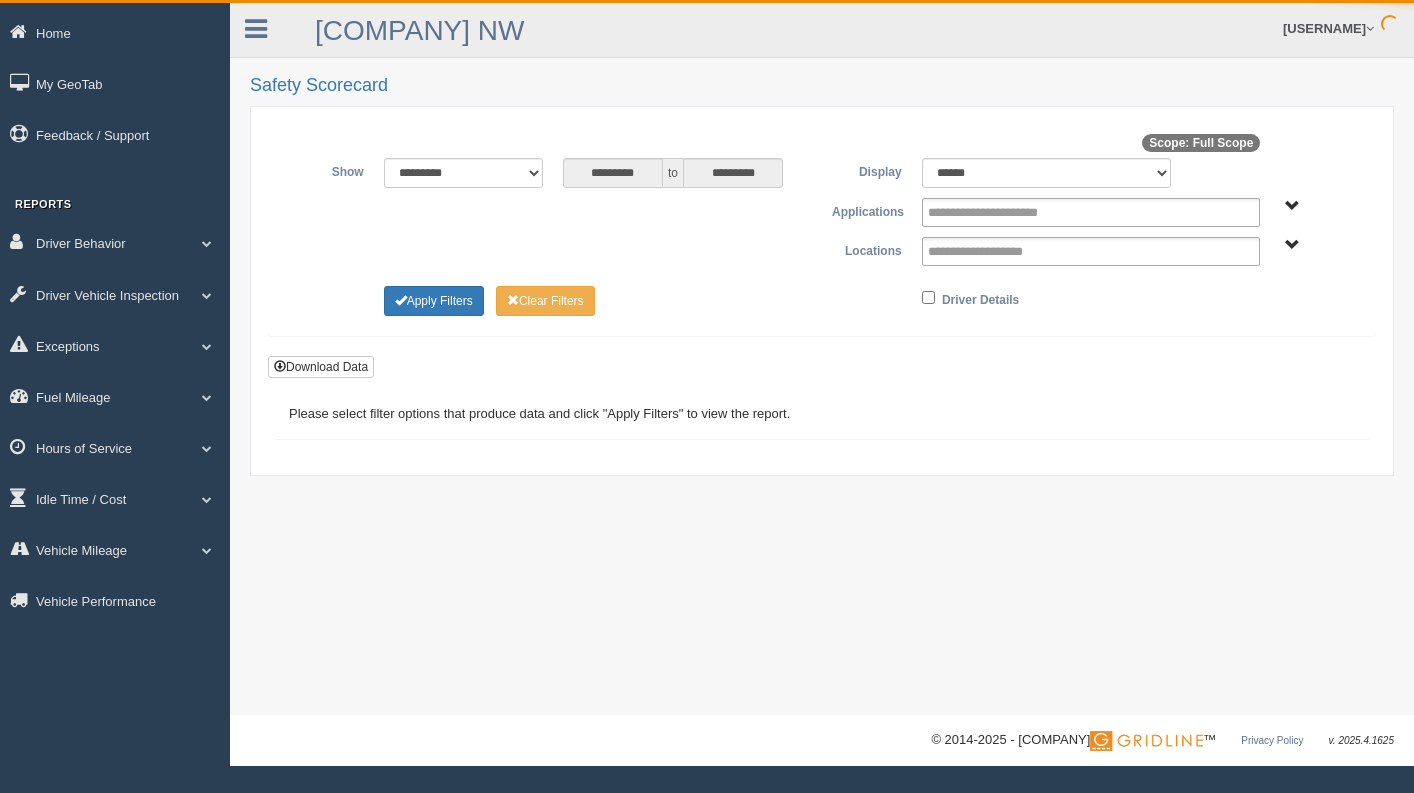 scroll, scrollTop: 0, scrollLeft: 0, axis: both 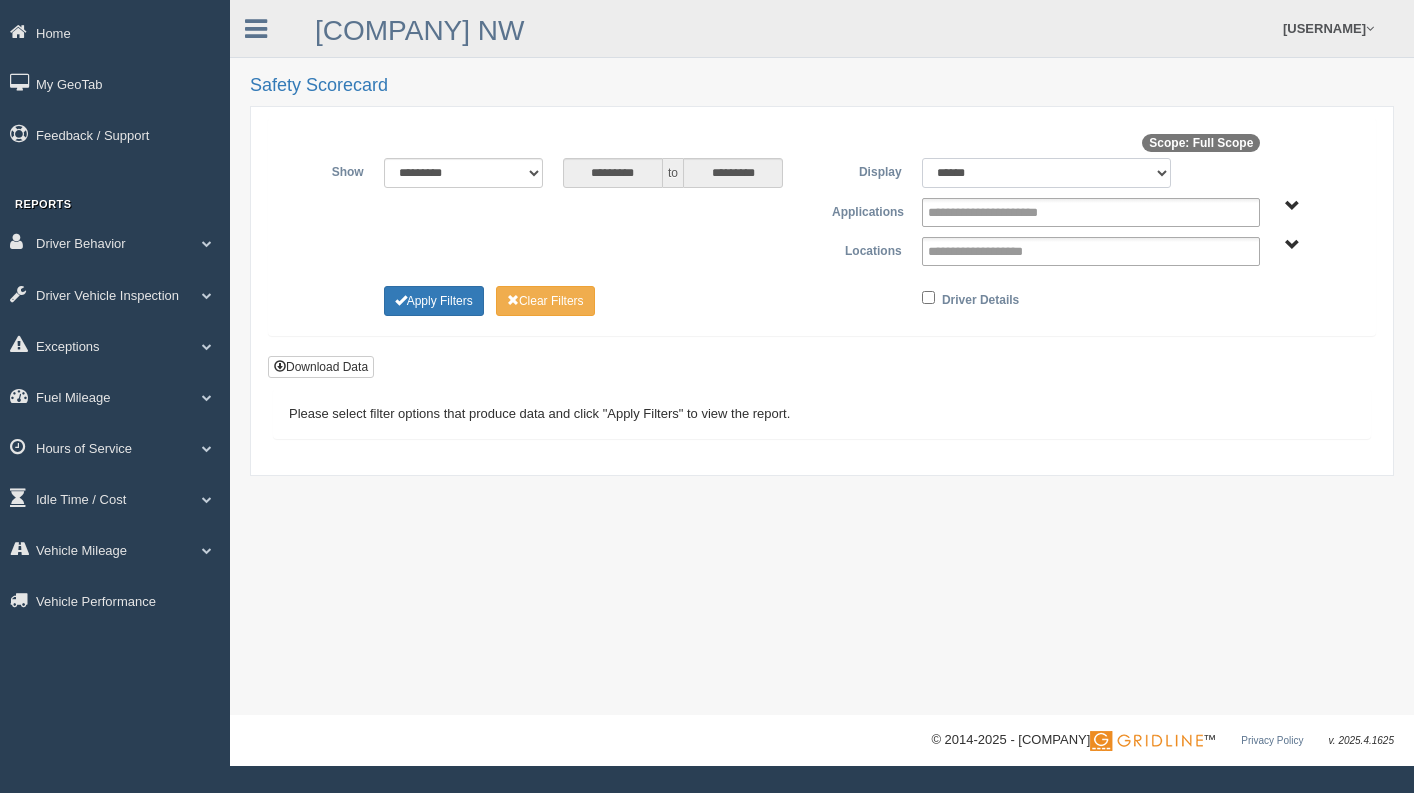 click on "*******
******" at bounding box center [1046, 173] 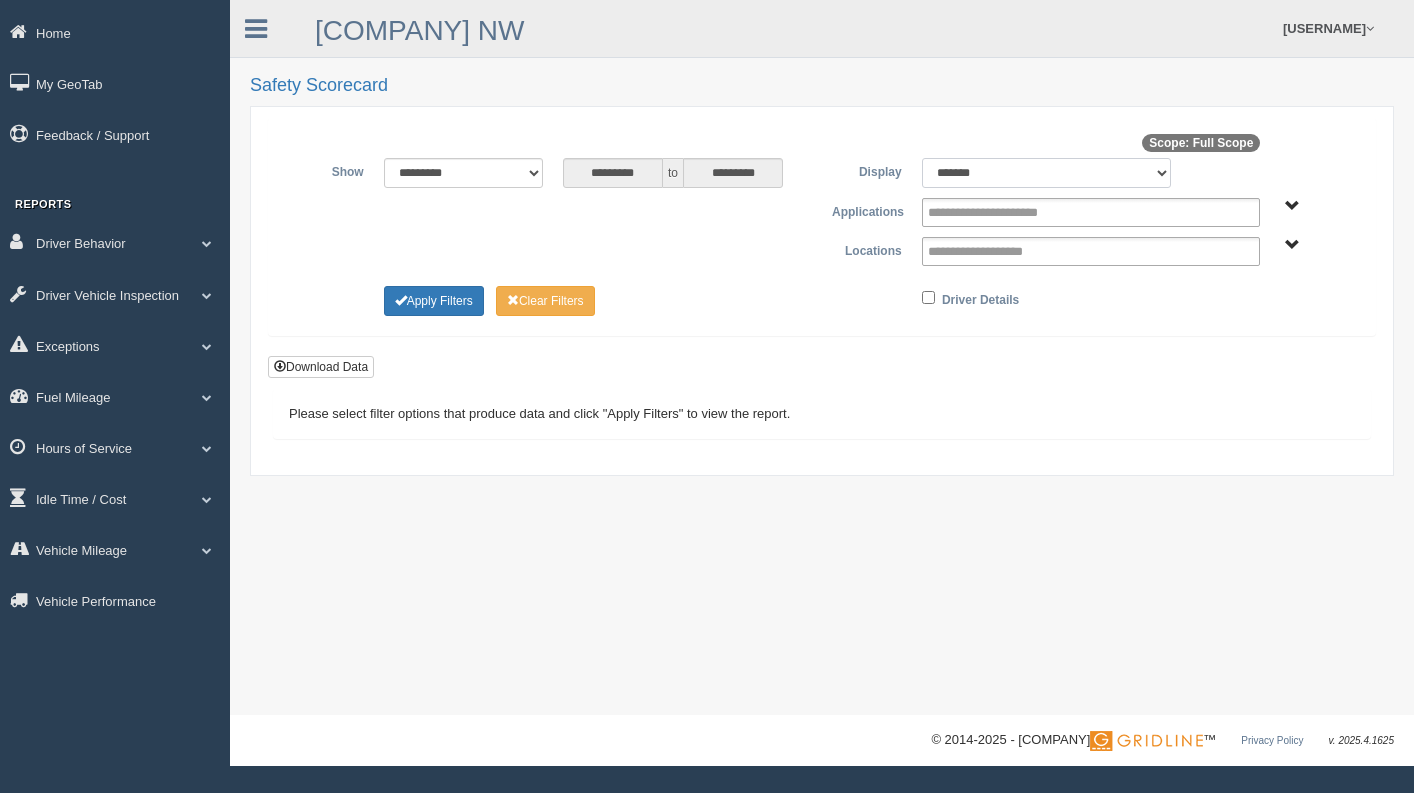 click on "*******
******" at bounding box center (1046, 173) 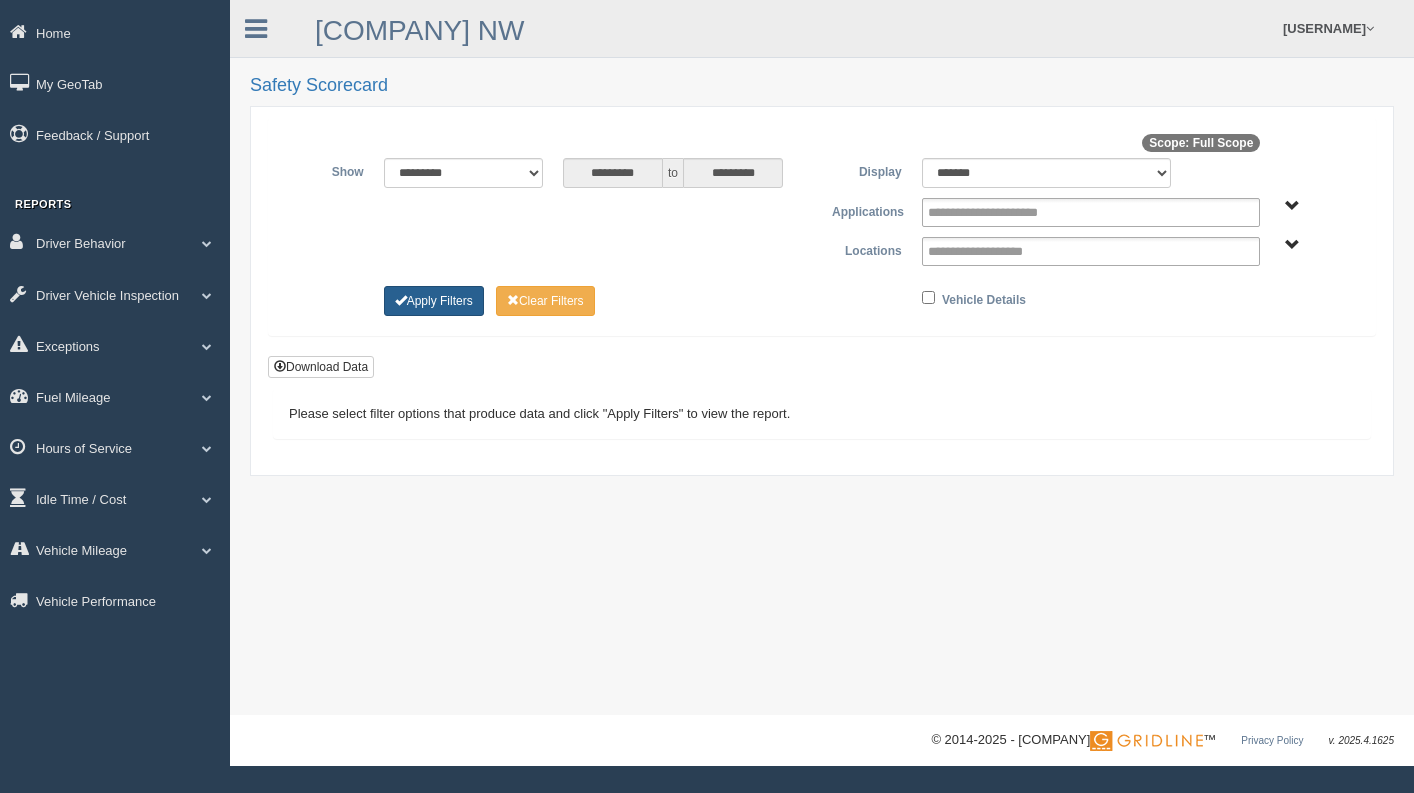 click on "Apply Filters" at bounding box center (434, 301) 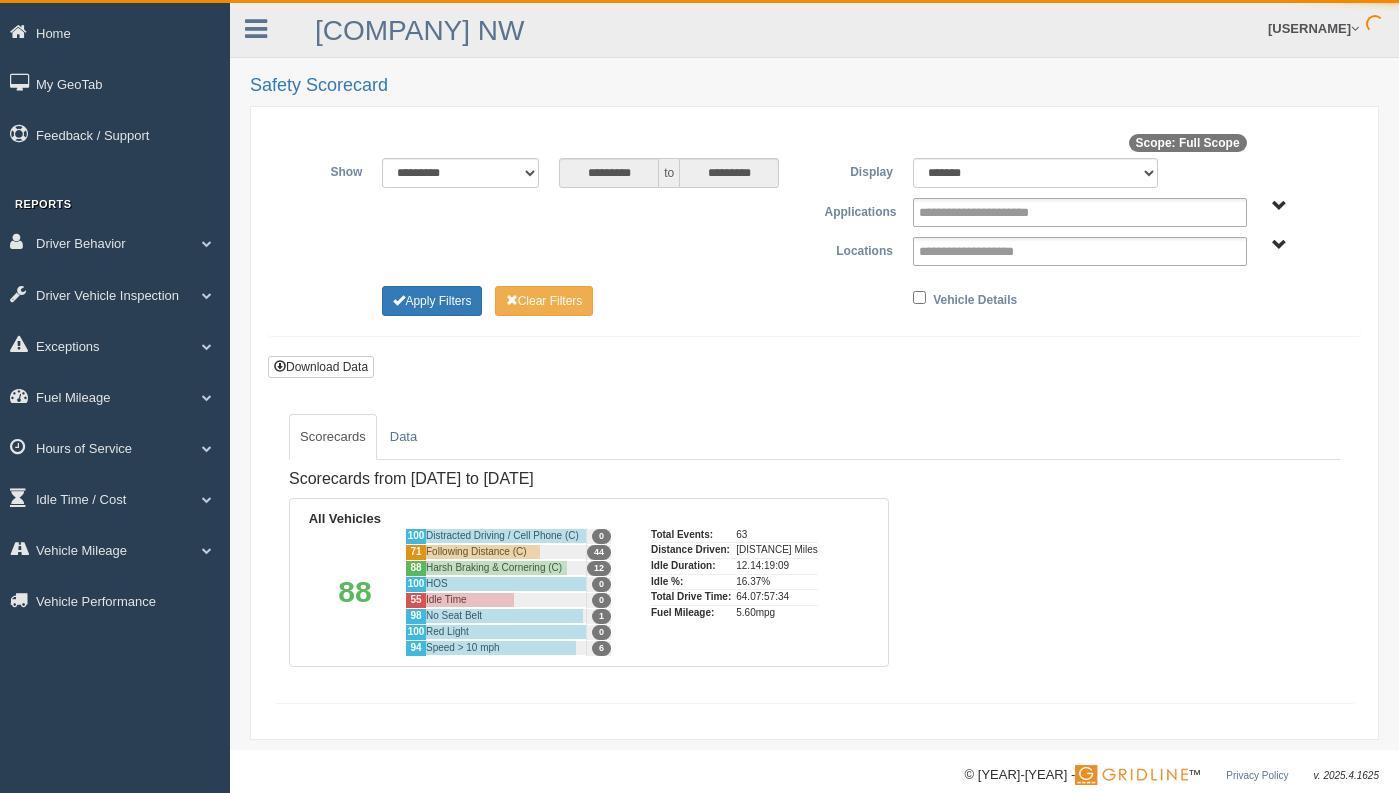 scroll, scrollTop: 0, scrollLeft: 0, axis: both 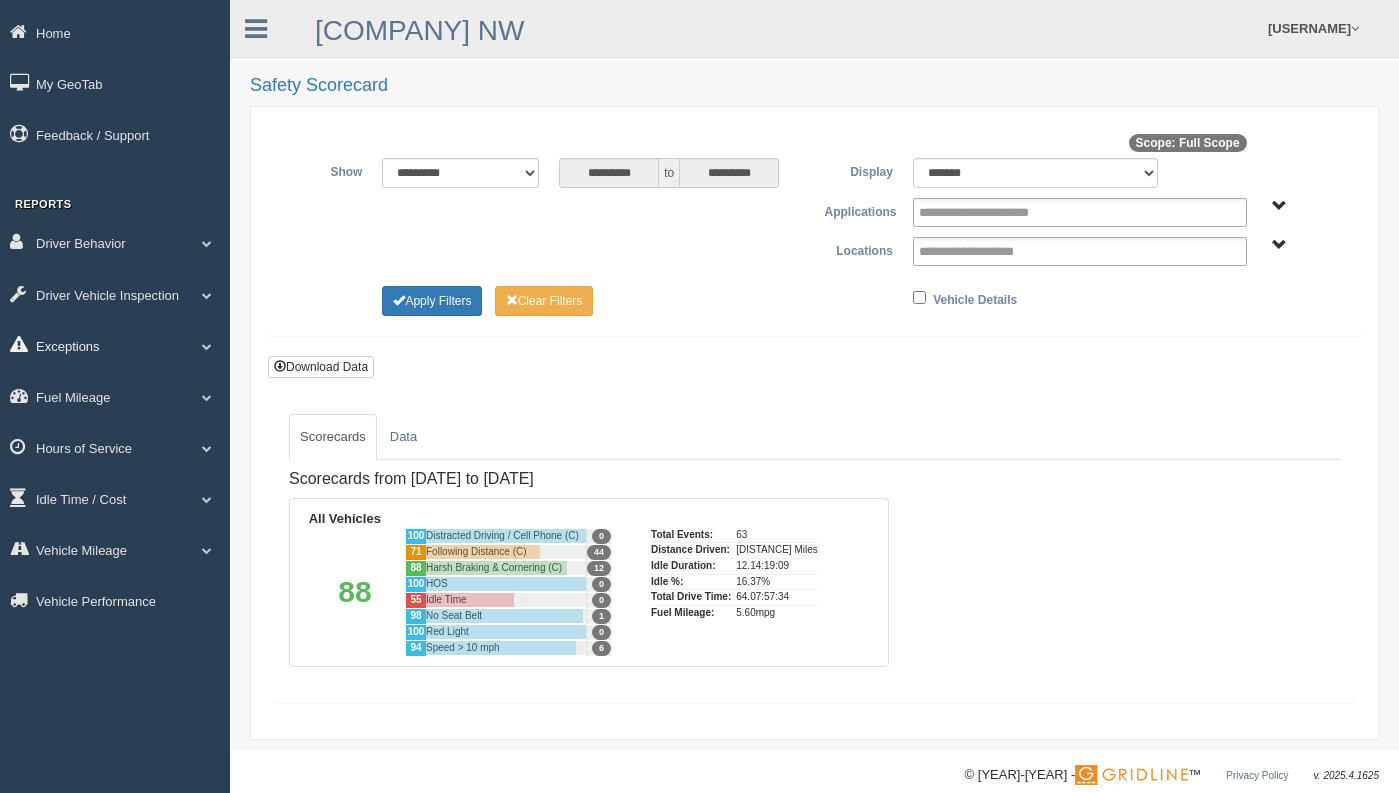 click on "Exceptions" at bounding box center (115, 32) 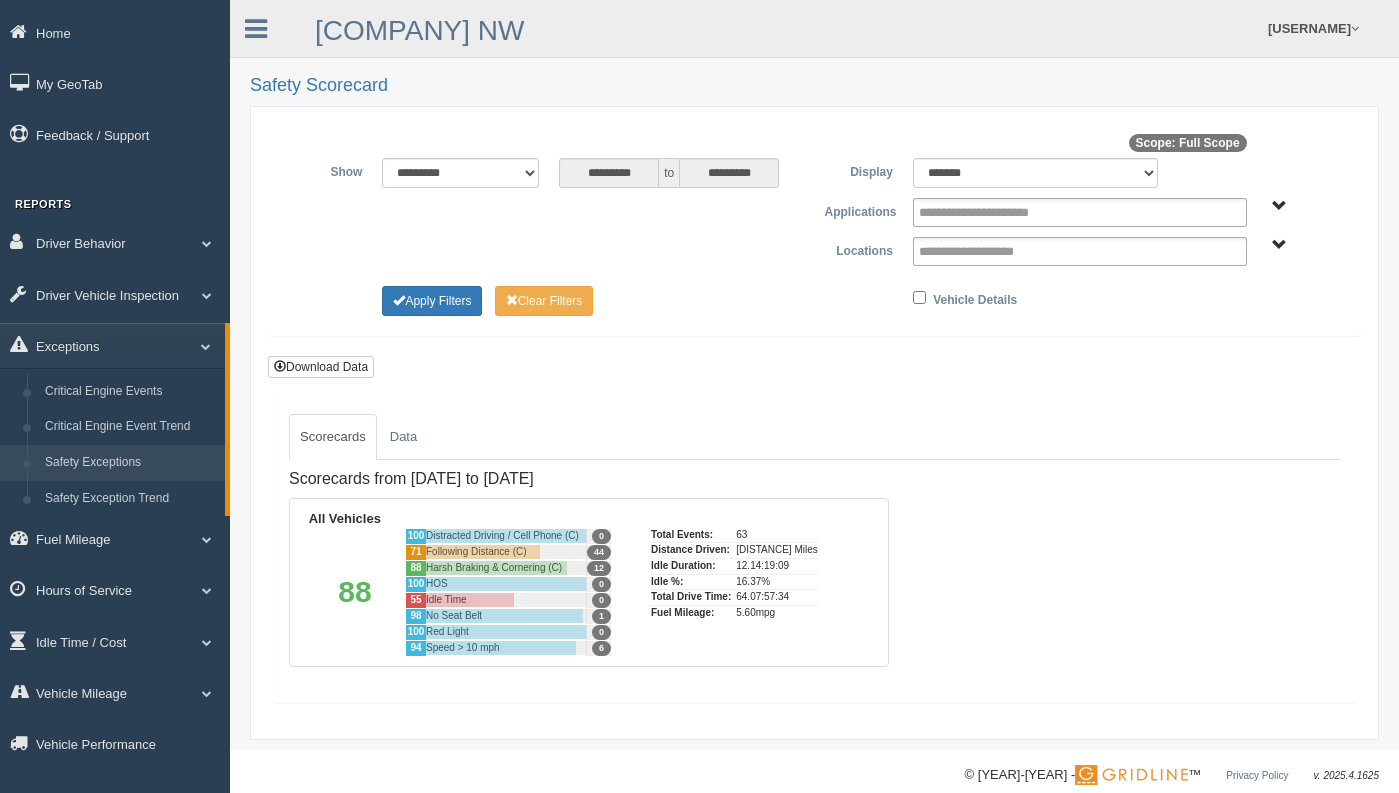 click on "Safety Exceptions" at bounding box center [130, 463] 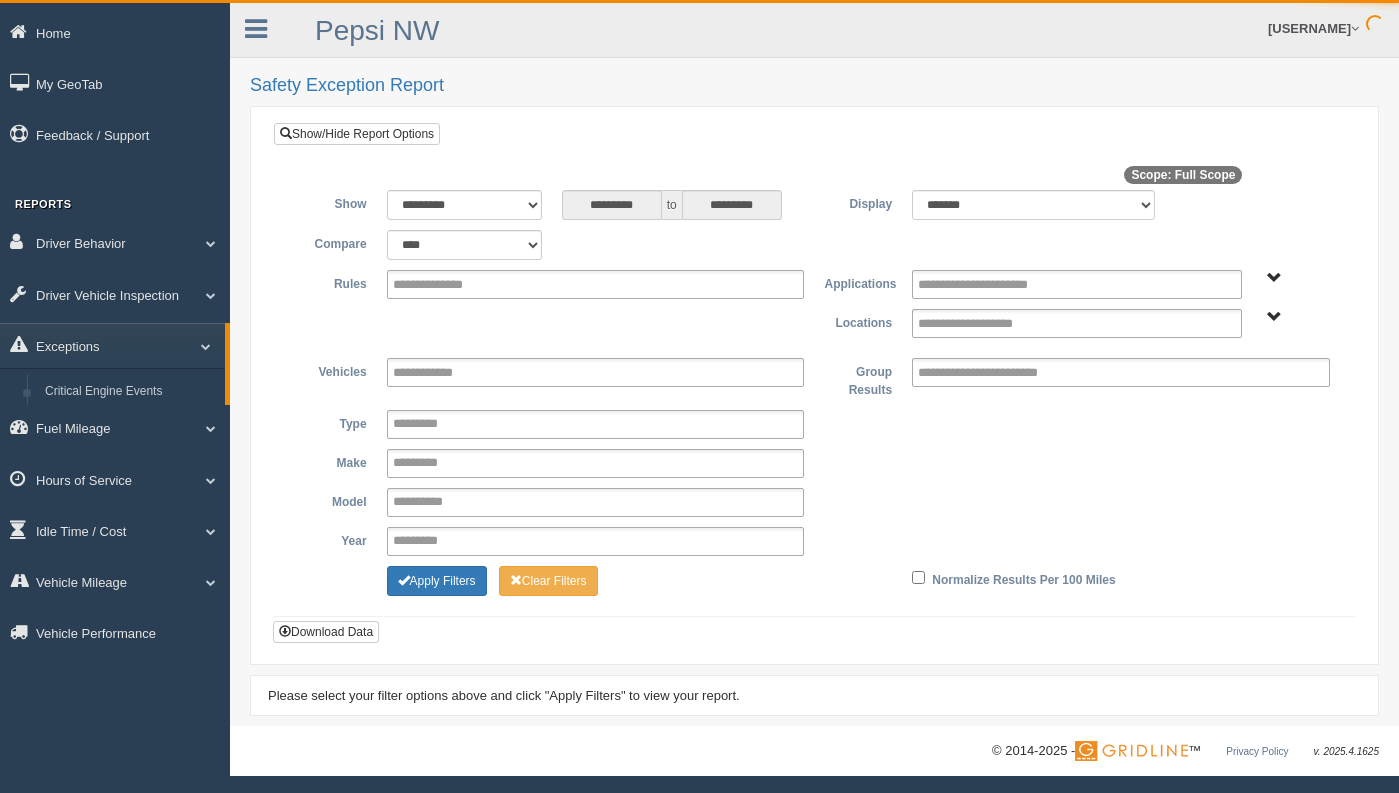 scroll, scrollTop: 0, scrollLeft: 0, axis: both 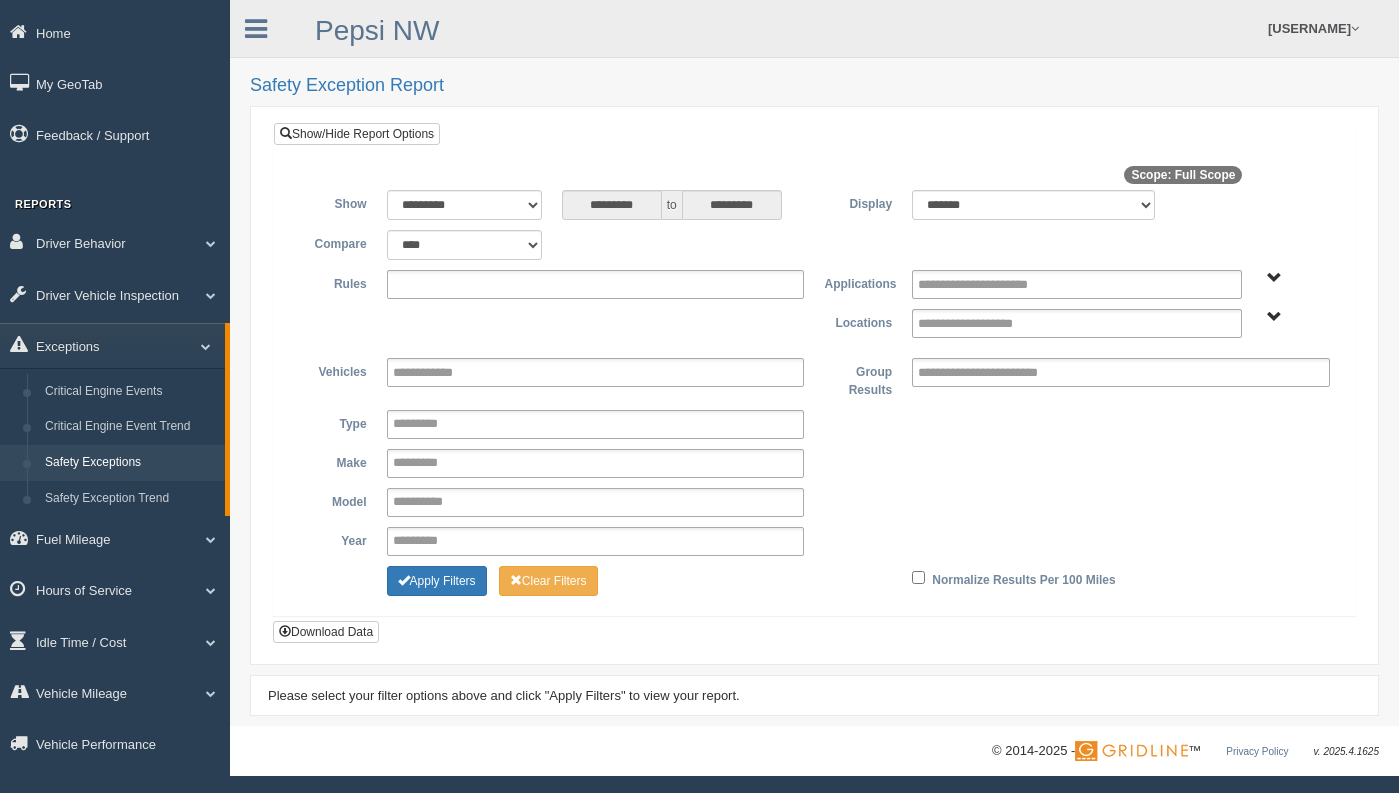 click at bounding box center (596, 284) 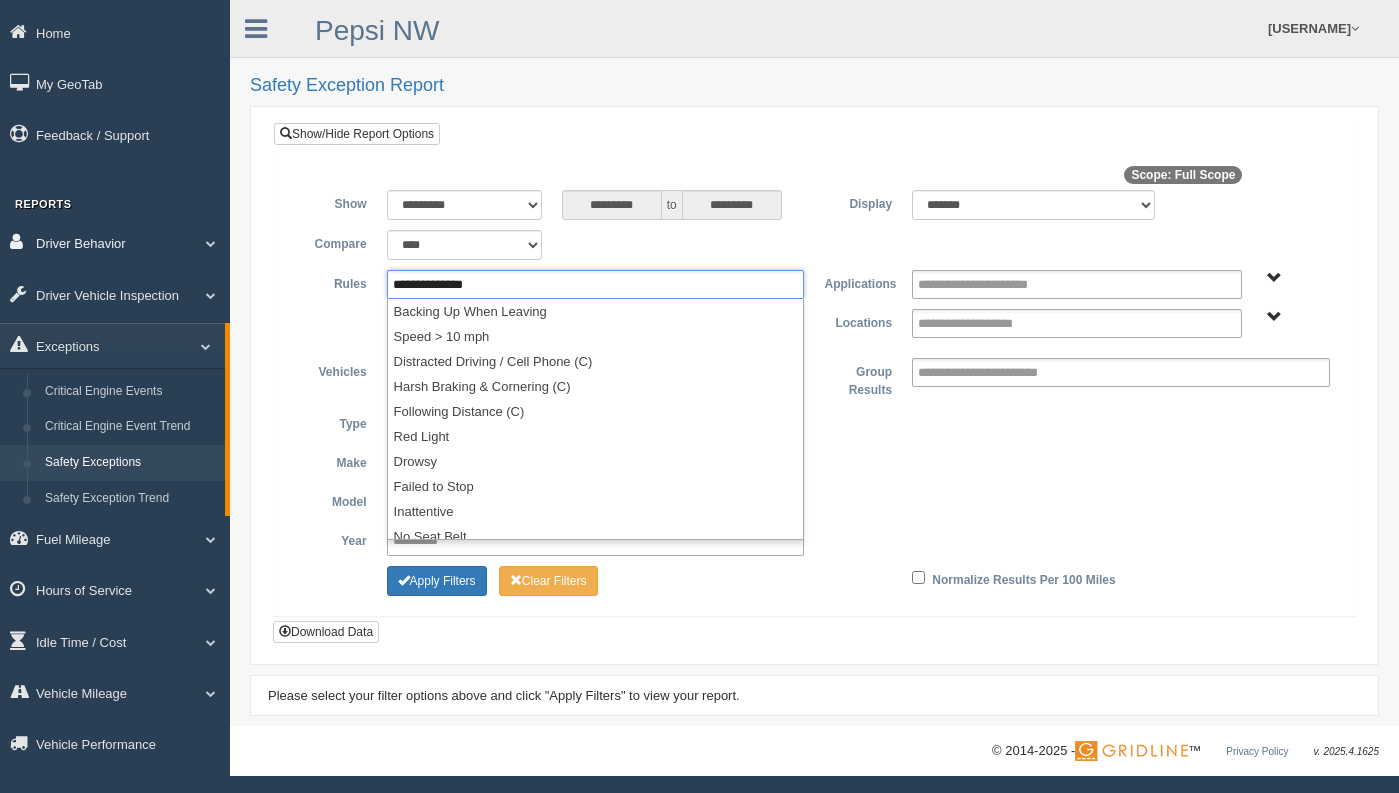 drag, startPoint x: 114, startPoint y: 242, endPoint x: 114, endPoint y: 266, distance: 24 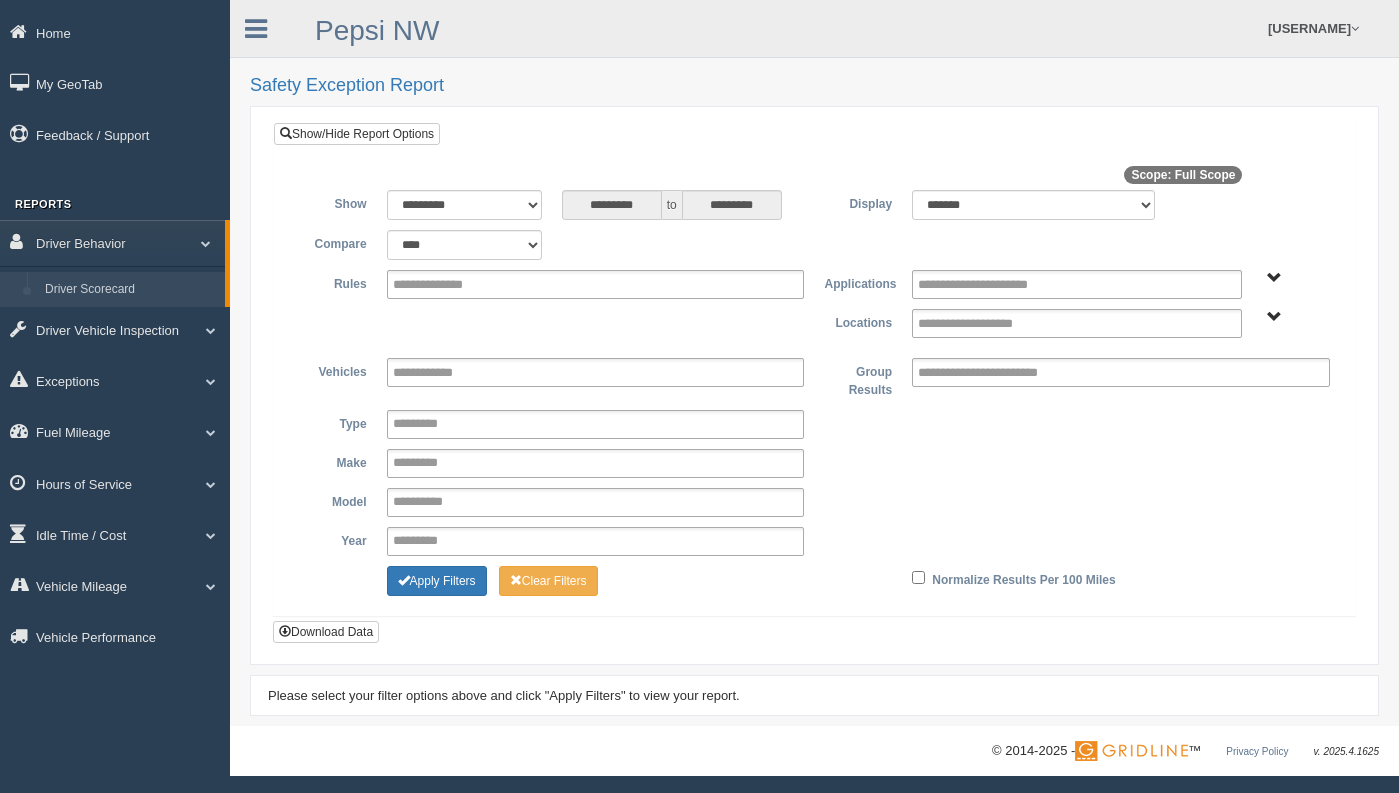 click on "Driver Scorecard" at bounding box center (130, 290) 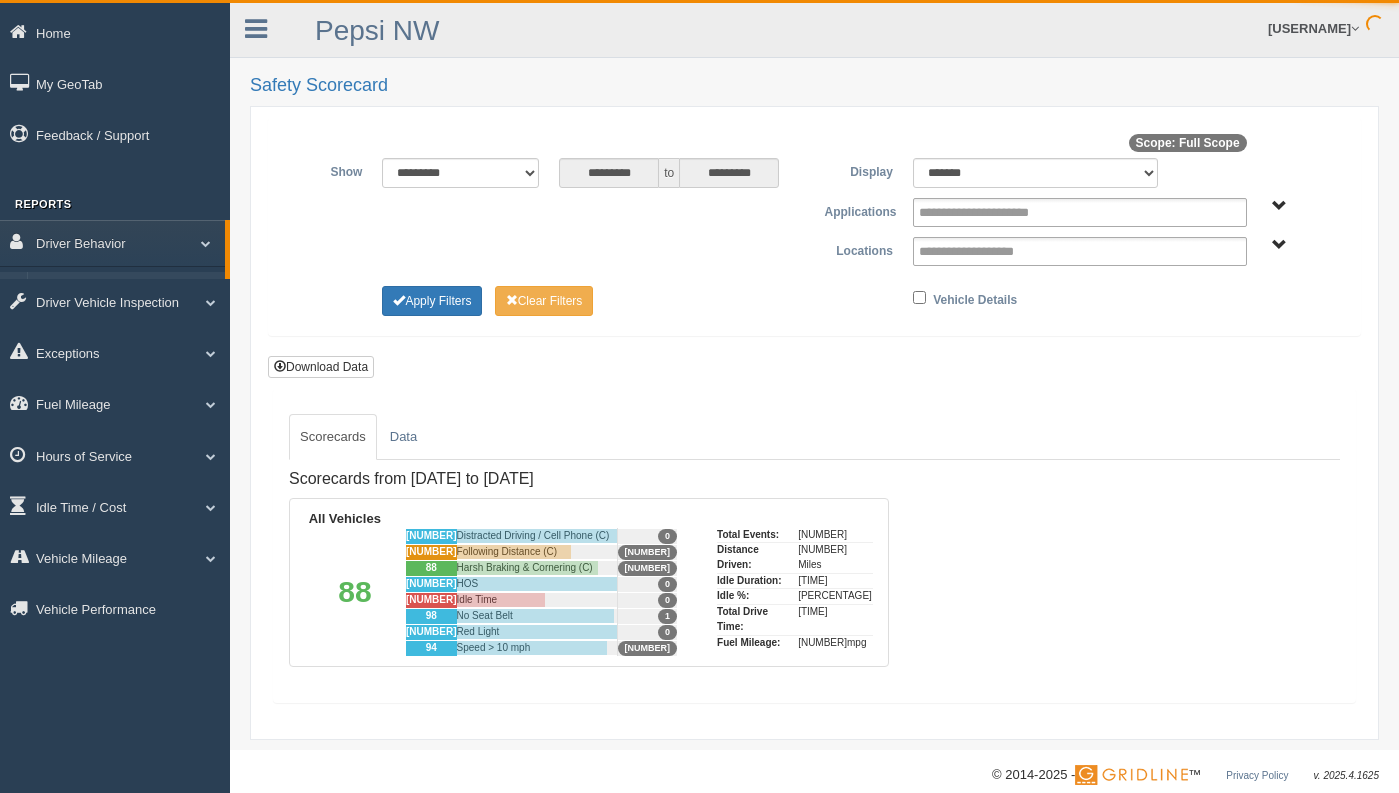 scroll, scrollTop: 0, scrollLeft: 0, axis: both 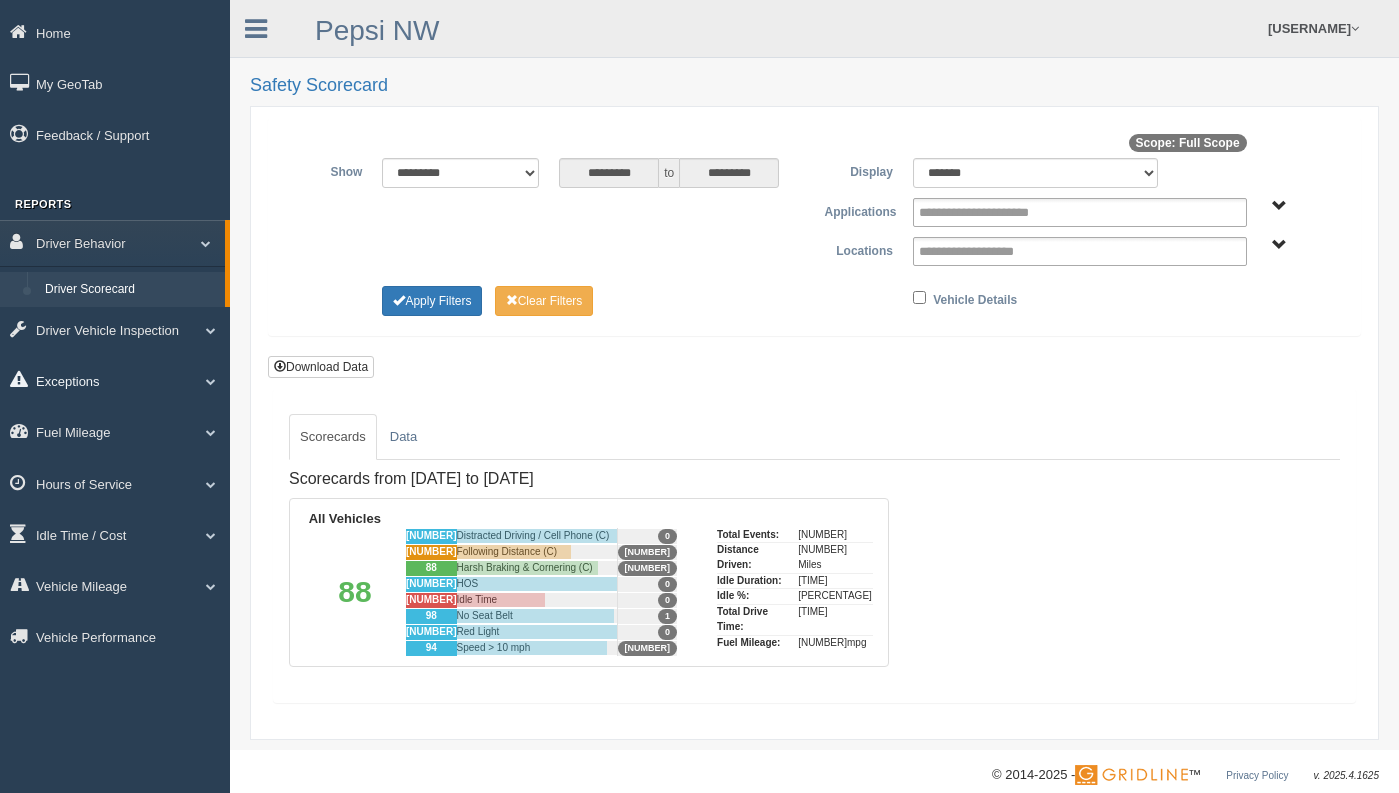 click on "Exceptions" at bounding box center (112, 242) 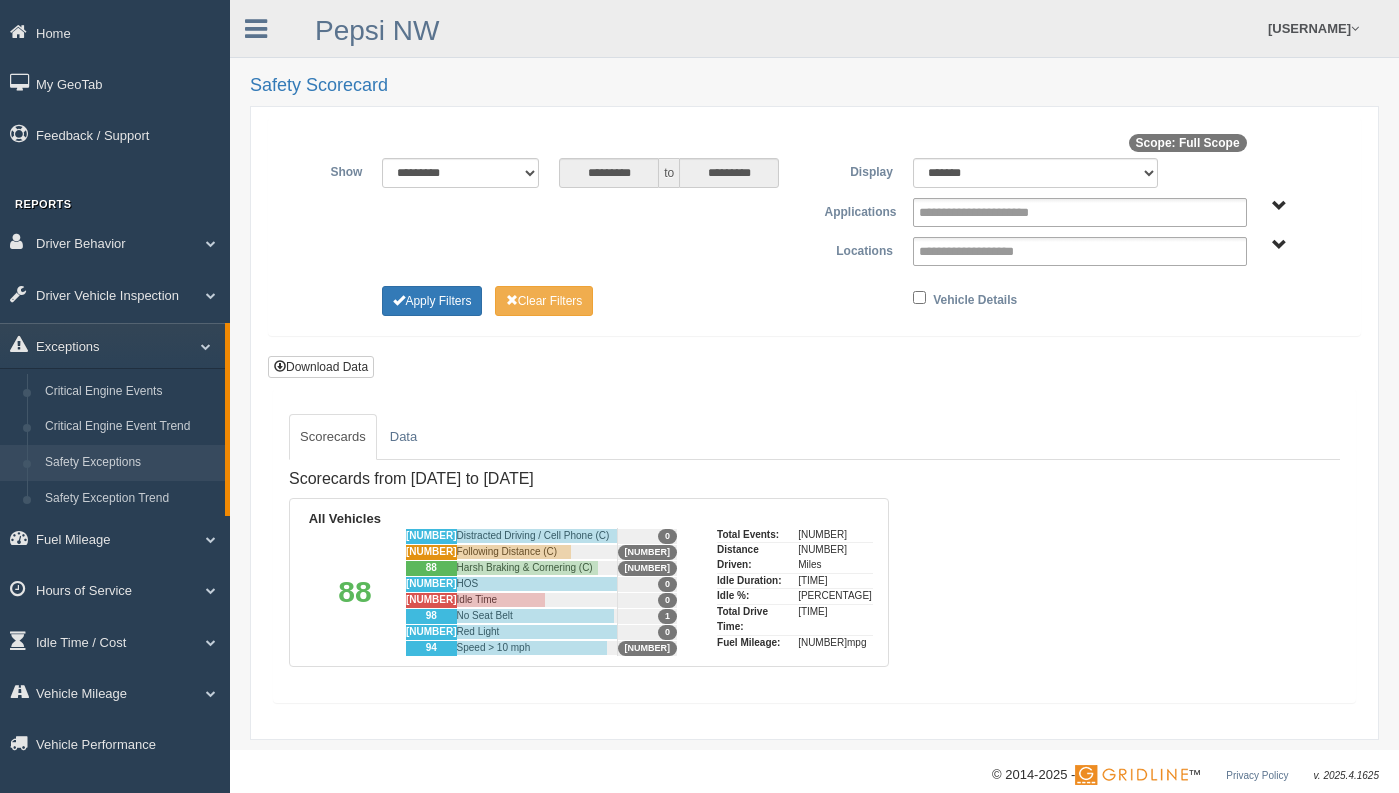 click on "Safety Exceptions" at bounding box center (130, 463) 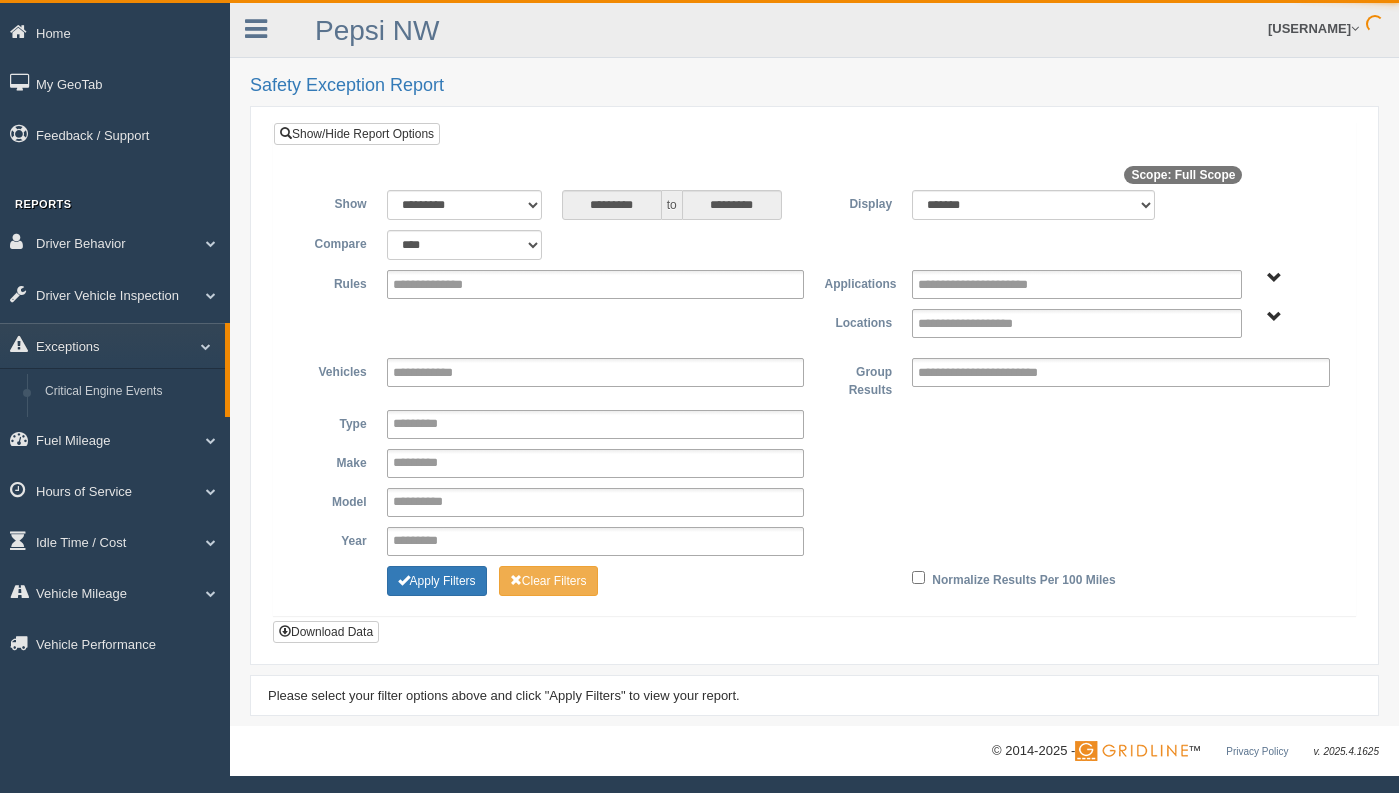 scroll, scrollTop: 0, scrollLeft: 0, axis: both 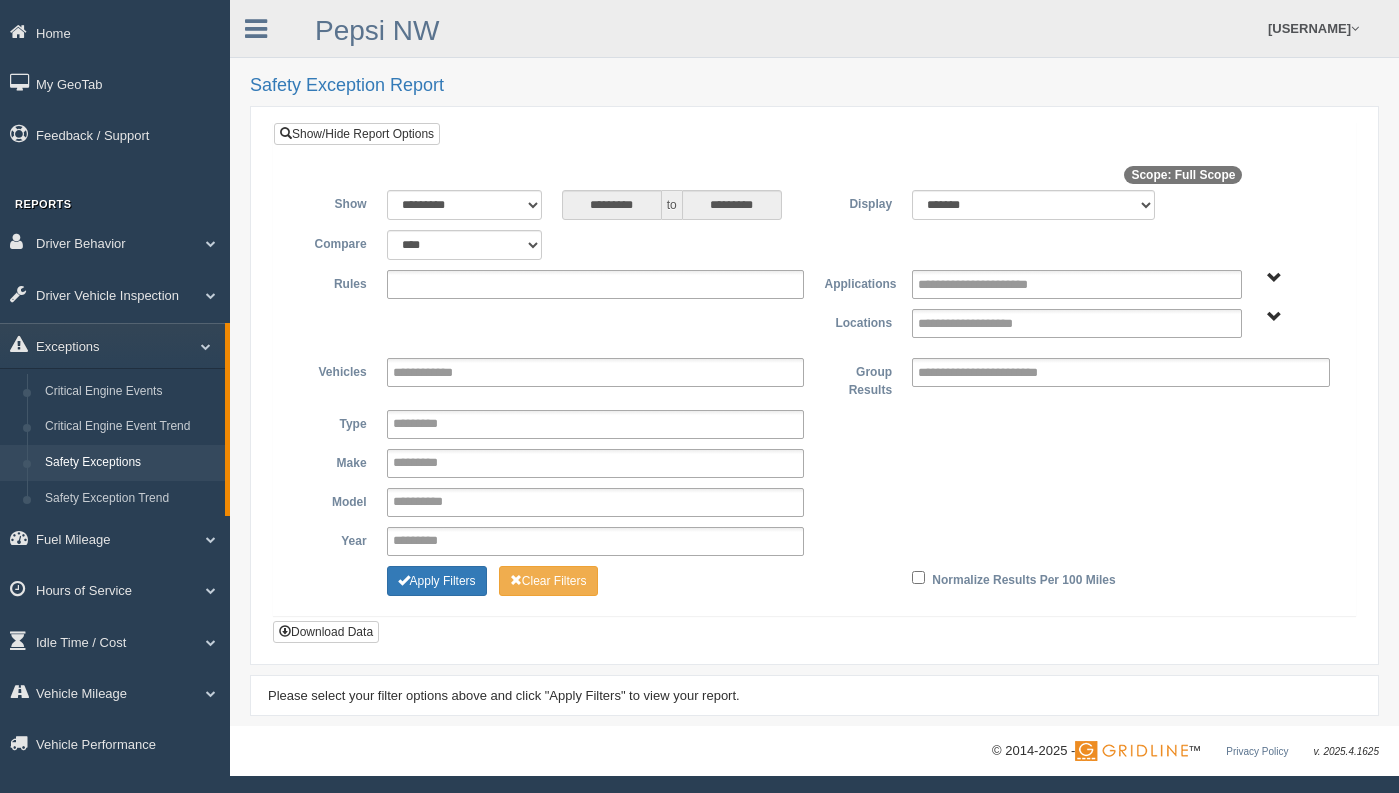 click at bounding box center (596, 284) 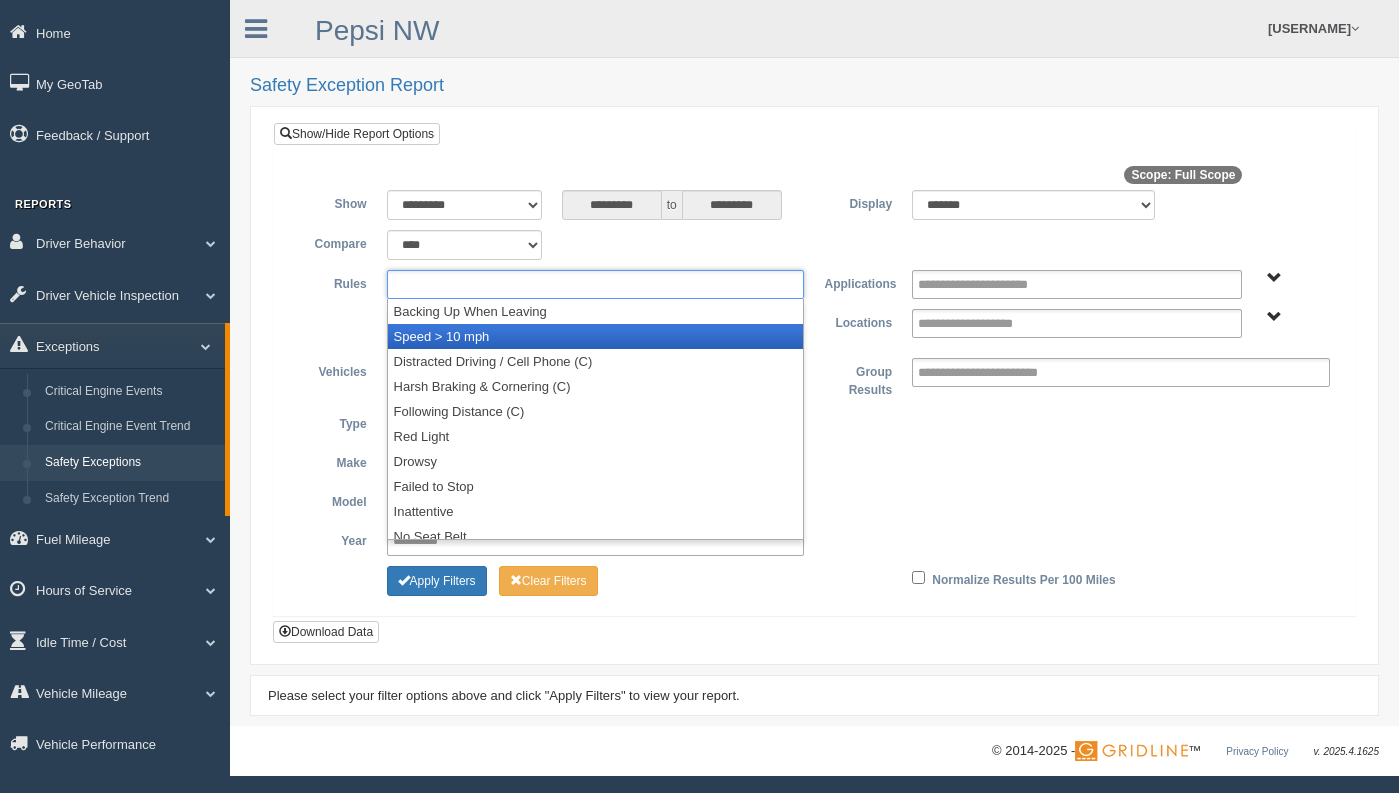 click on "Speed > 10 mph" at bounding box center (596, 336) 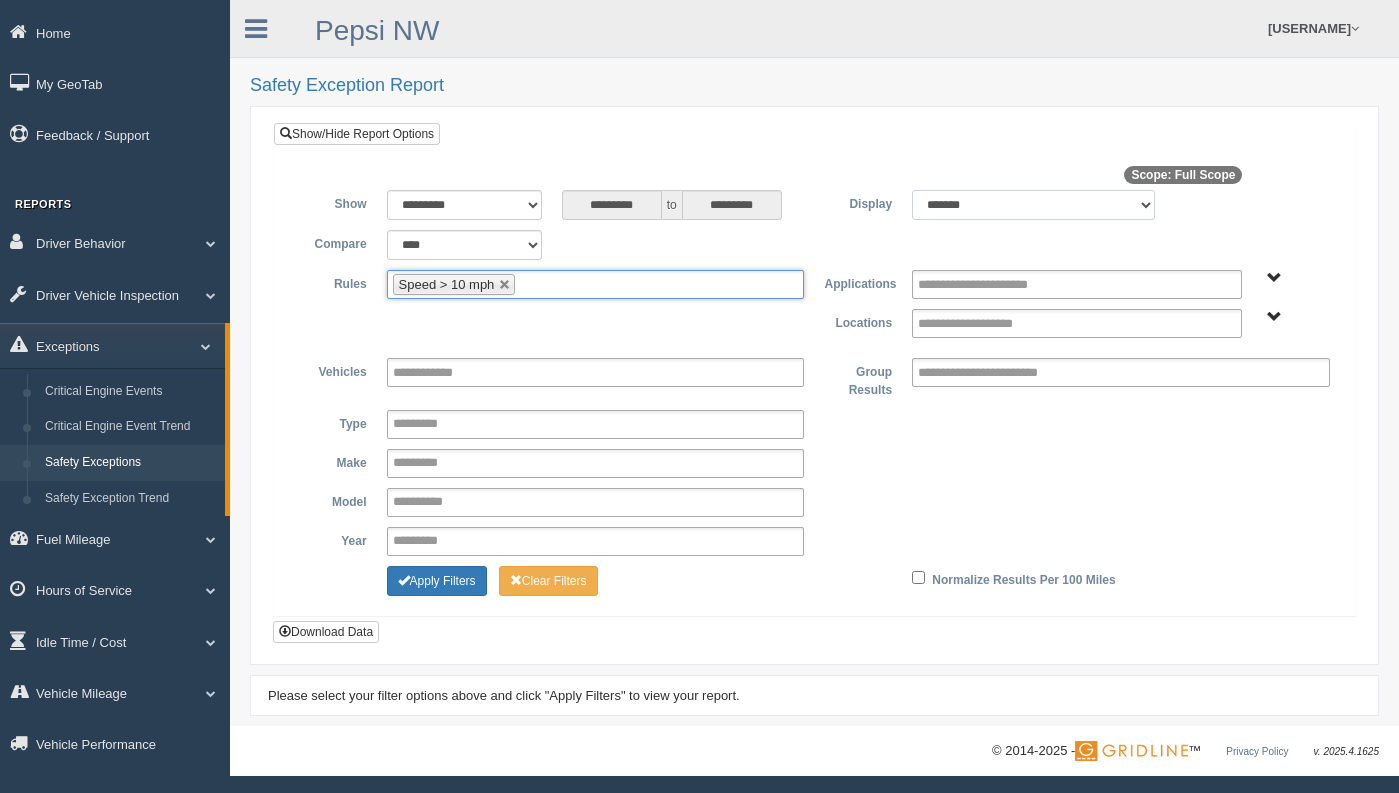 click on "*******
******" at bounding box center (1033, 205) 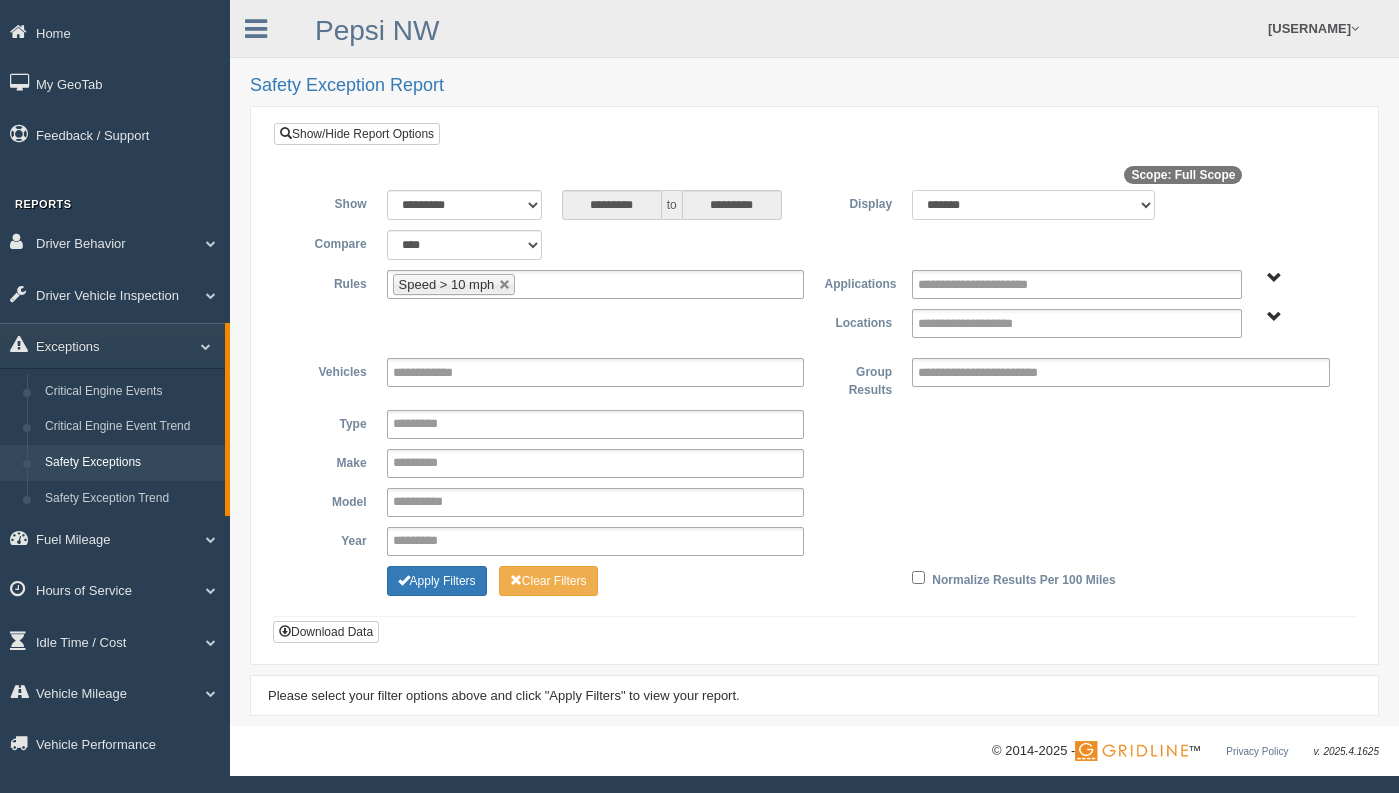 select on "**" 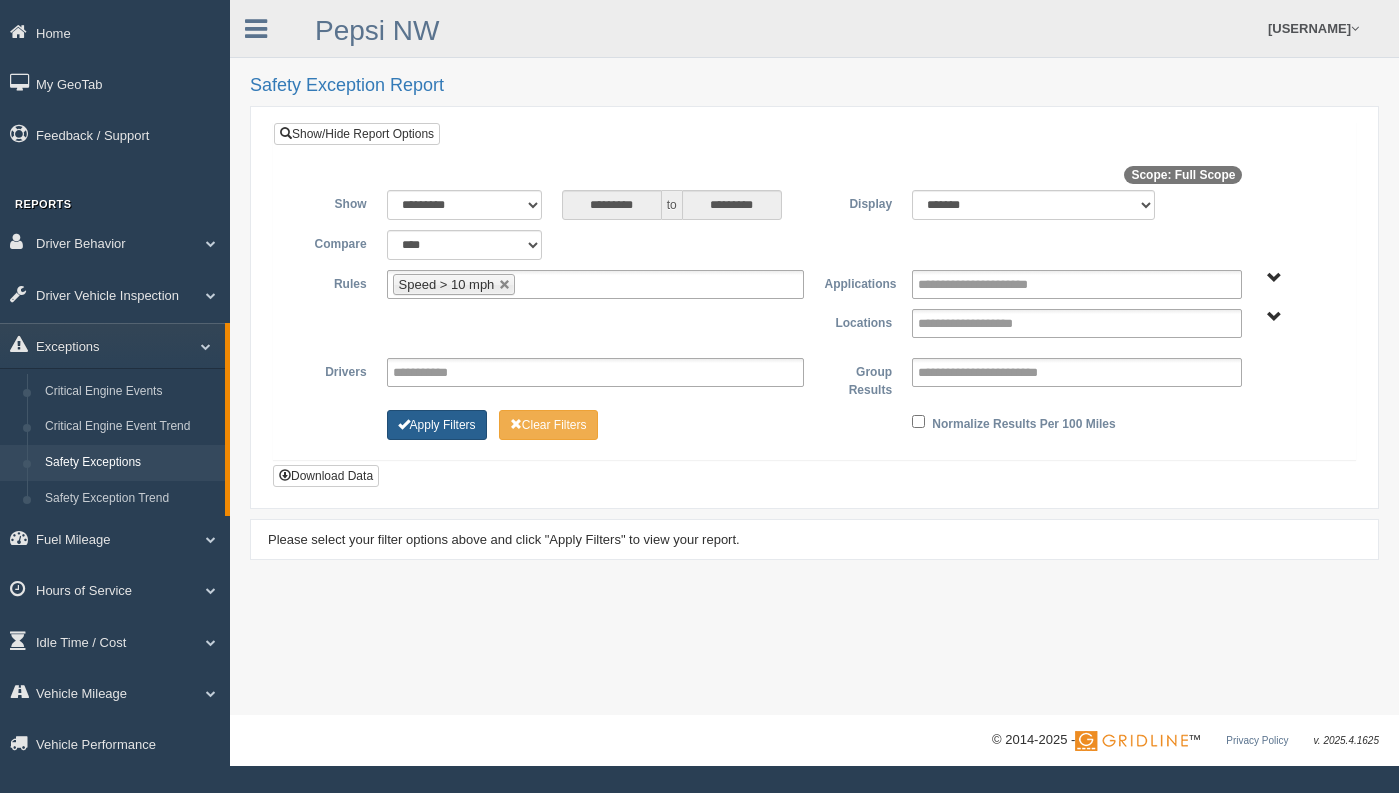 click on "Apply Filters" at bounding box center (437, 425) 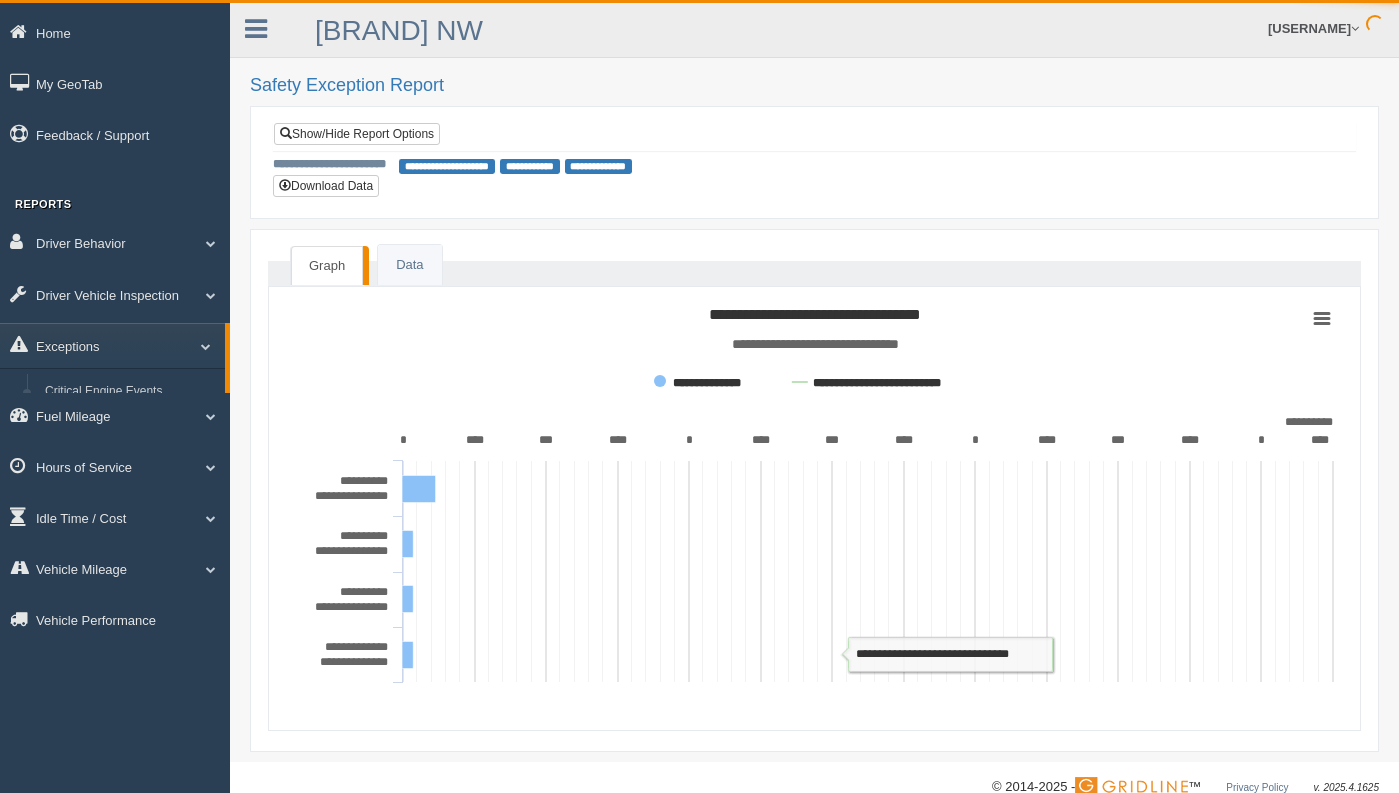 scroll, scrollTop: 0, scrollLeft: 0, axis: both 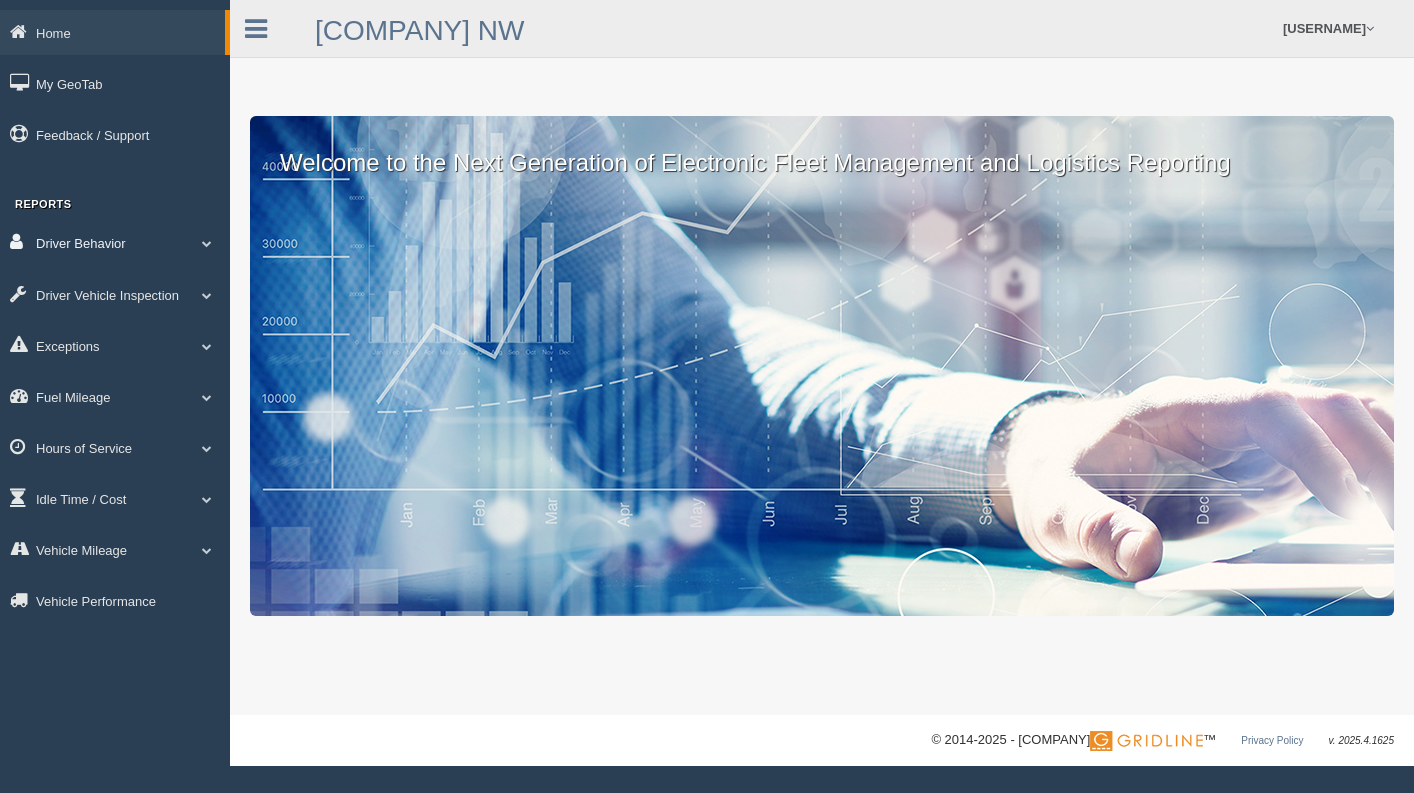 click on "Driver Behavior" at bounding box center [112, 32] 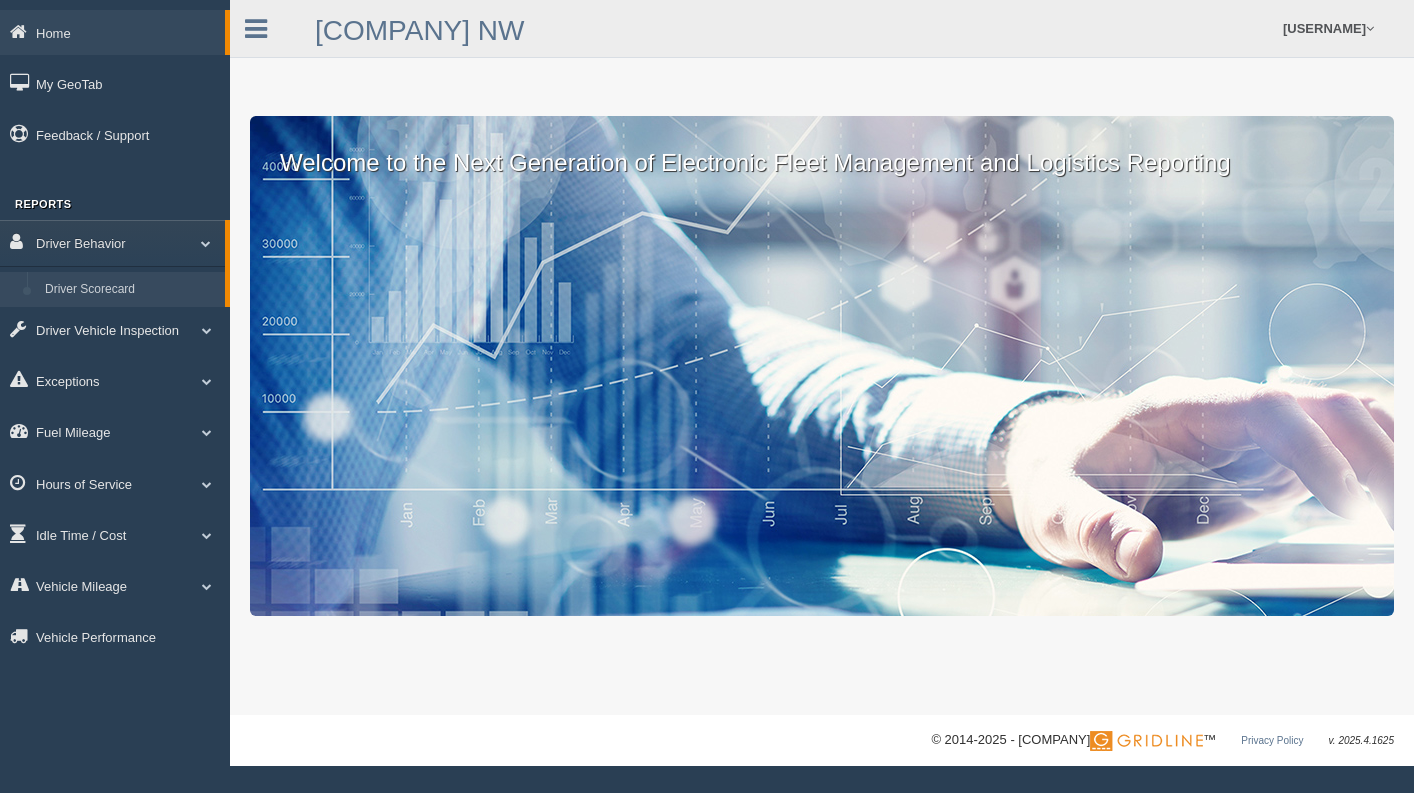 click on "Driver Scorecard" at bounding box center [130, 290] 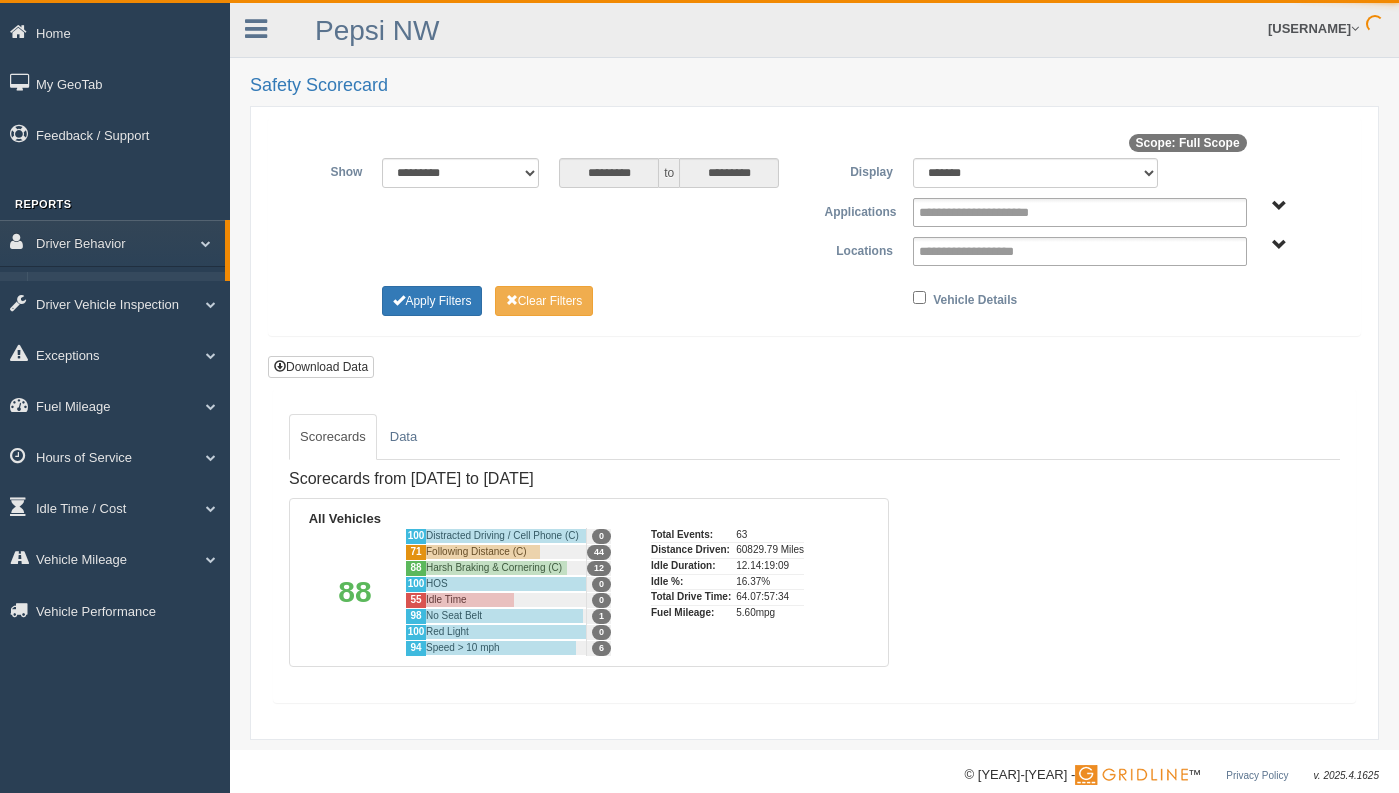 scroll, scrollTop: 0, scrollLeft: 0, axis: both 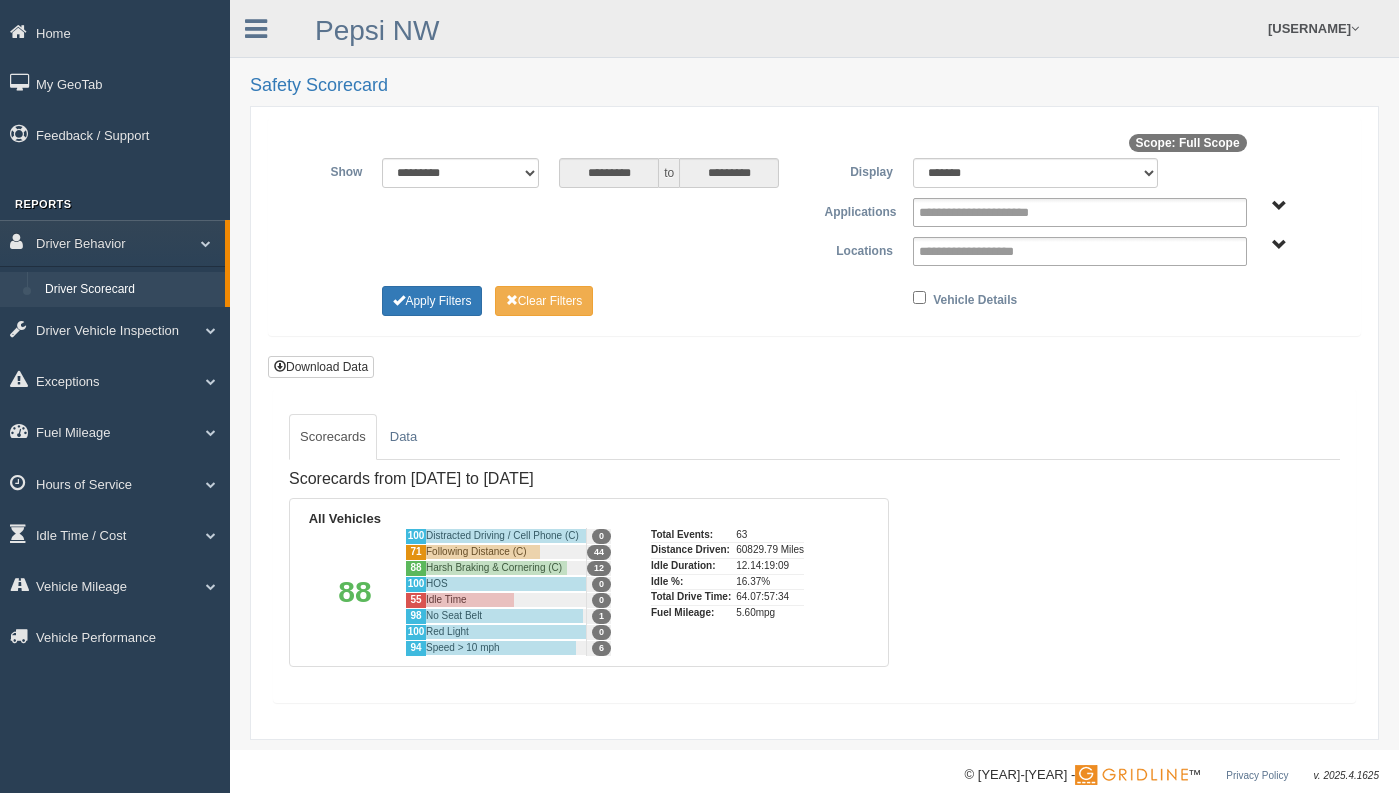 drag, startPoint x: 450, startPoint y: 734, endPoint x: 464, endPoint y: 733, distance: 14.035668 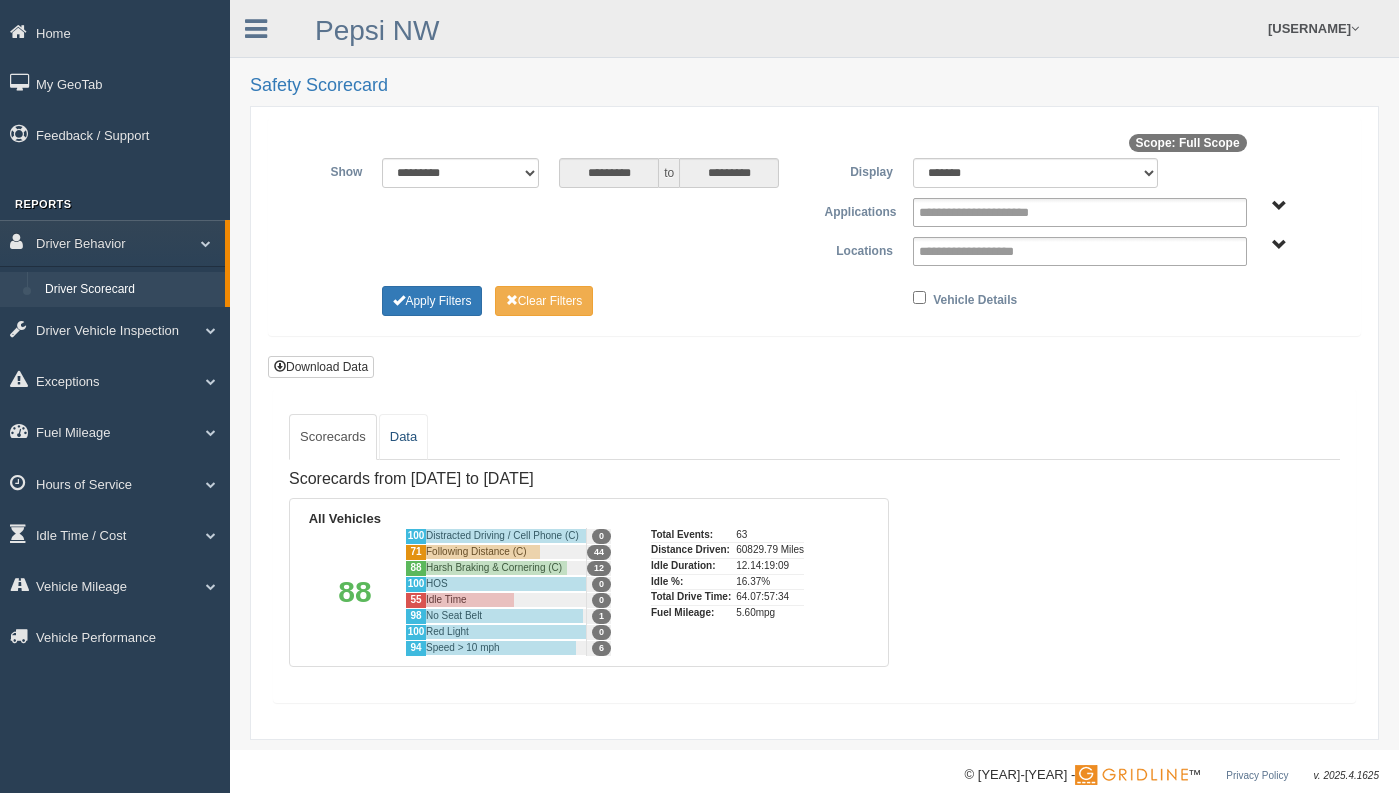 click on "Data" at bounding box center [403, 437] 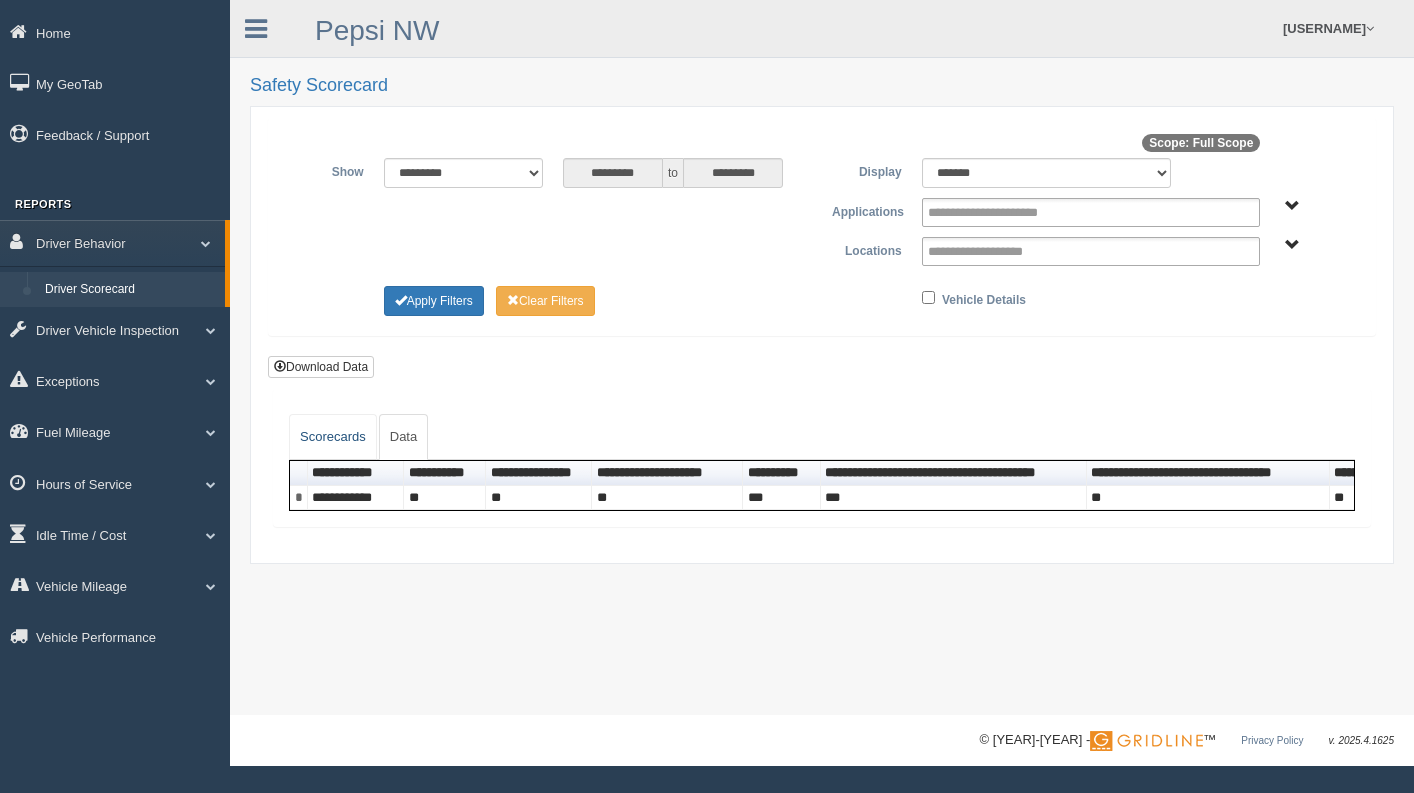 click on "Scorecards" at bounding box center [333, 437] 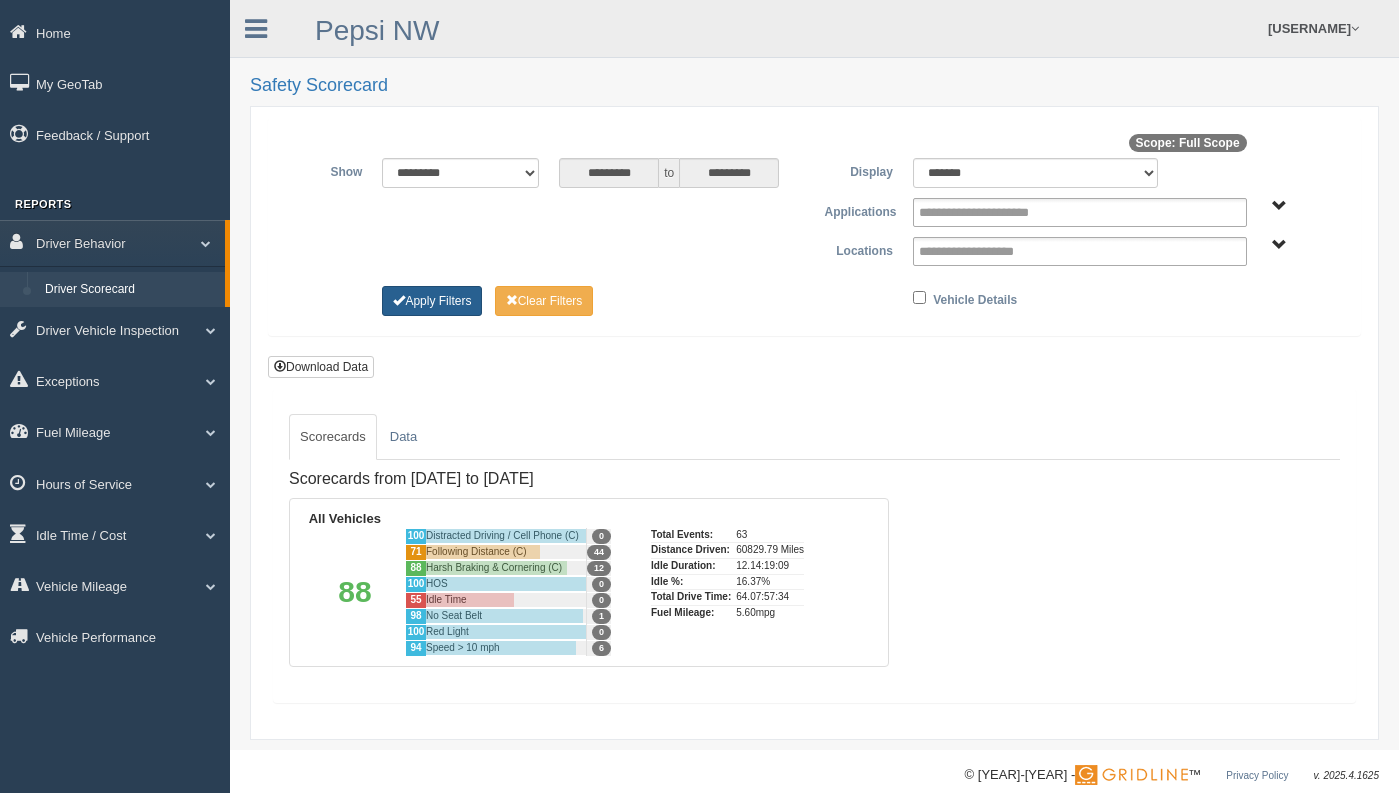 click on "Apply Filters" at bounding box center (432, 301) 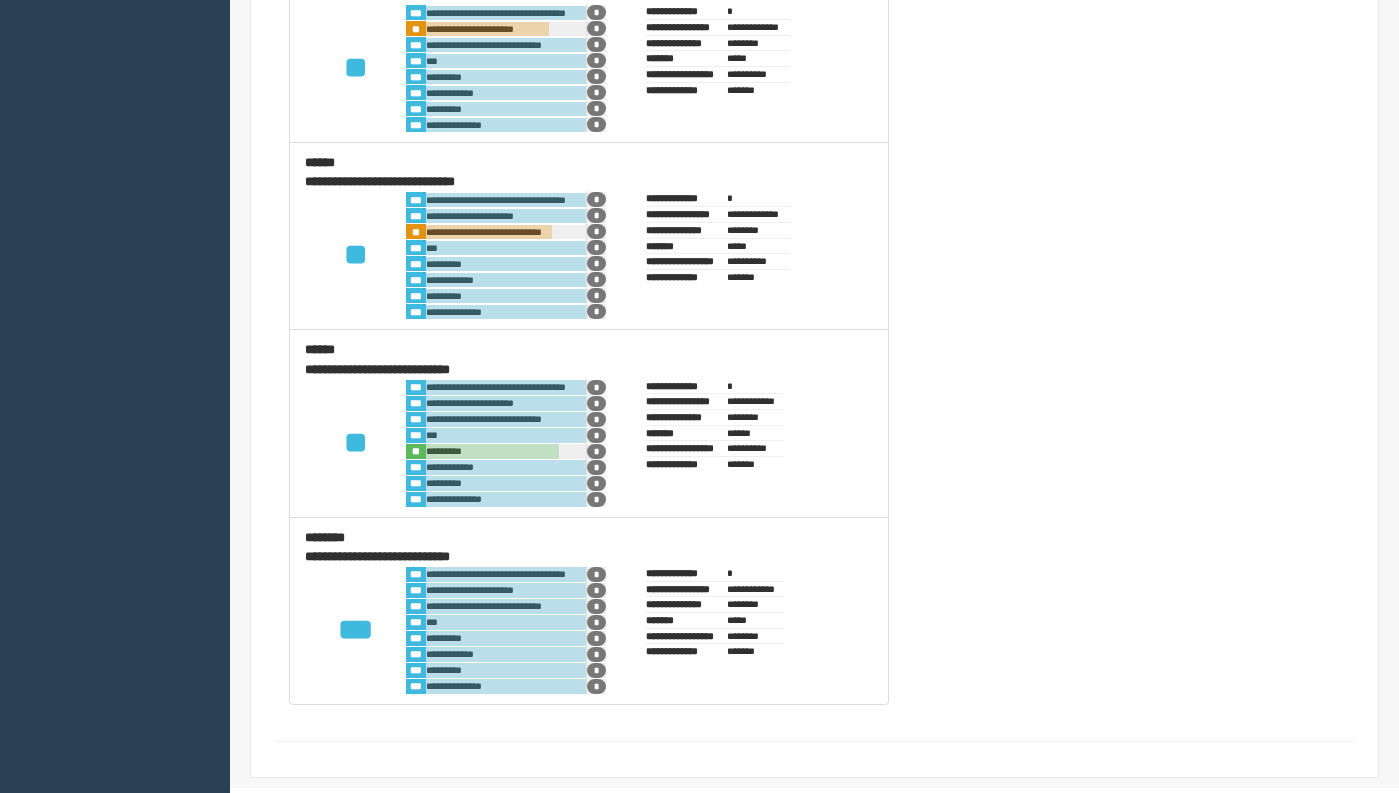 scroll, scrollTop: 5730, scrollLeft: 0, axis: vertical 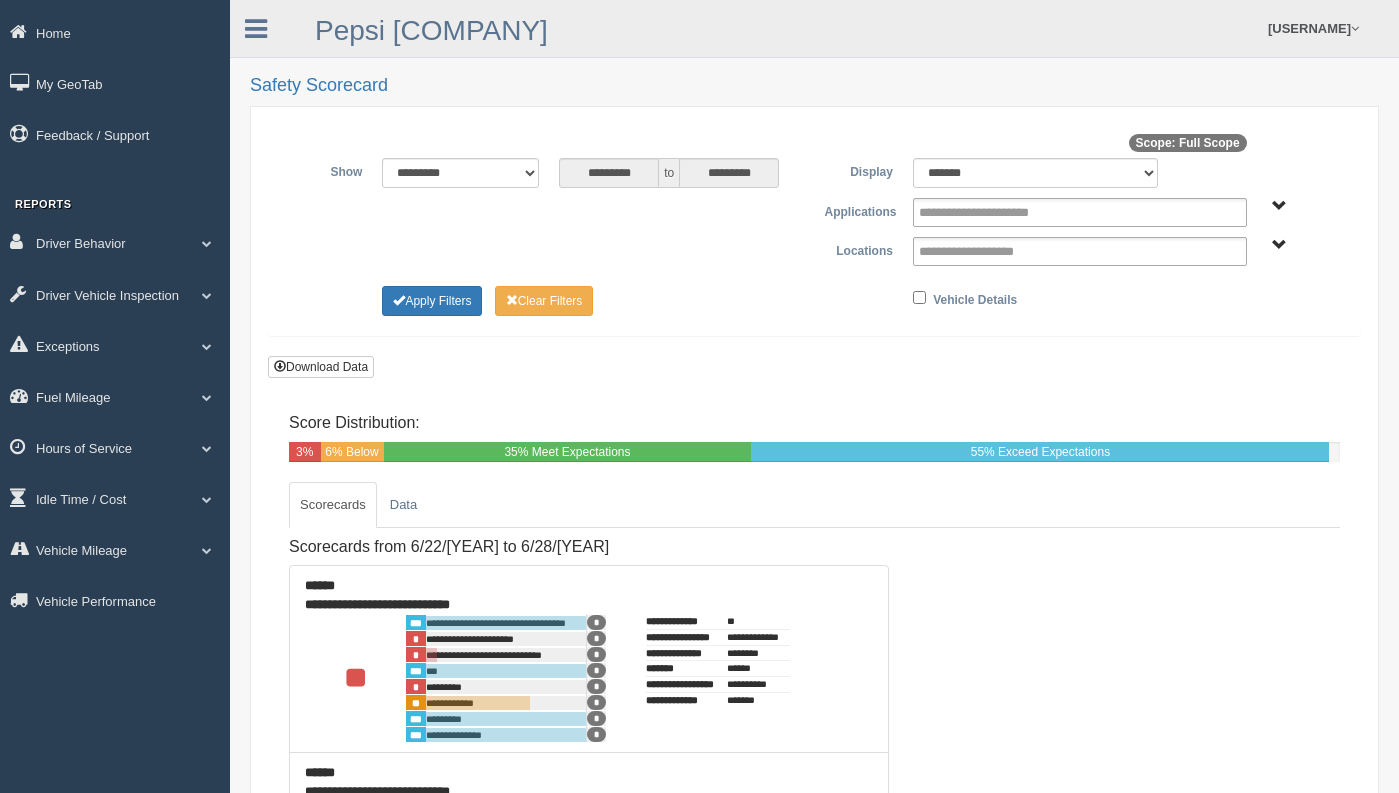 drag, startPoint x: 1003, startPoint y: 643, endPoint x: 914, endPoint y: 340, distance: 315.80057 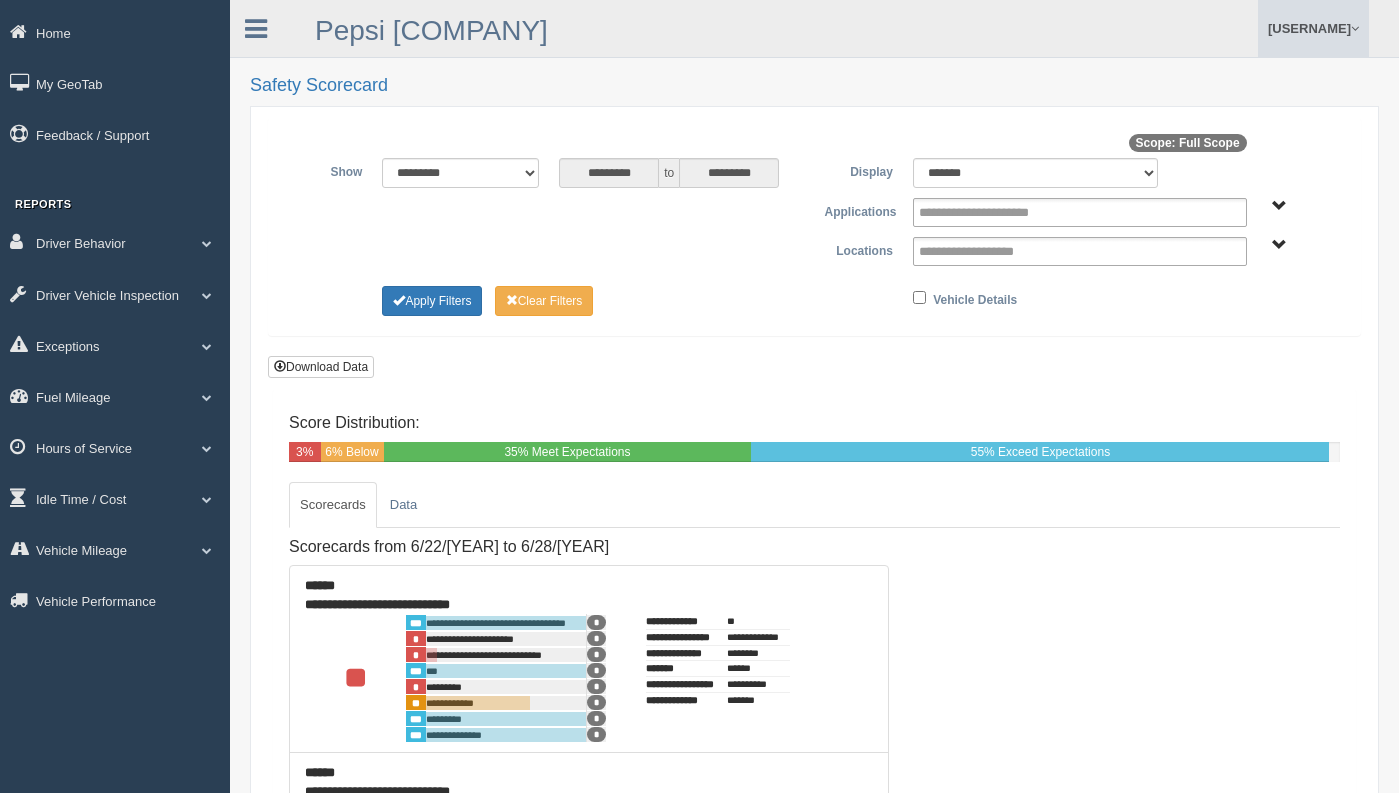 drag, startPoint x: 1320, startPoint y: 22, endPoint x: 1327, endPoint y: 40, distance: 19.313208 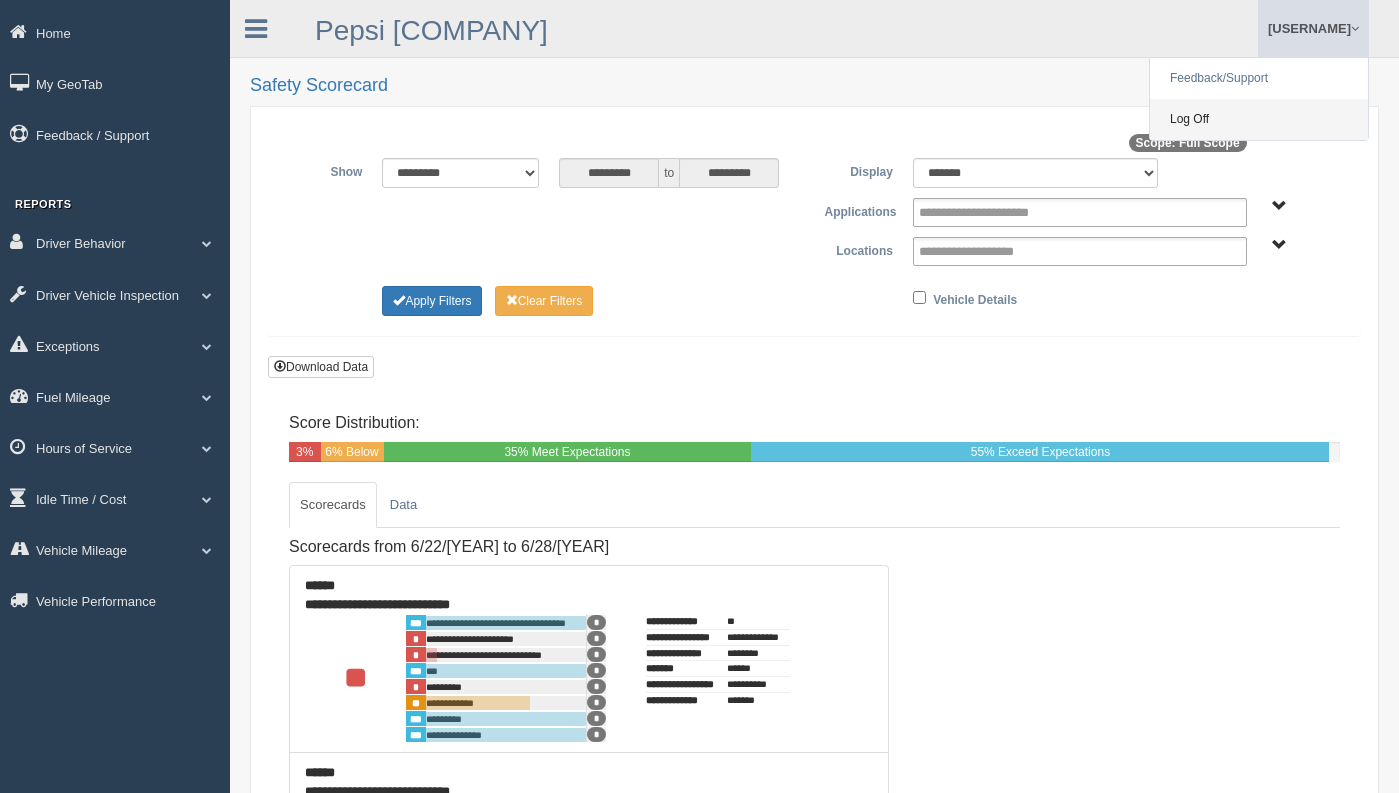 click on "Log Off" at bounding box center (1259, 119) 